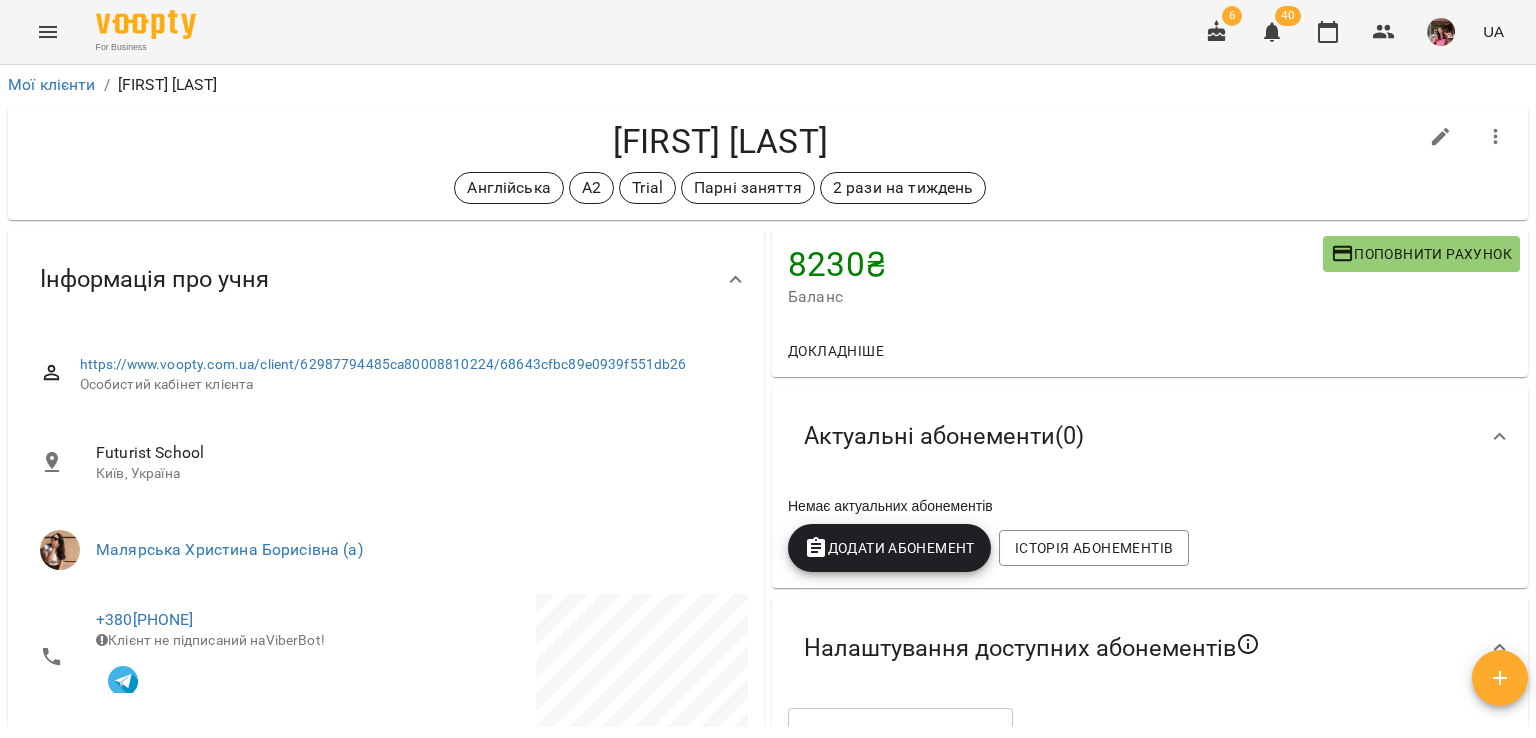 scroll, scrollTop: 0, scrollLeft: 0, axis: both 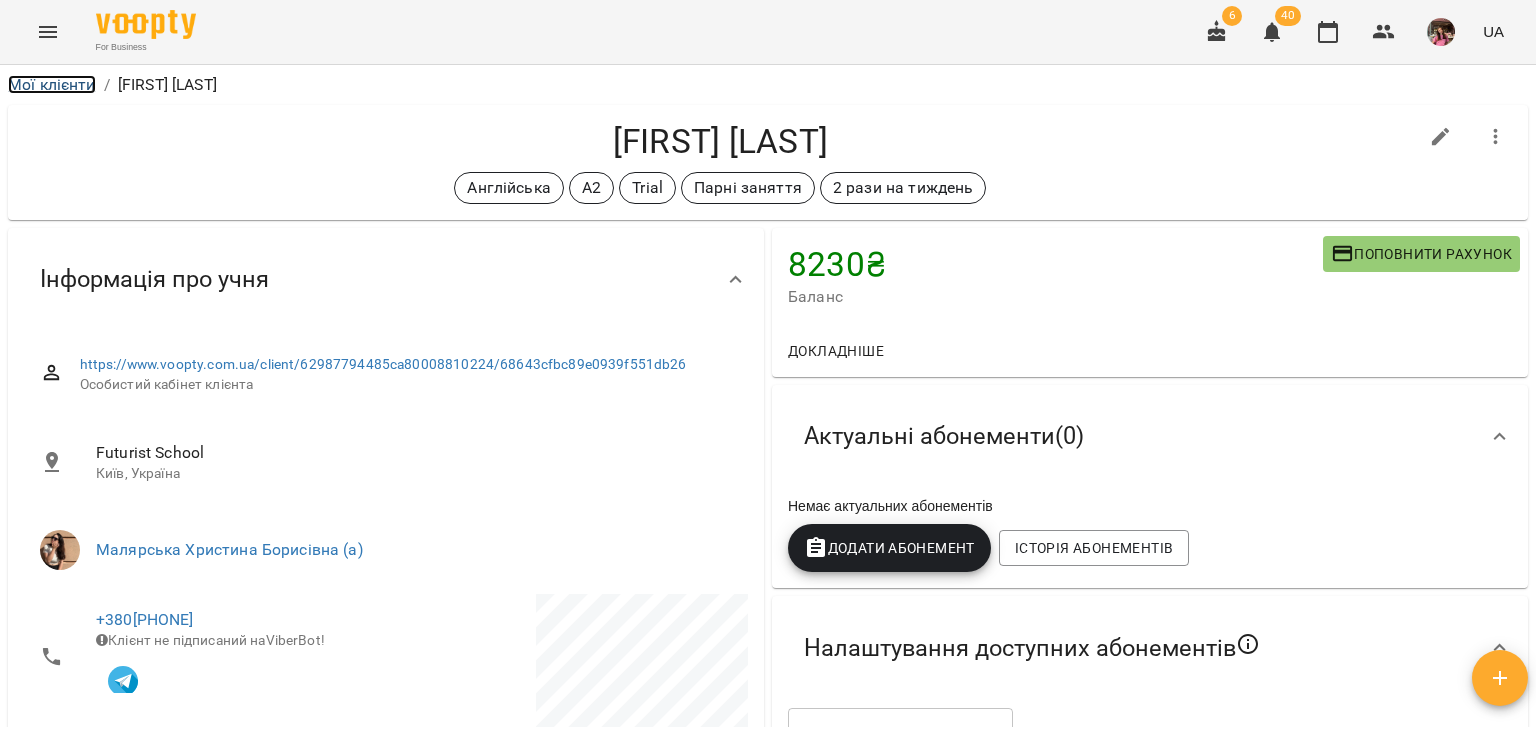 click on "Мої клієнти" at bounding box center [52, 84] 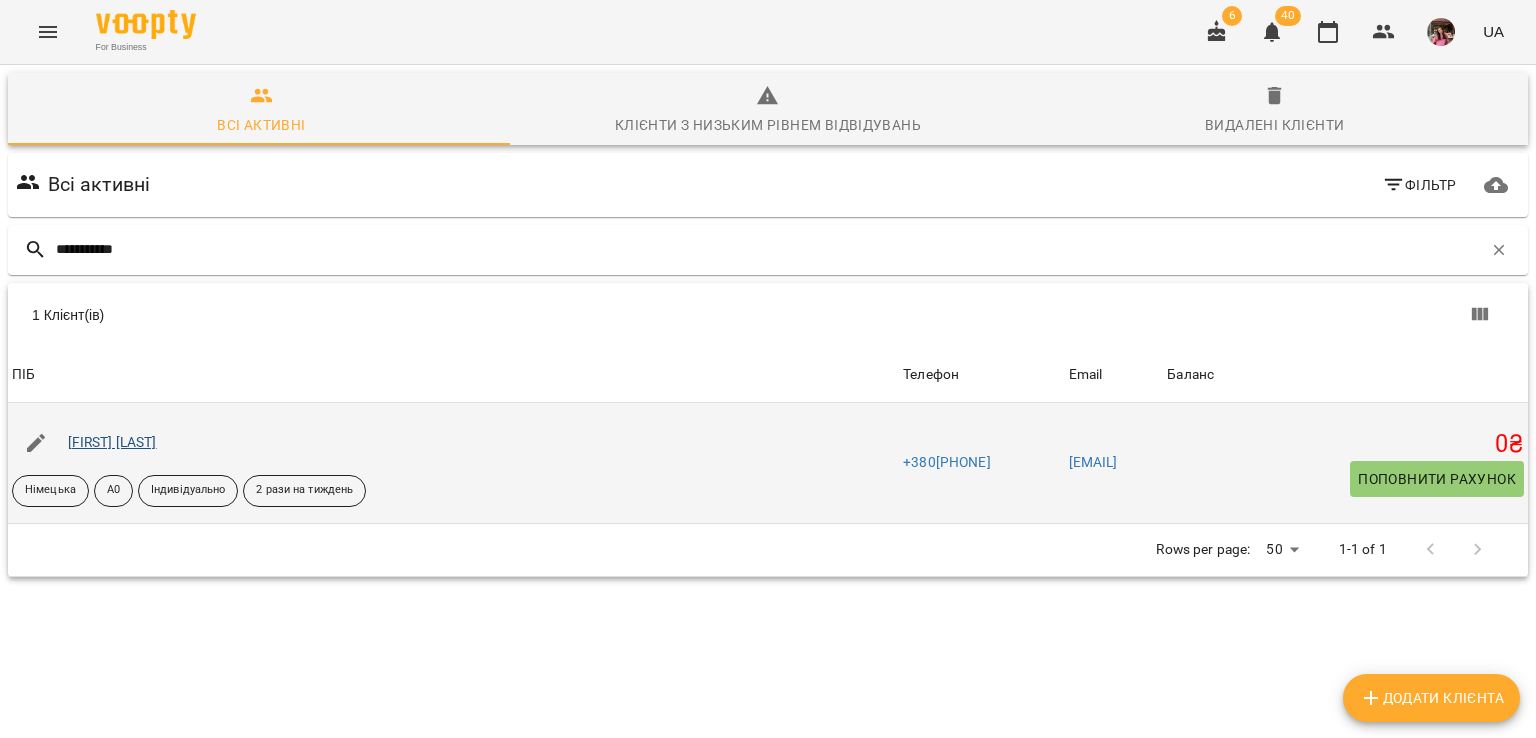 type on "**********" 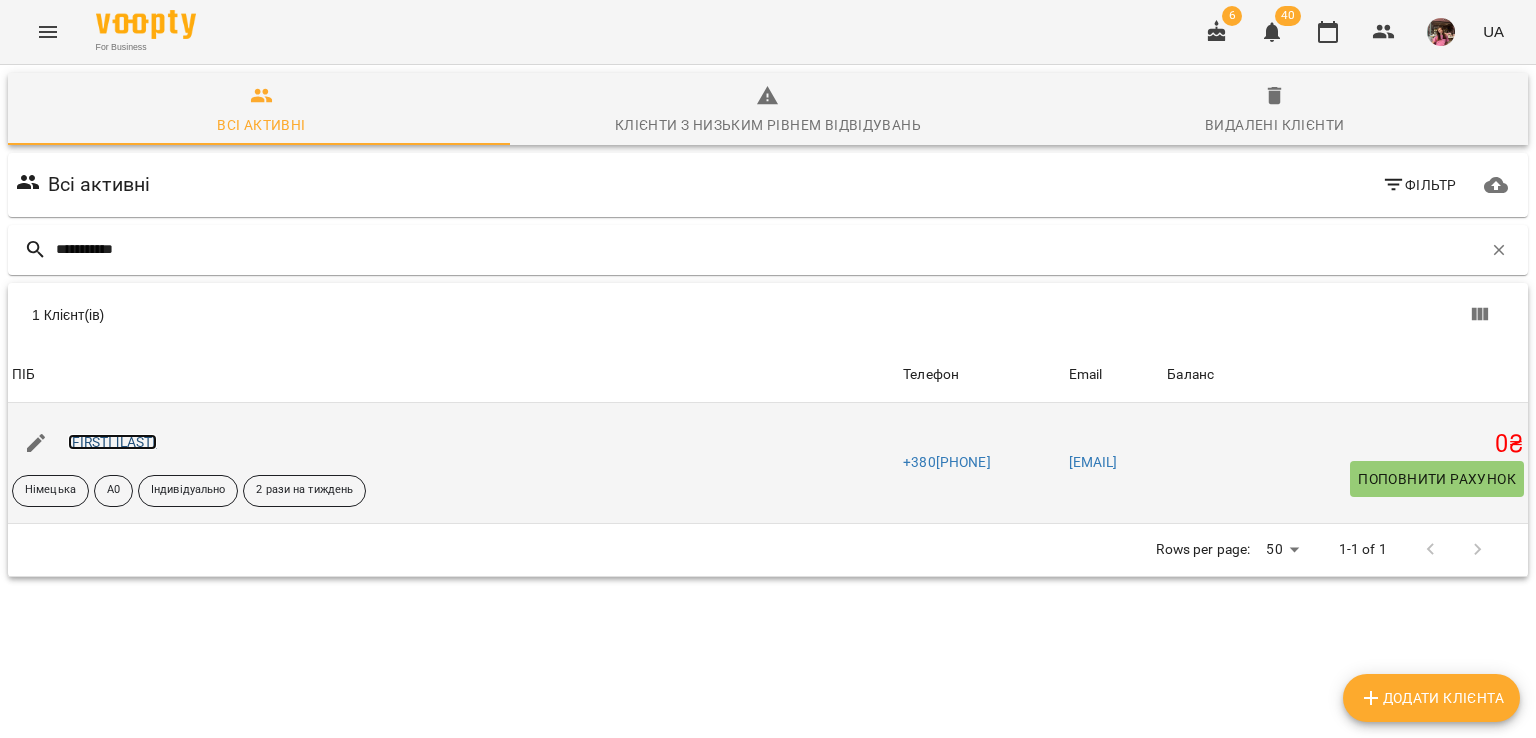 click on "[FIRST] [LAST]" at bounding box center (112, 442) 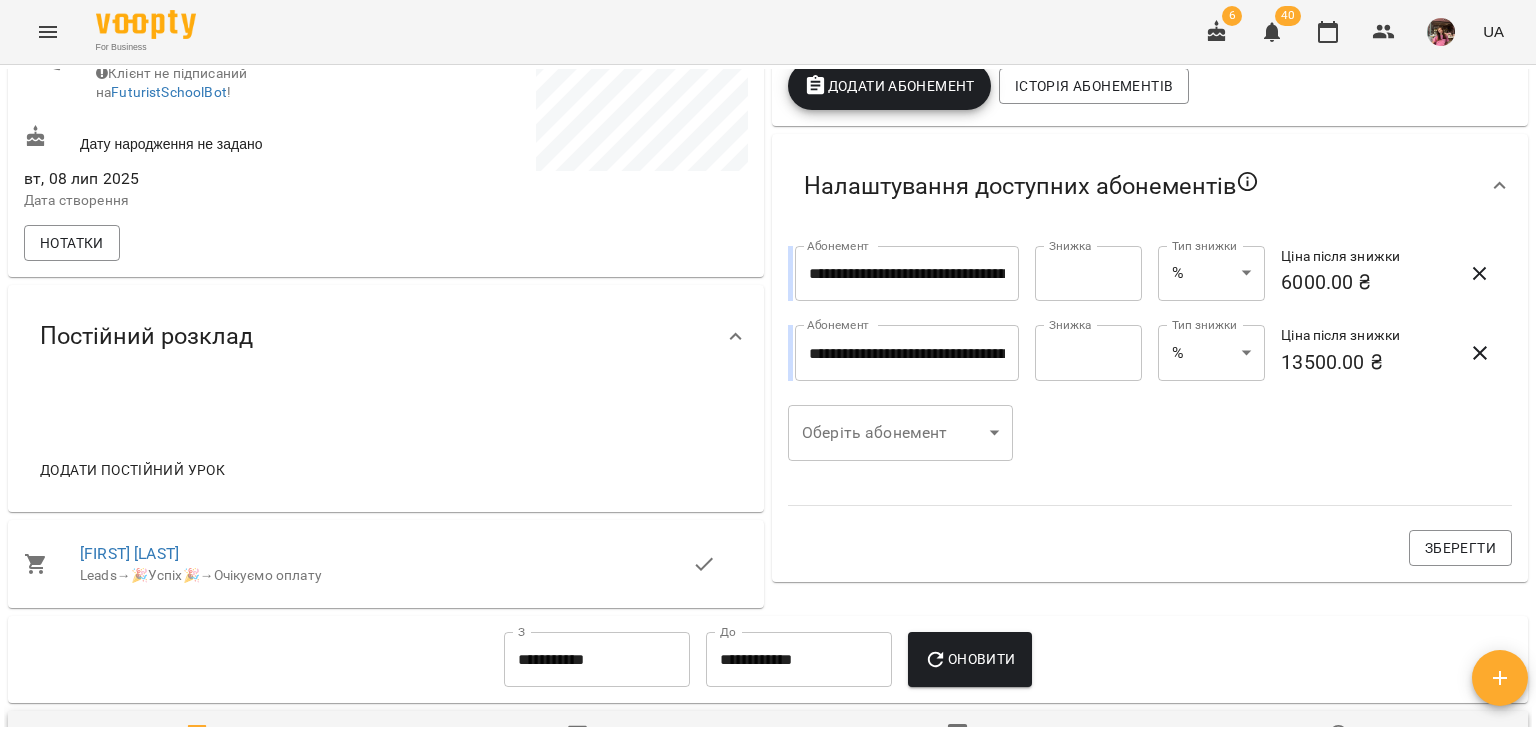 scroll, scrollTop: 664, scrollLeft: 0, axis: vertical 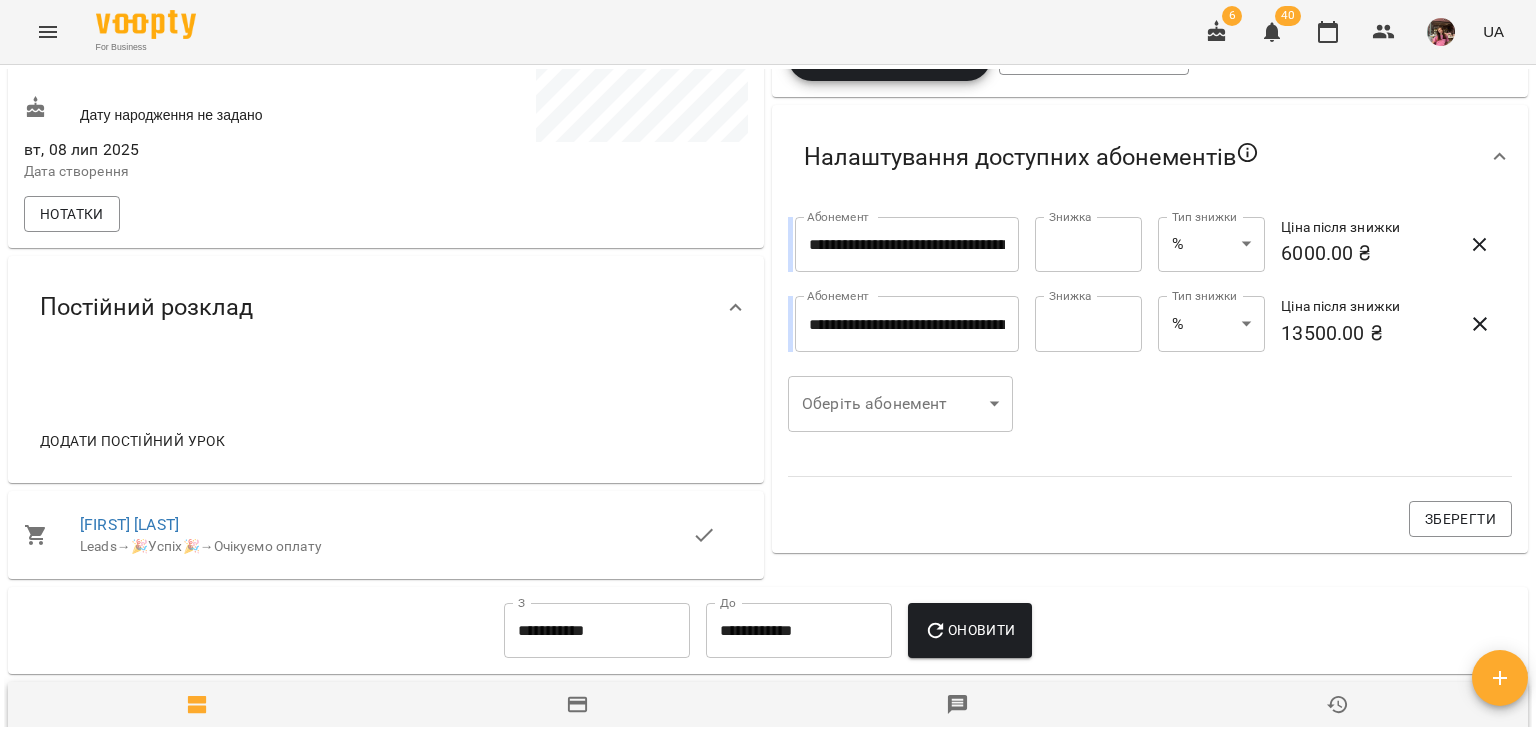 click on "Додати постійний урок" at bounding box center (132, 441) 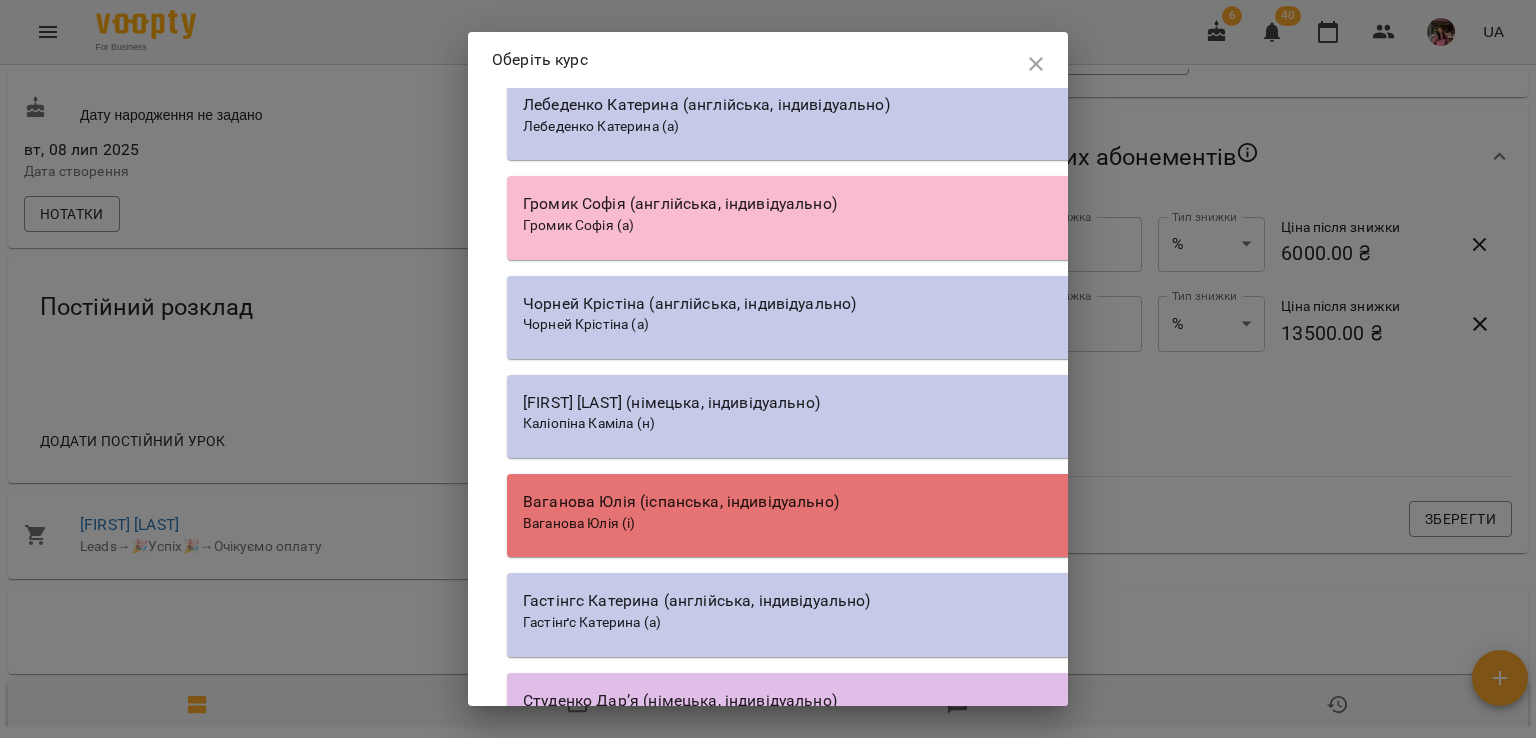 scroll, scrollTop: 25079, scrollLeft: 0, axis: vertical 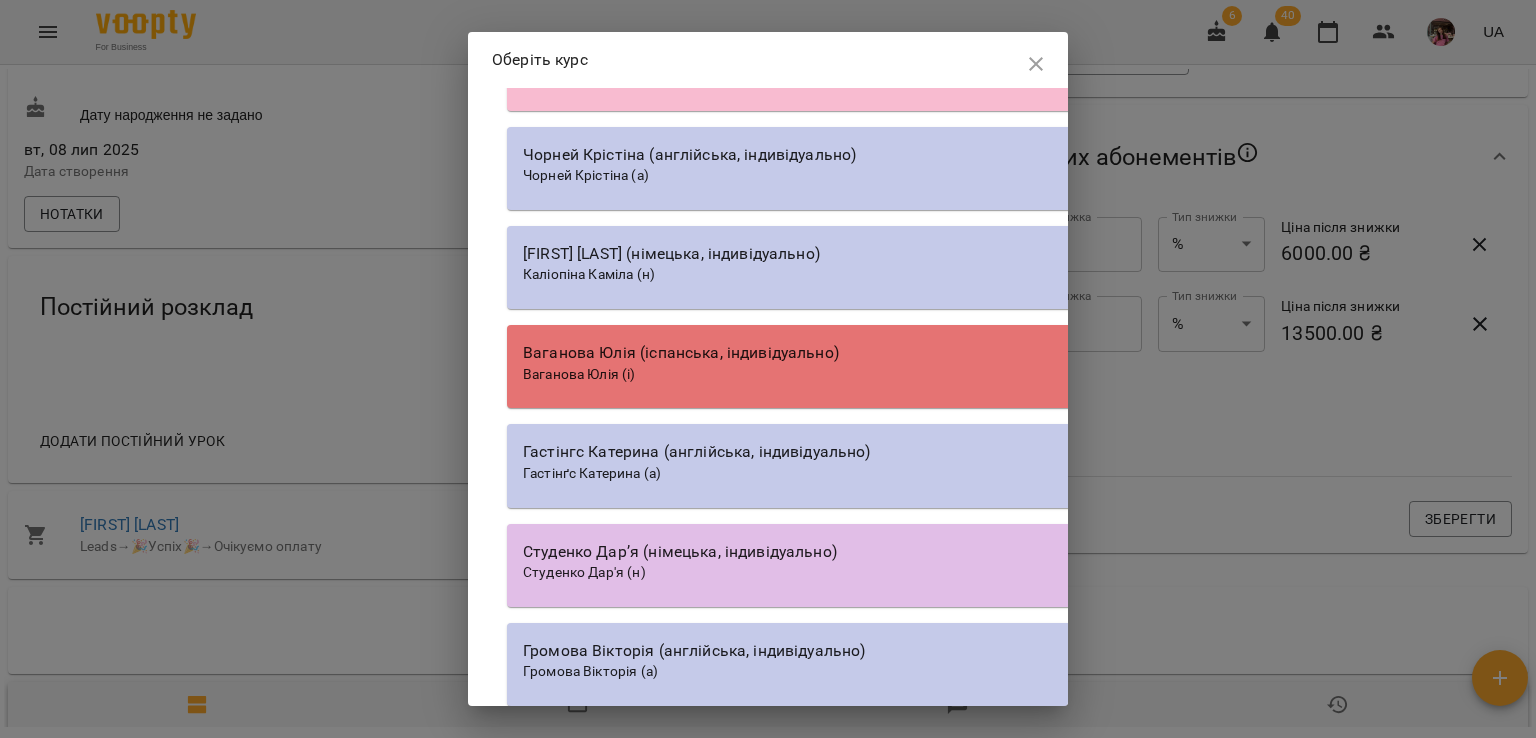 click on "[FIRST] [LAST] (німецька, індивідуально) [FIRST] [LAST] Сергіївна (н)" at bounding box center [1077, -527] 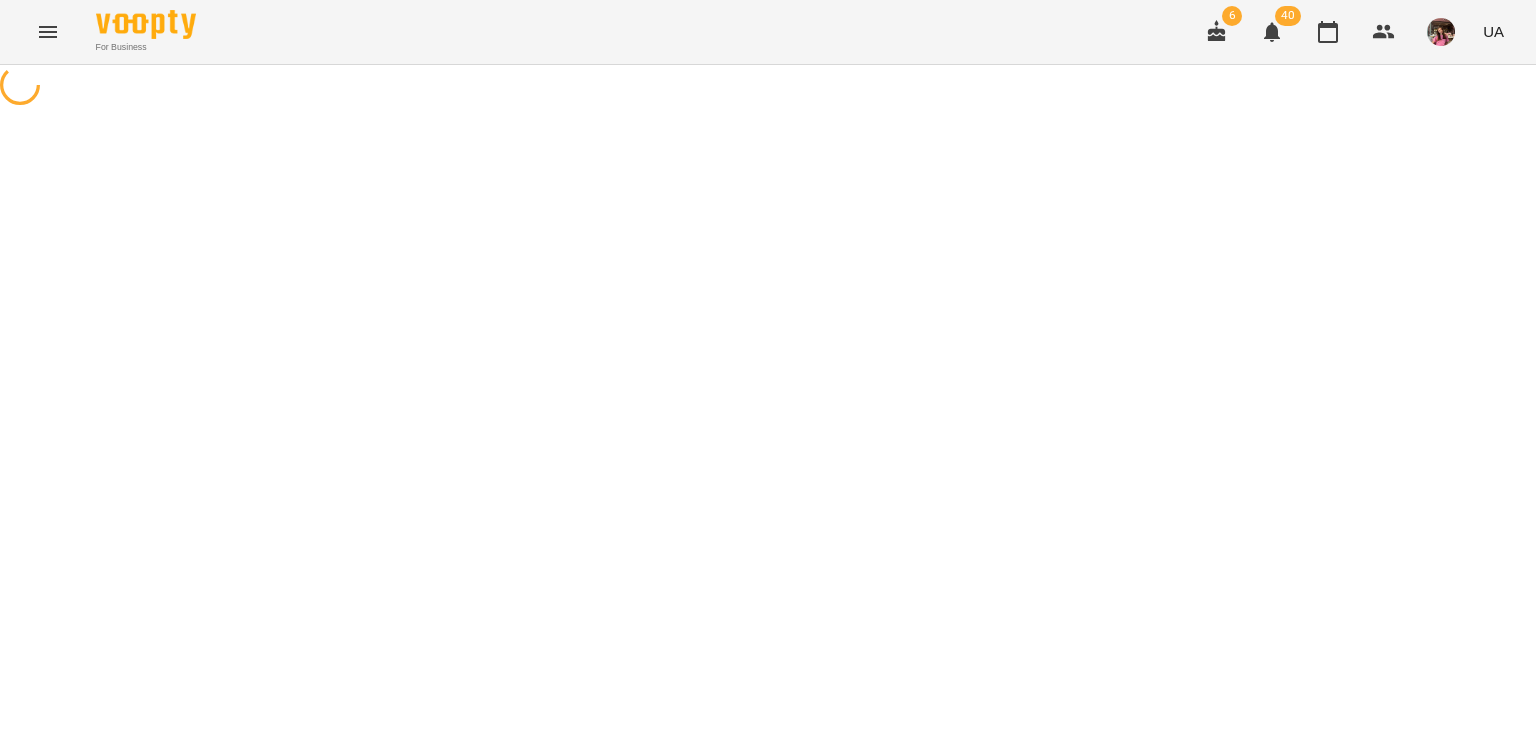 select on "**********" 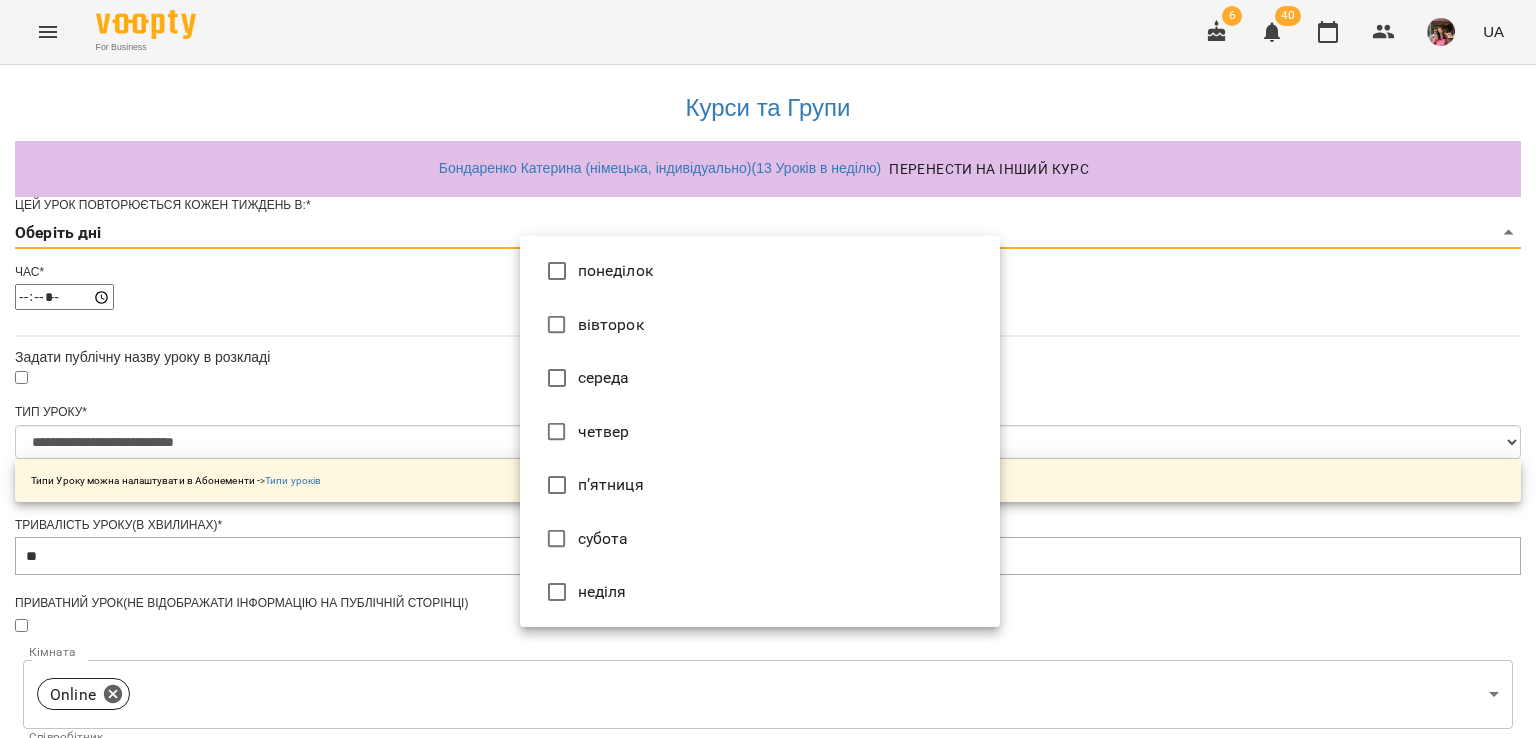 click on "**********" at bounding box center [768, 644] 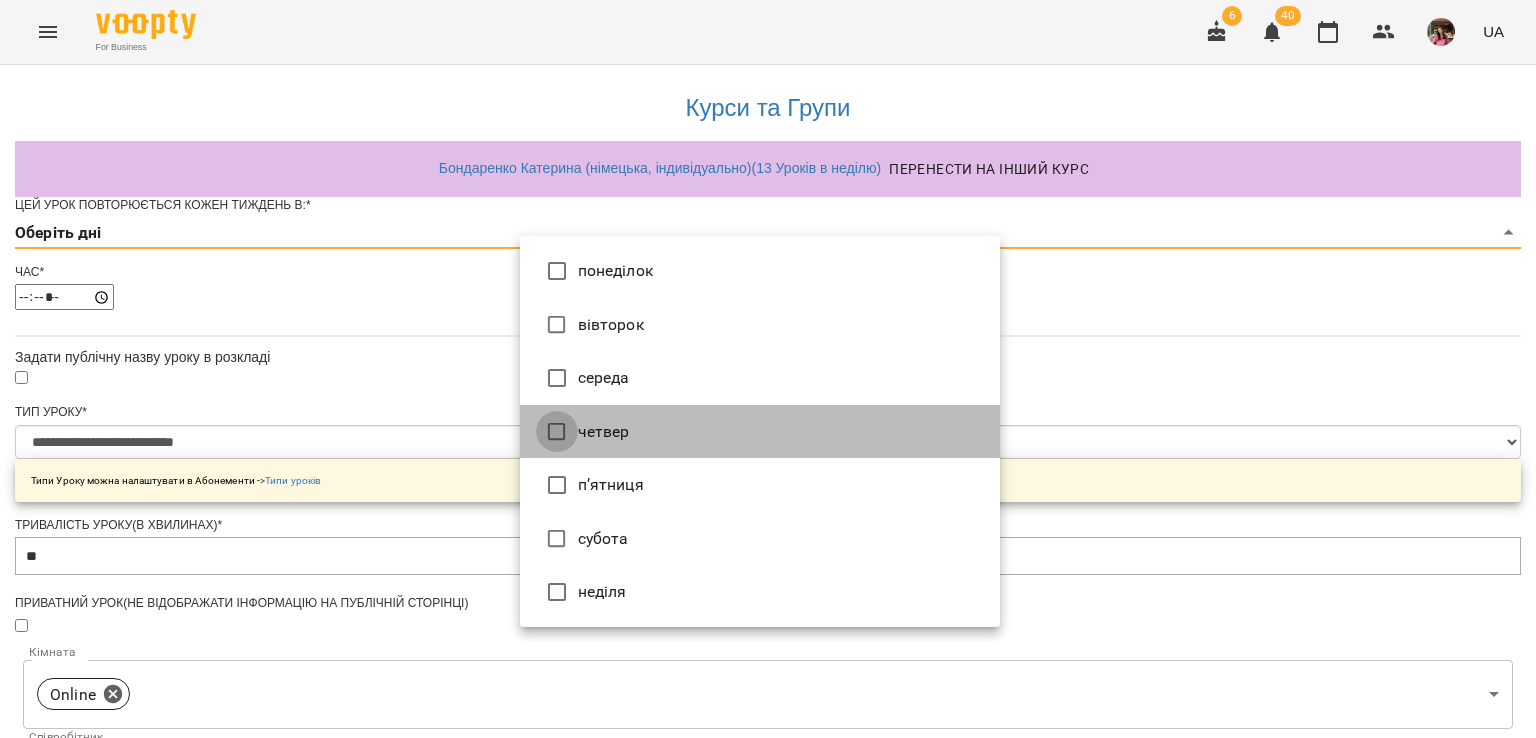 type on "*" 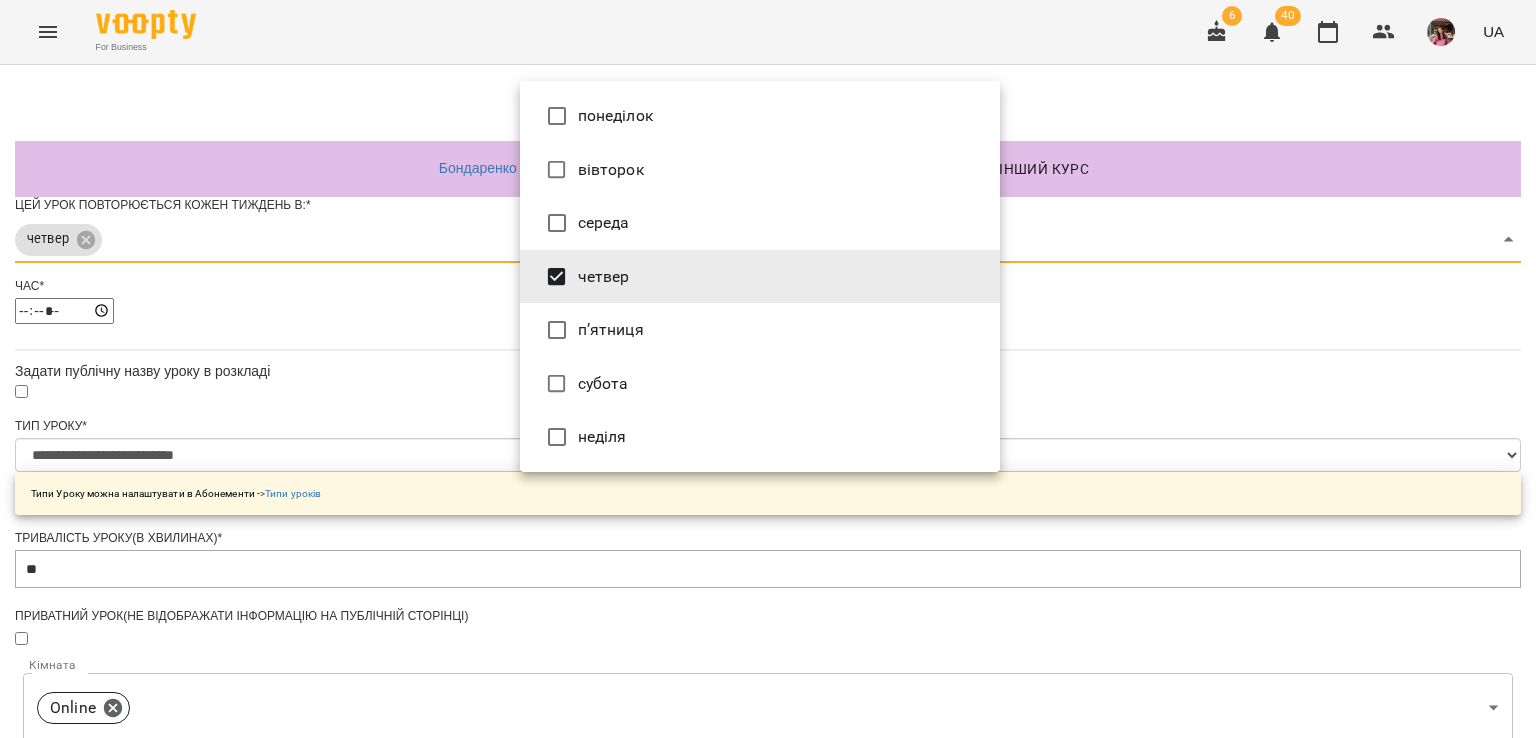 click at bounding box center [768, 369] 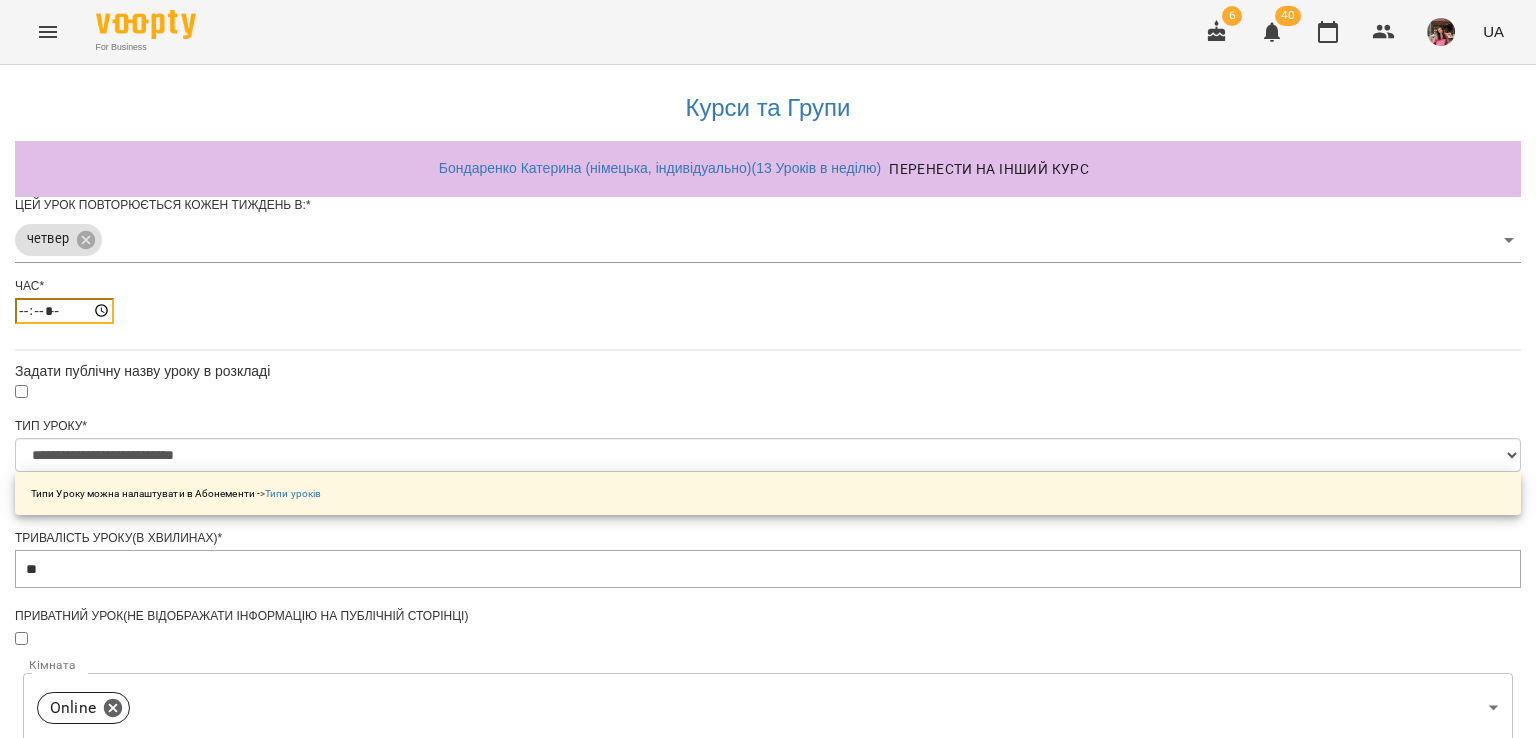 click on "*****" at bounding box center (64, 311) 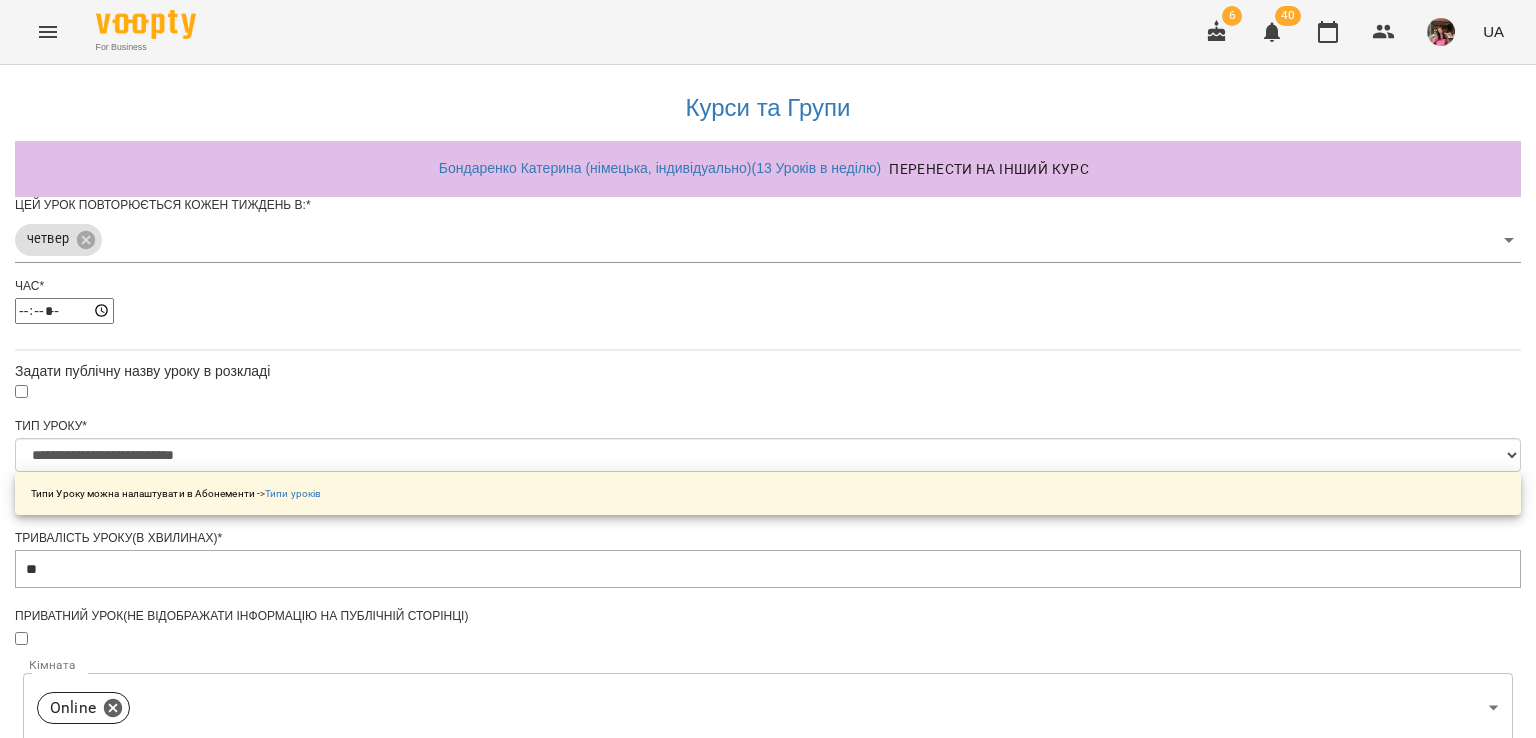 type on "*****" 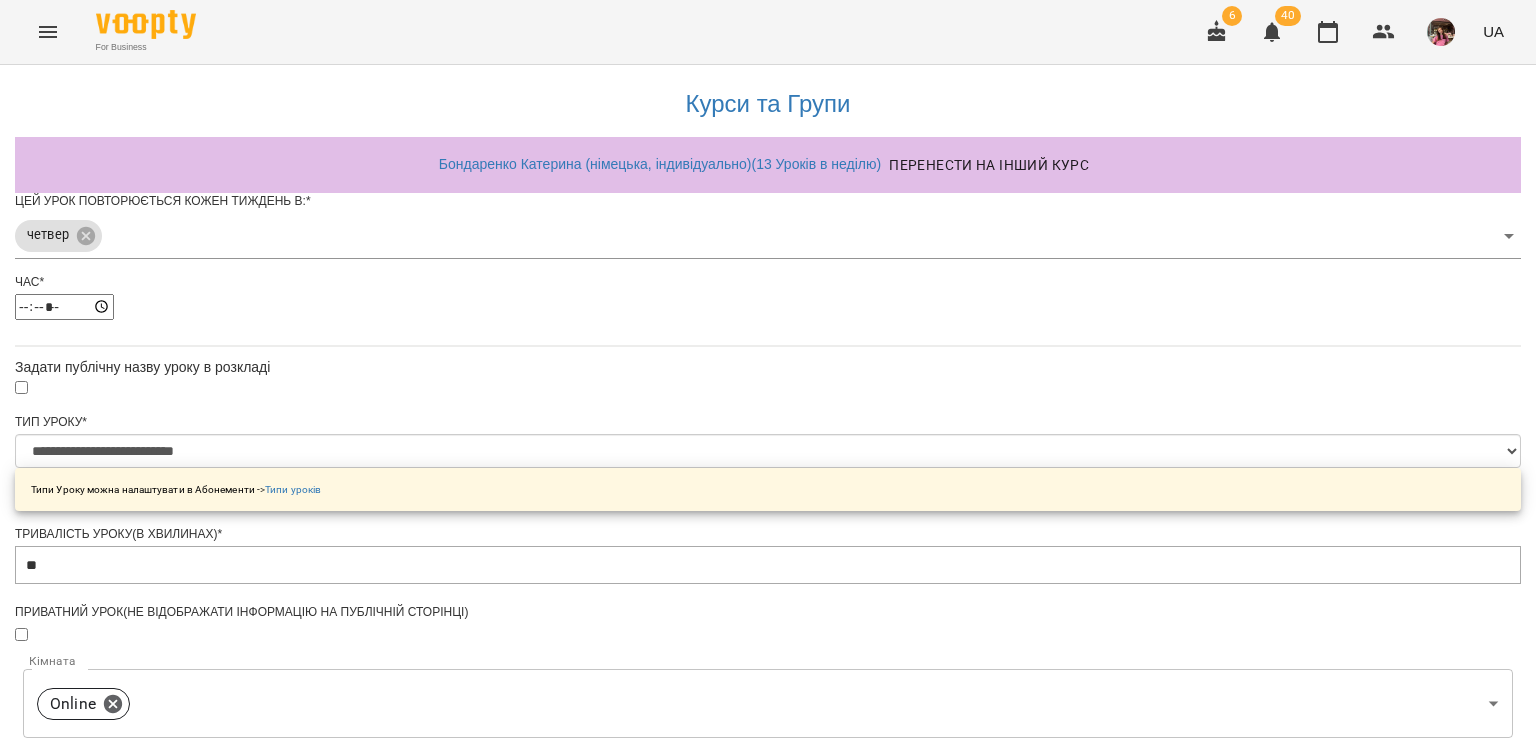 scroll, scrollTop: 663, scrollLeft: 0, axis: vertical 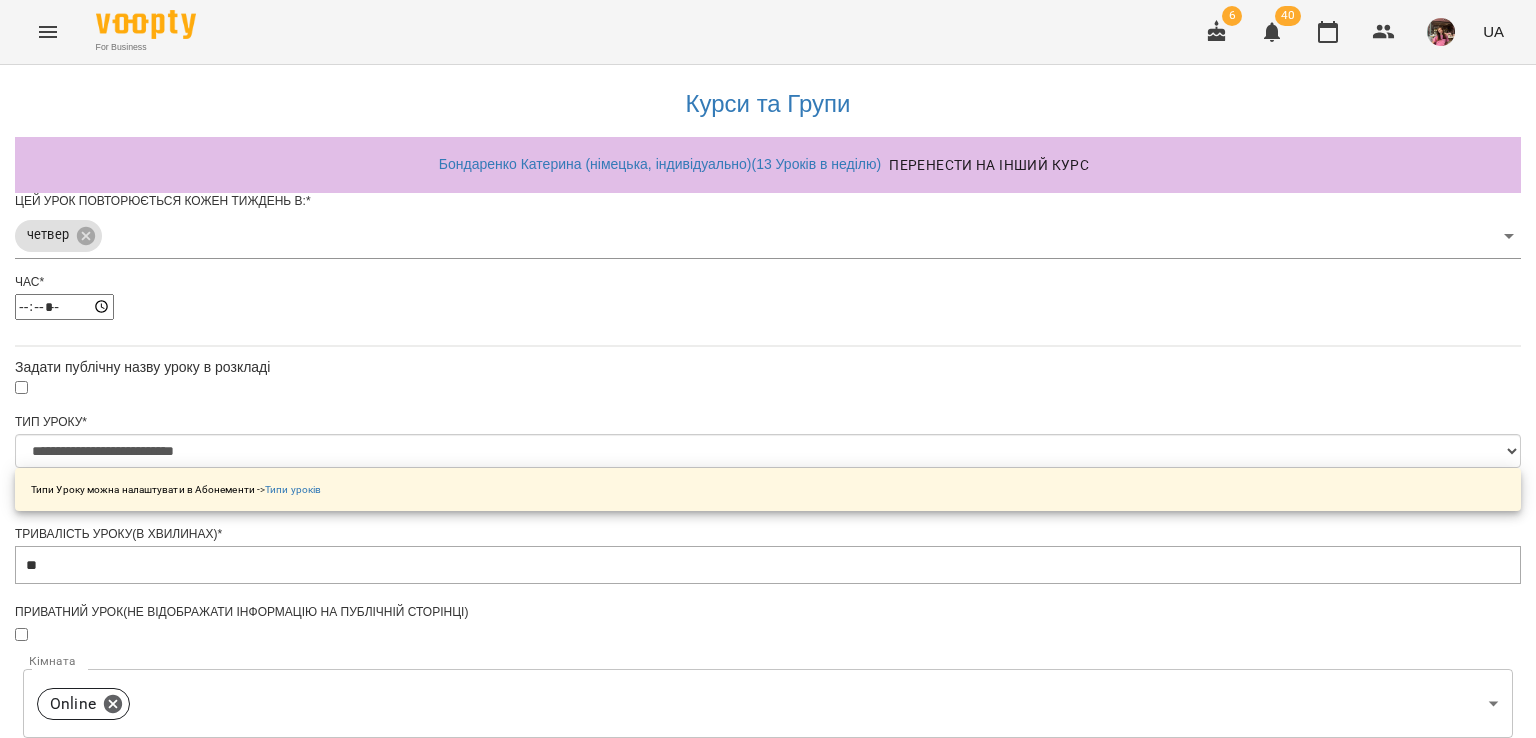 click on "Зберегти" at bounding box center [768, 1327] 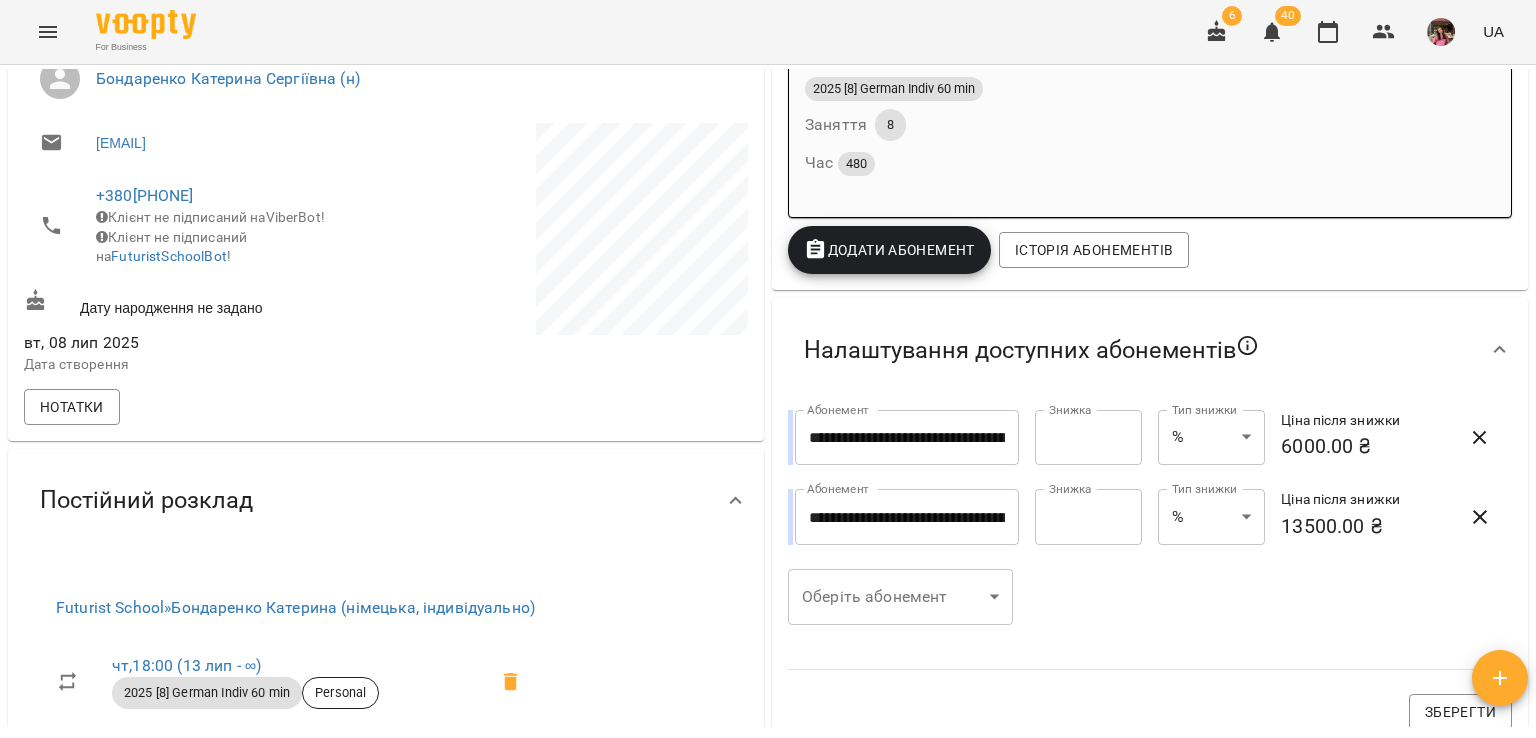 scroll, scrollTop: 734, scrollLeft: 0, axis: vertical 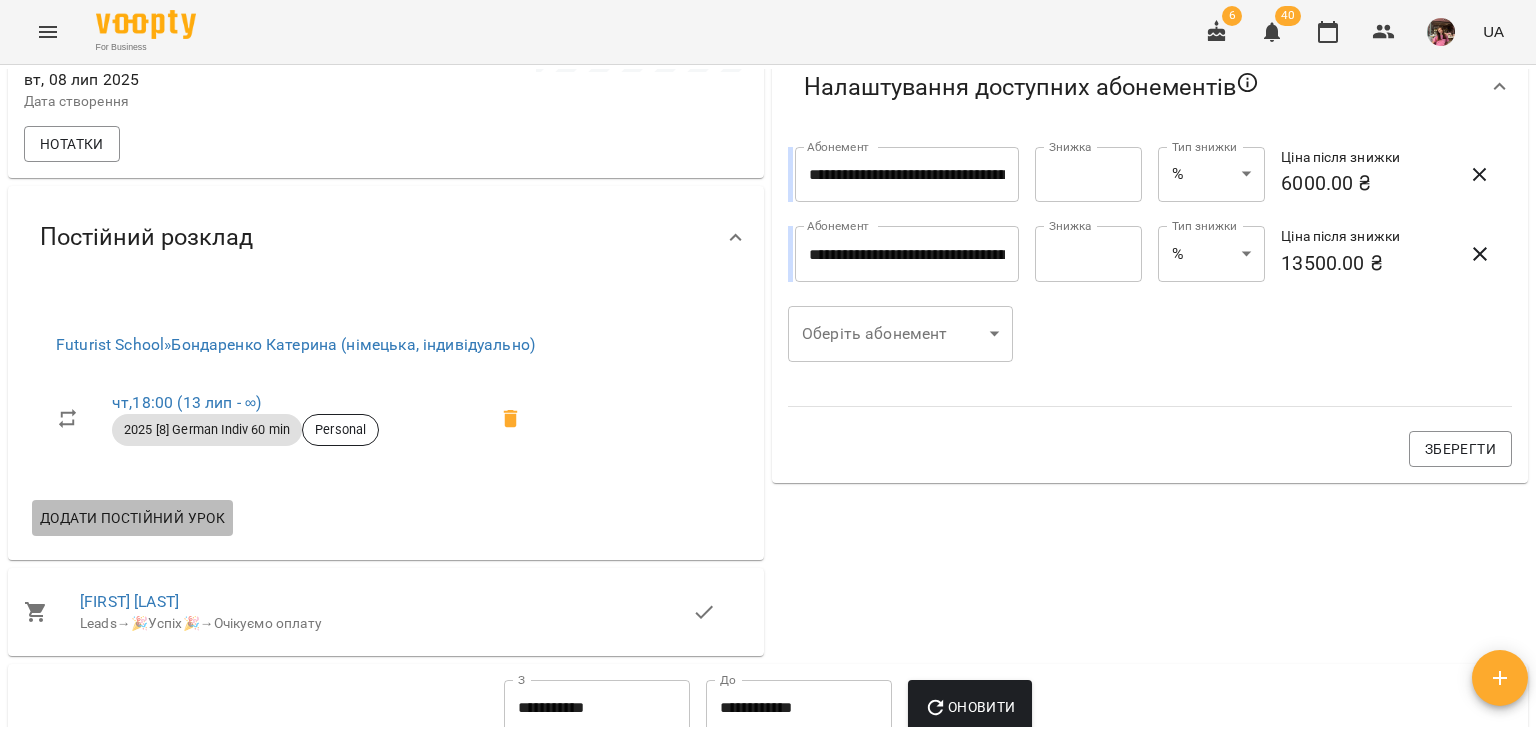 click on "Додати постійний урок" at bounding box center (132, 518) 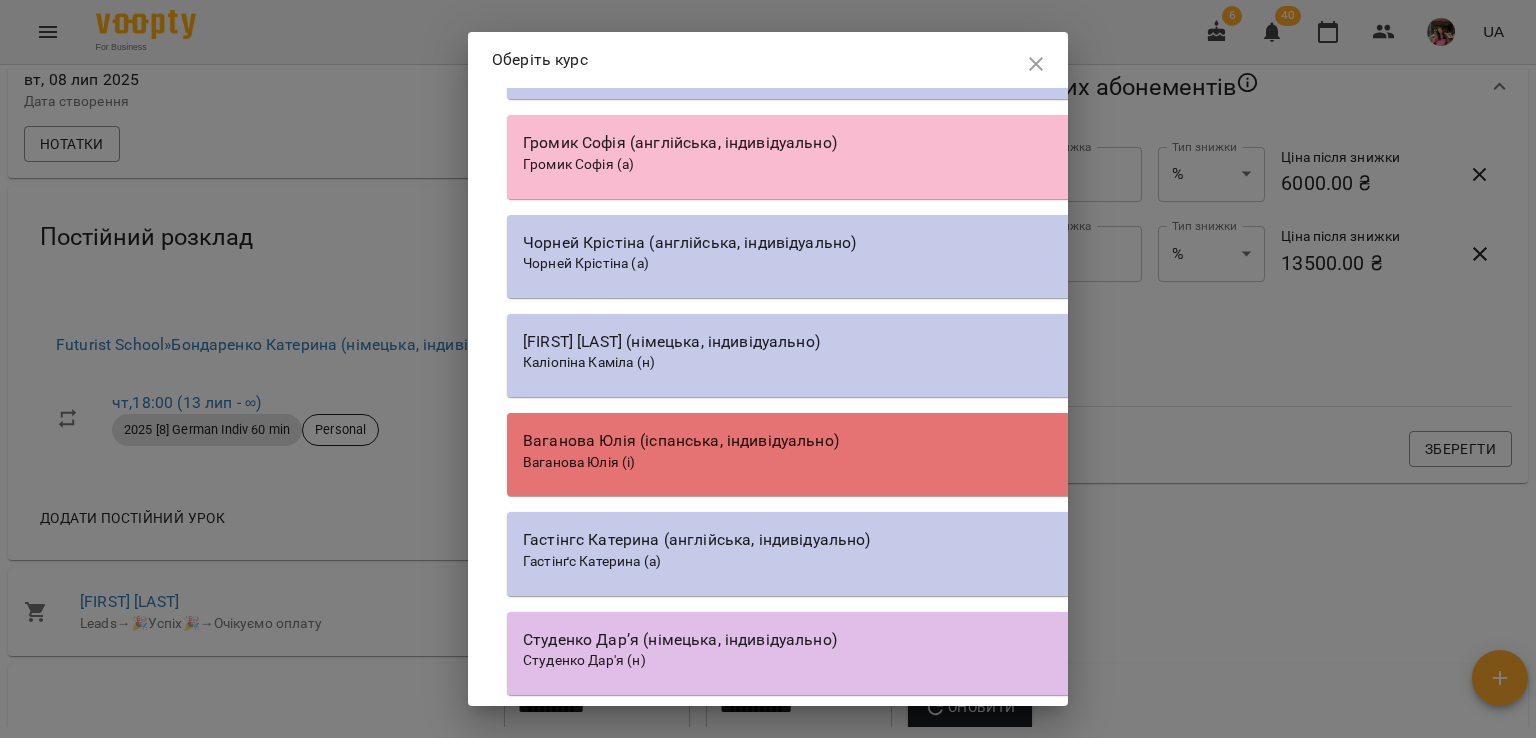scroll, scrollTop: 23364, scrollLeft: 0, axis: vertical 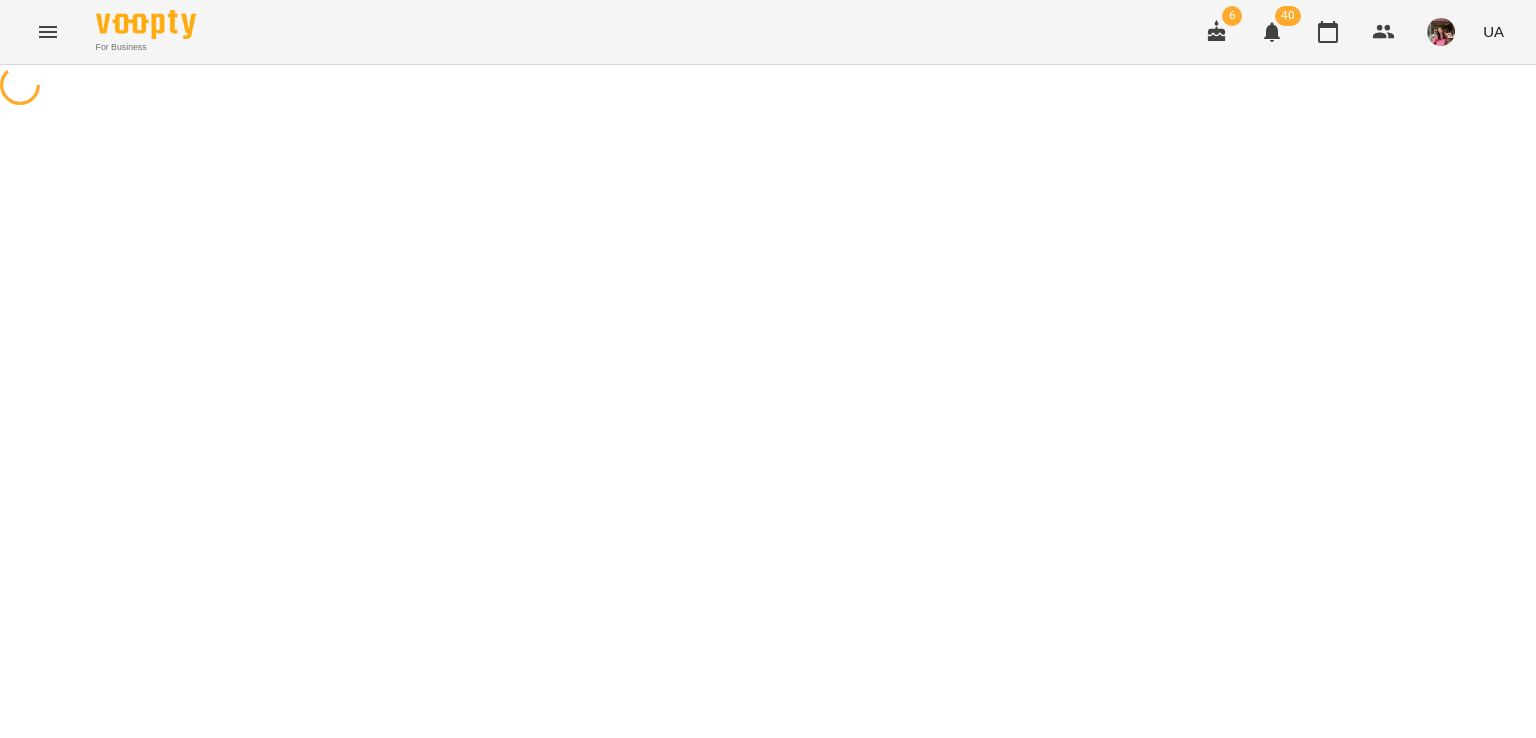 select on "**********" 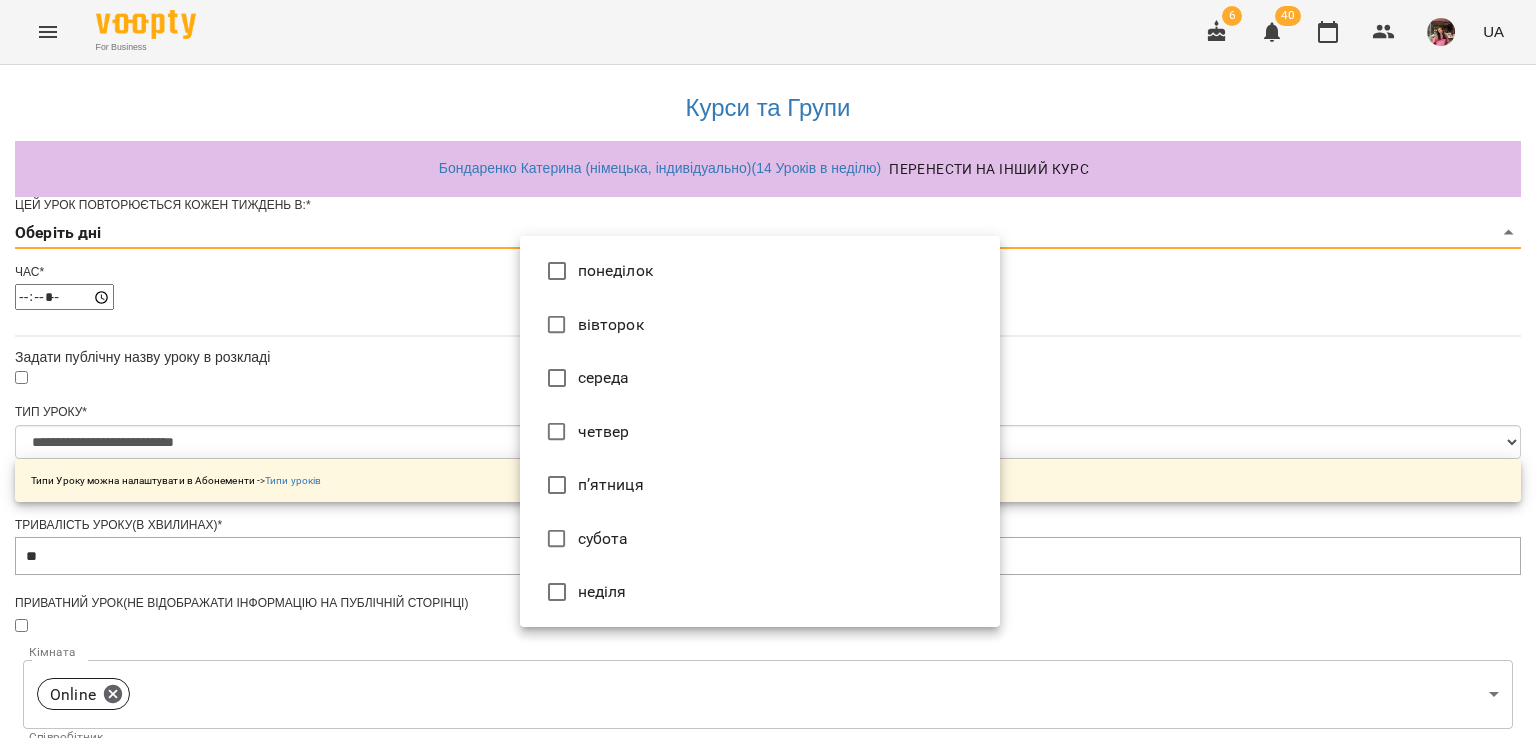 click on "**********" at bounding box center (768, 644) 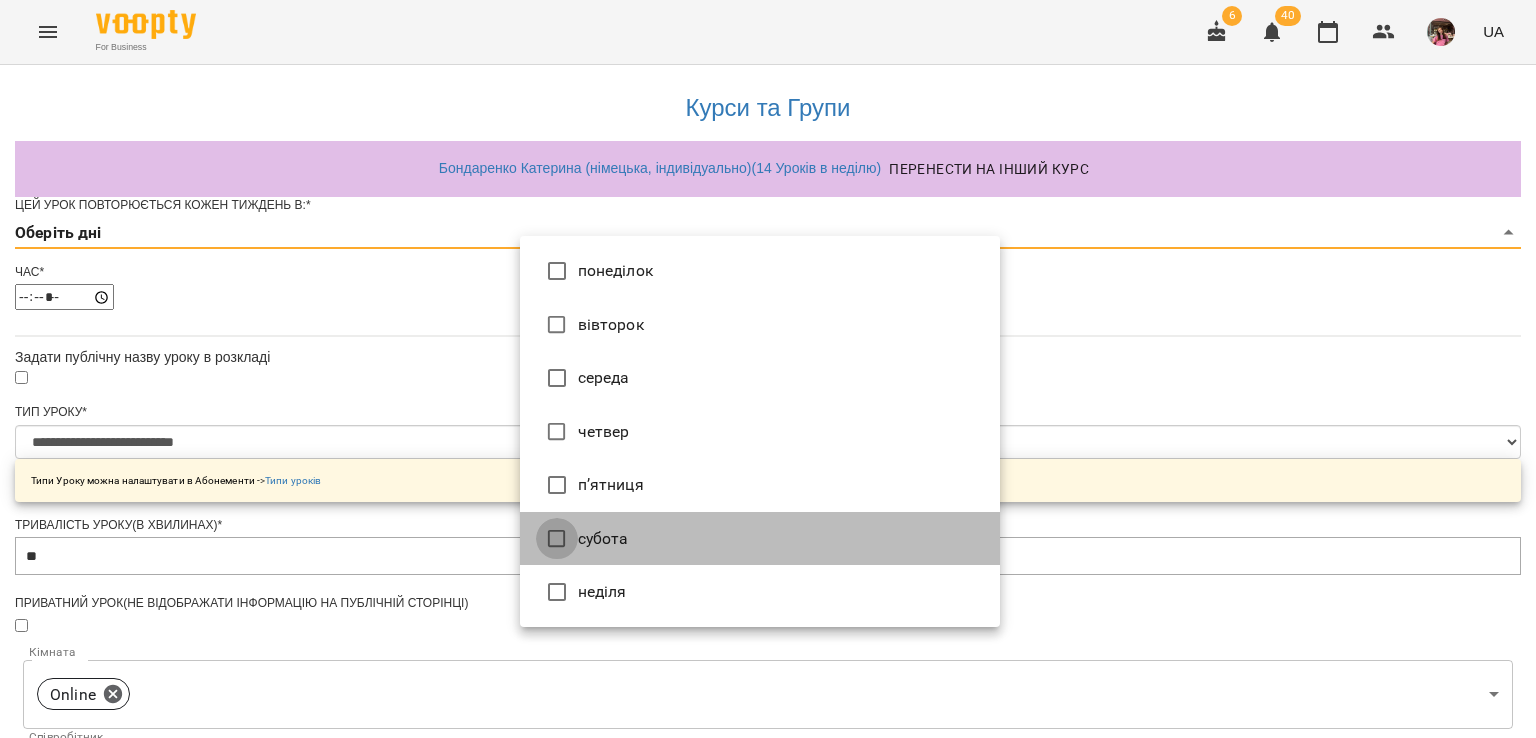 type on "*" 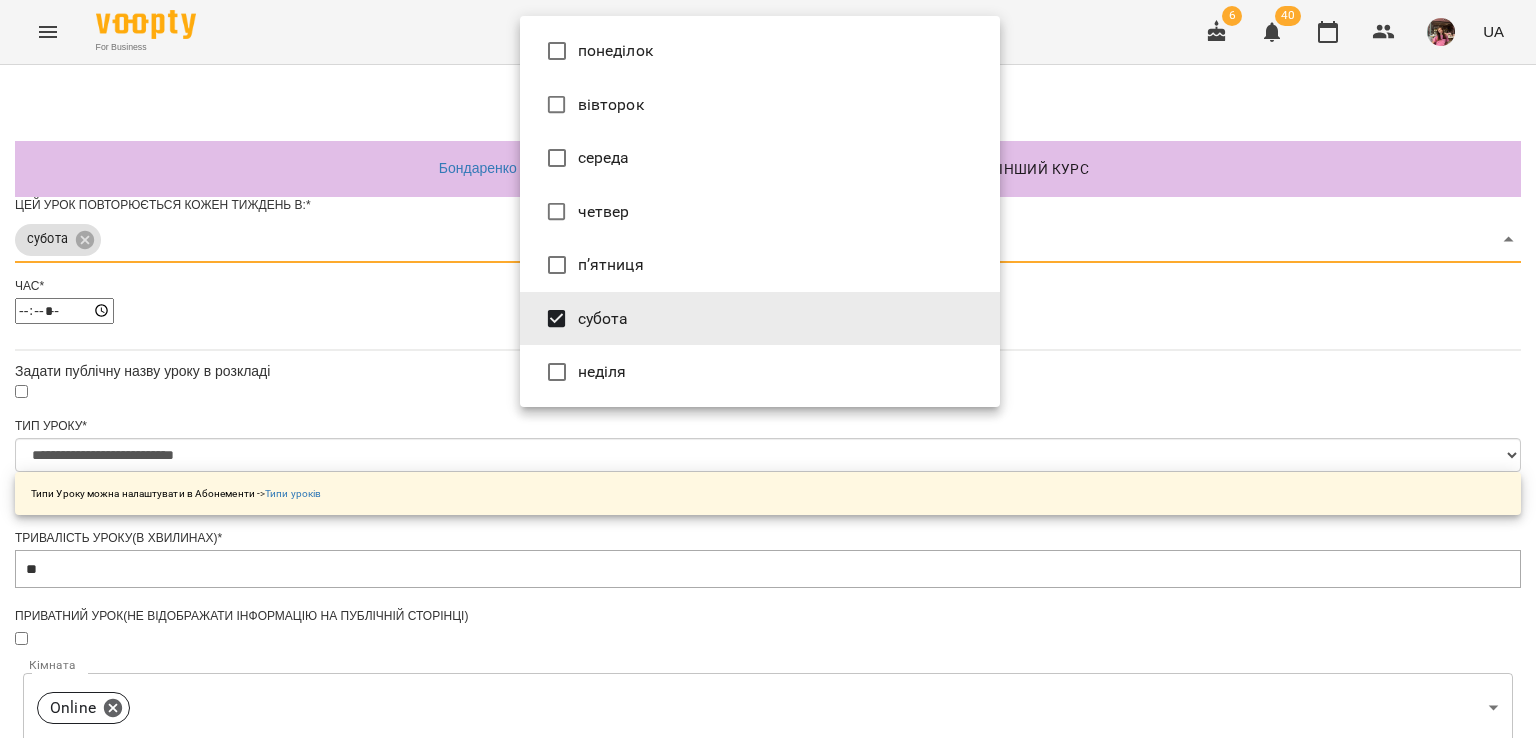click at bounding box center (768, 369) 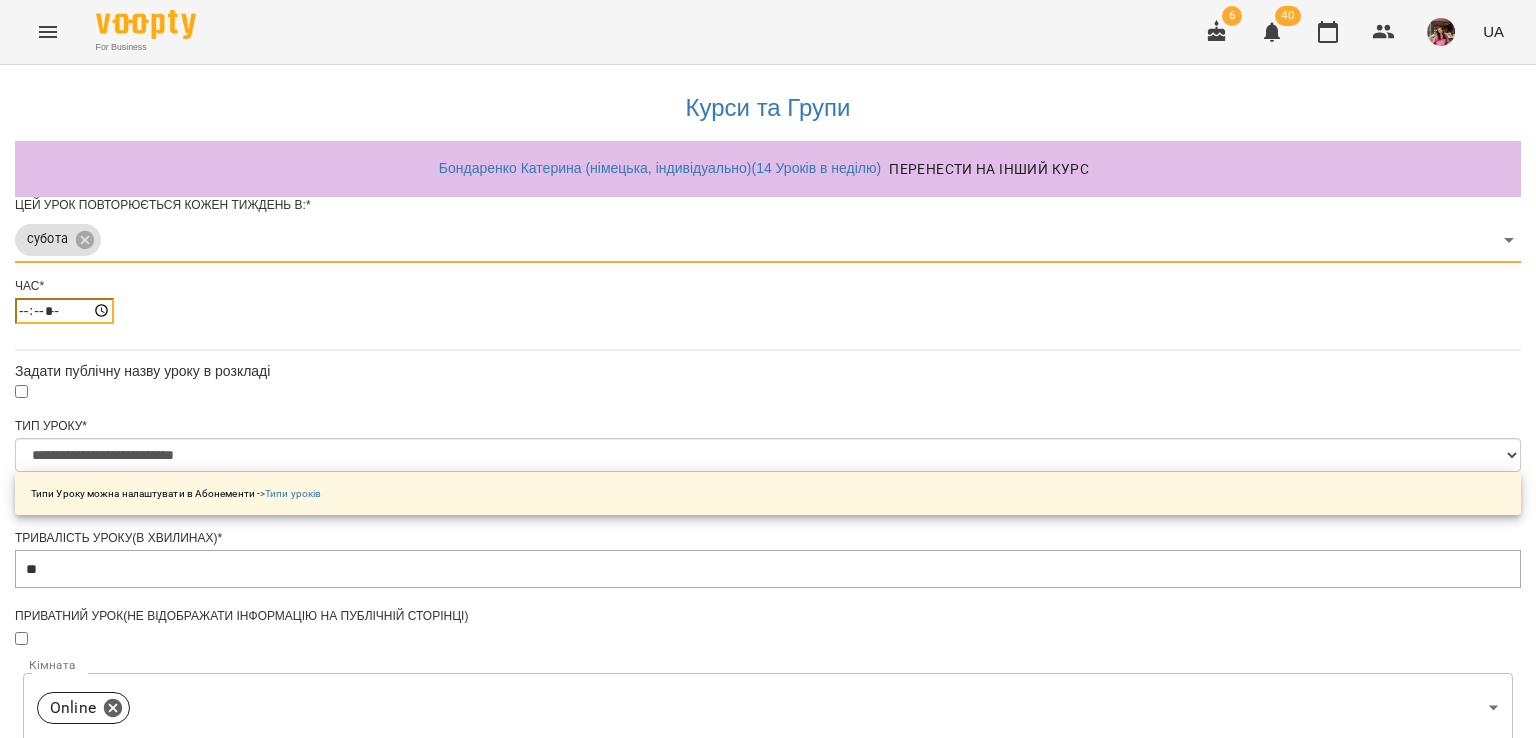 click on "*****" at bounding box center [64, 311] 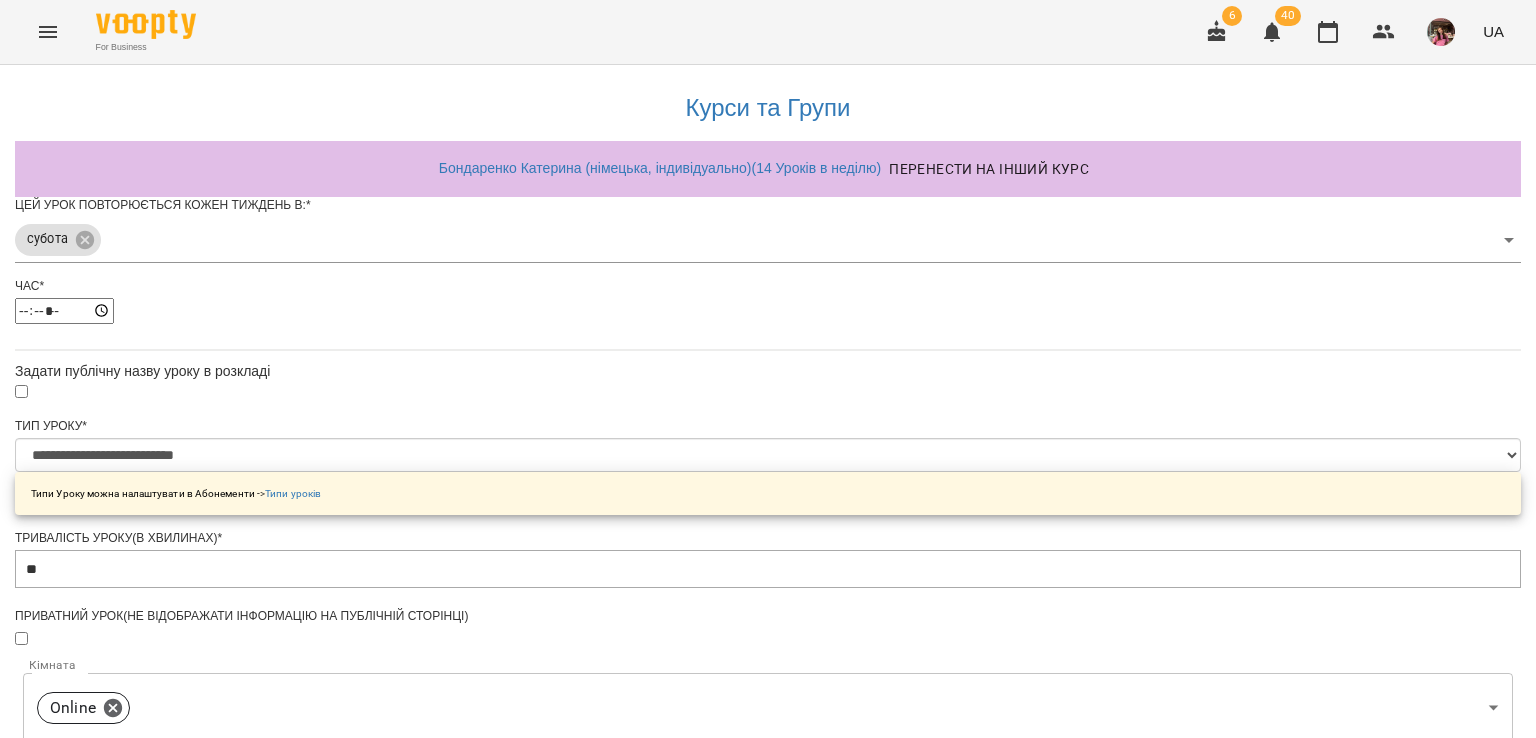 type on "*****" 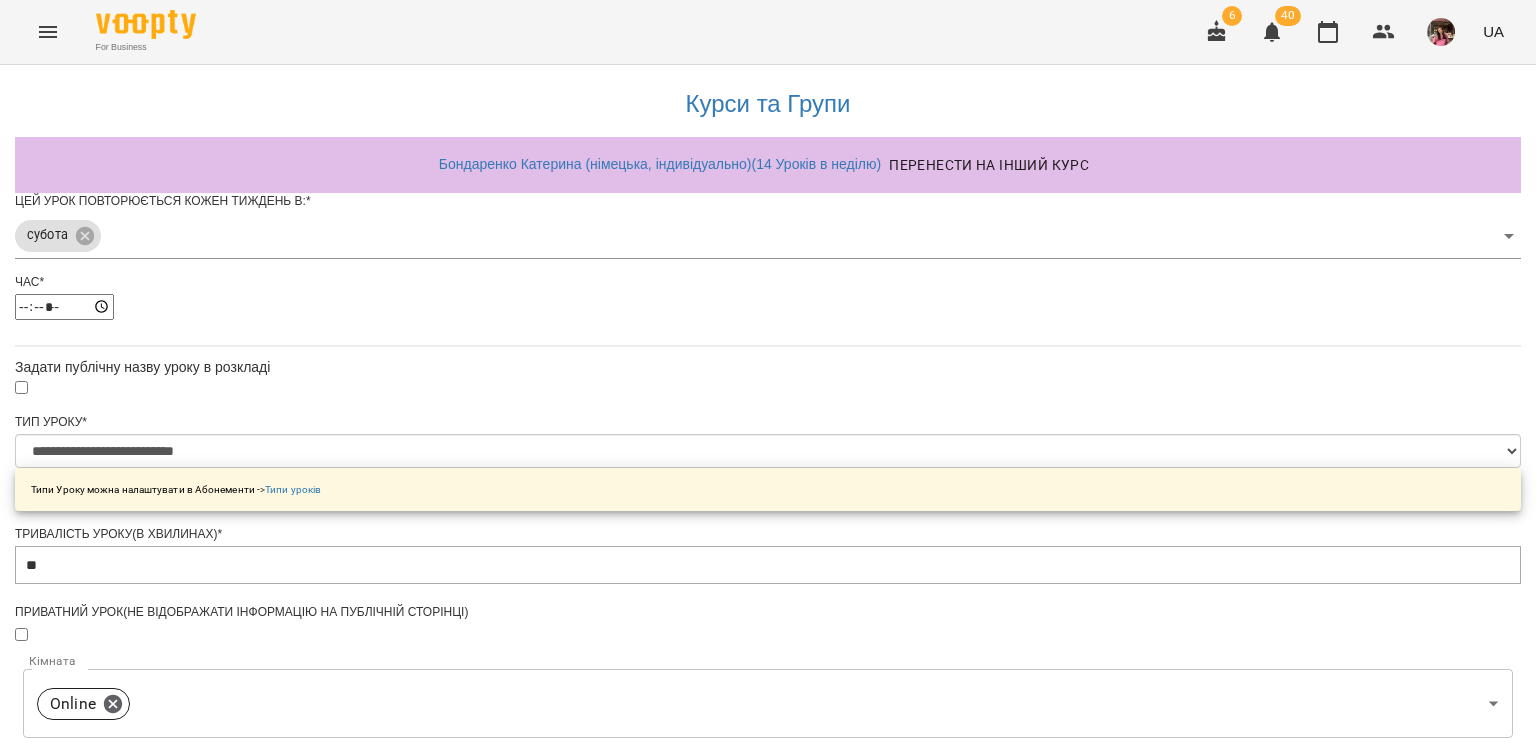 scroll, scrollTop: 663, scrollLeft: 0, axis: vertical 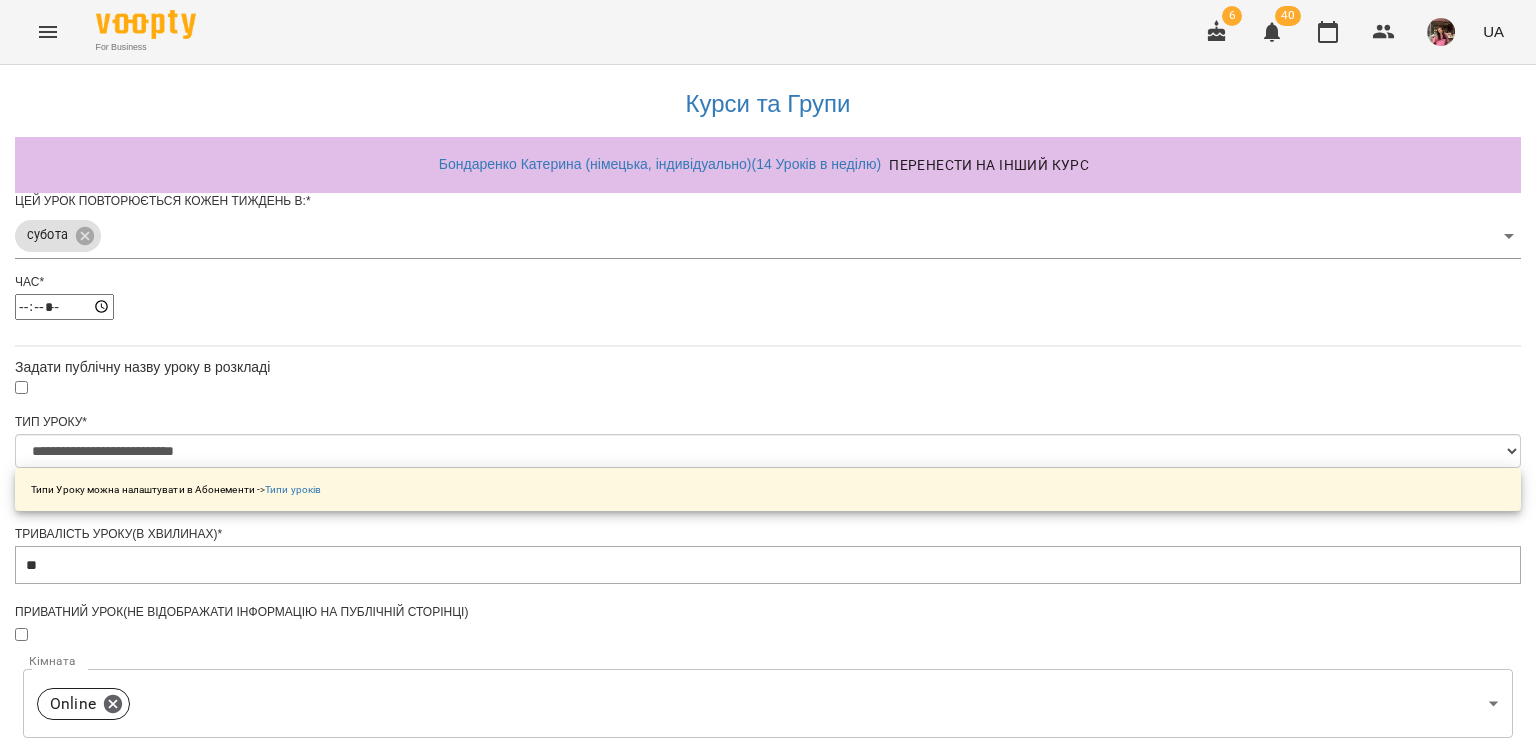 click on "**********" at bounding box center [108, 1225] 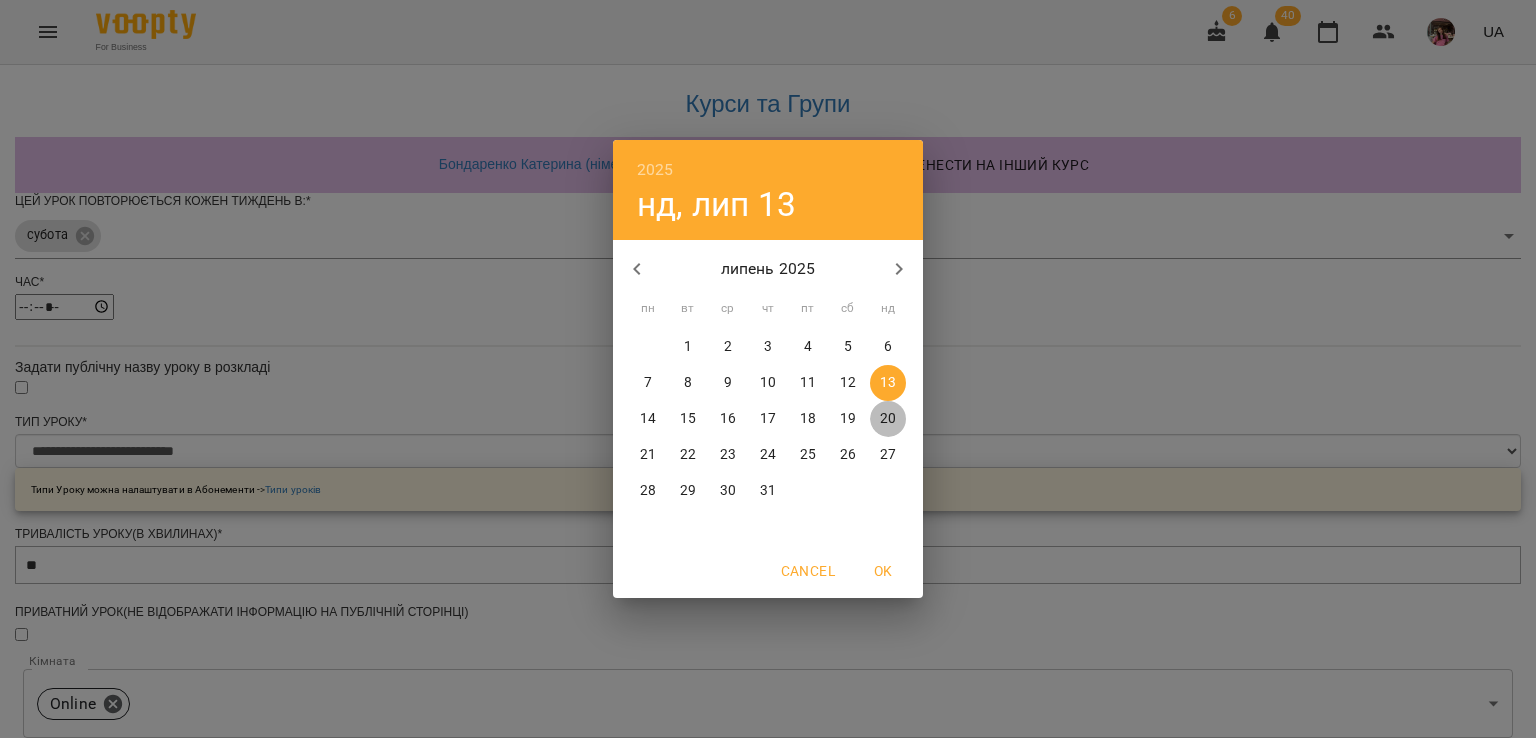 click on "20" at bounding box center (888, 419) 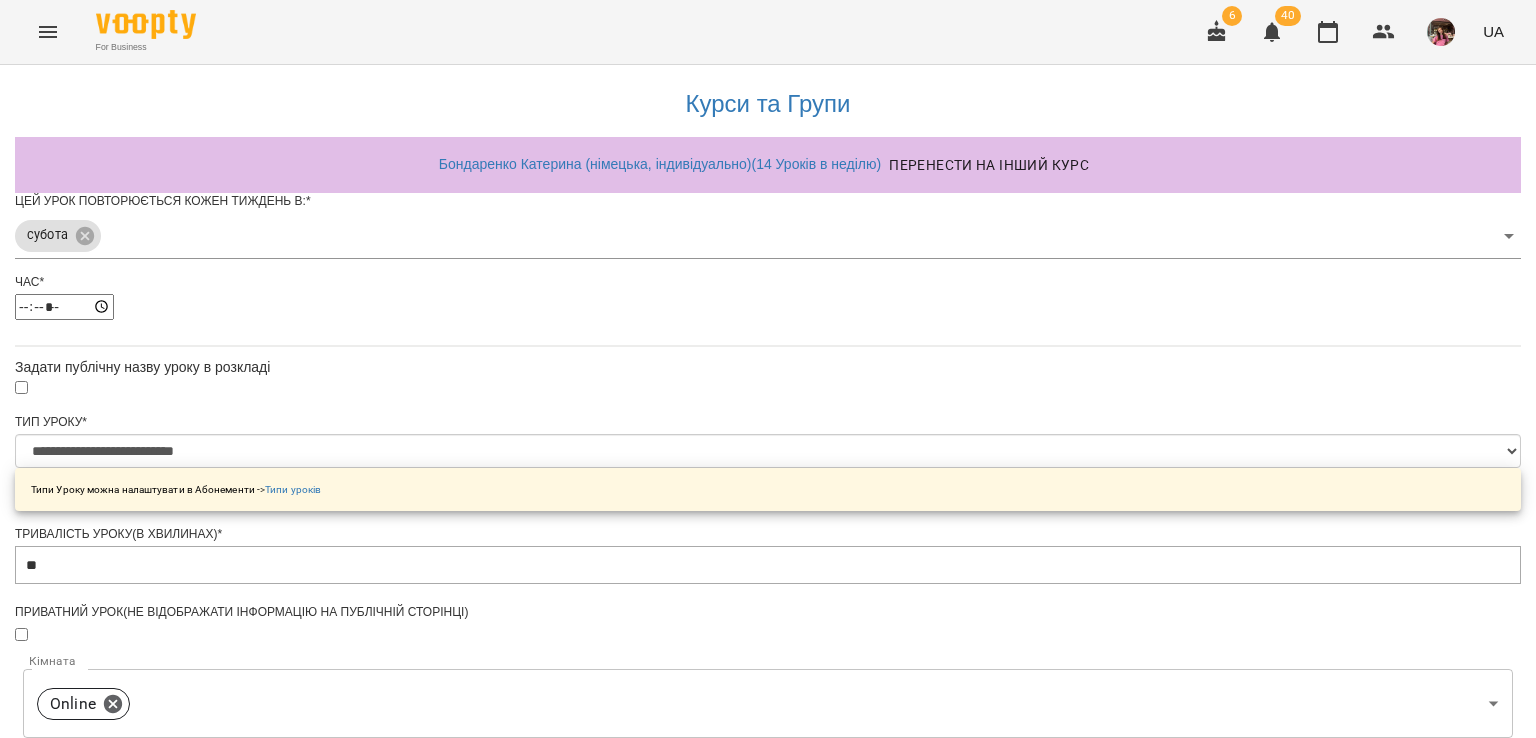scroll, scrollTop: 719, scrollLeft: 0, axis: vertical 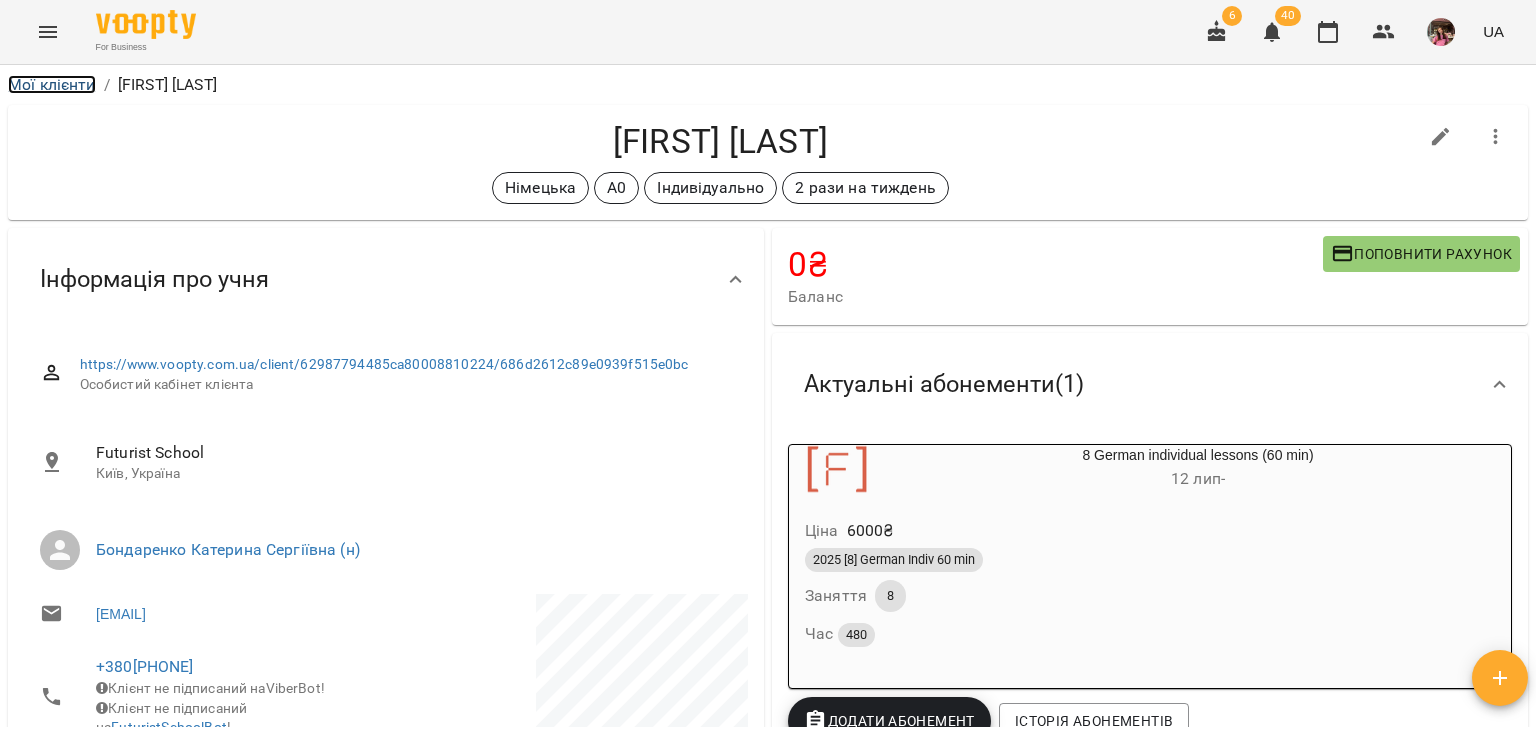 click on "Мої клієнти" at bounding box center (52, 84) 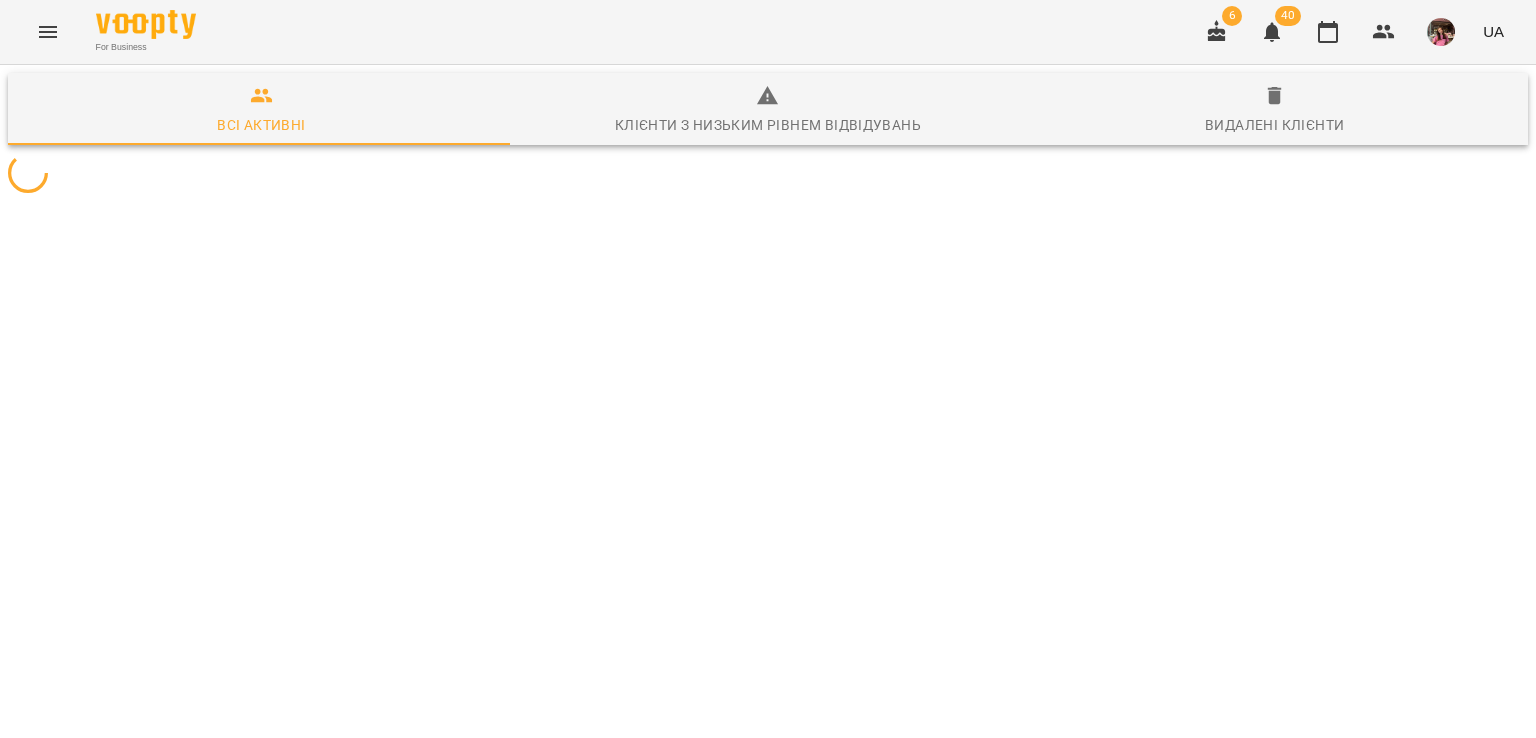scroll, scrollTop: 0, scrollLeft: 0, axis: both 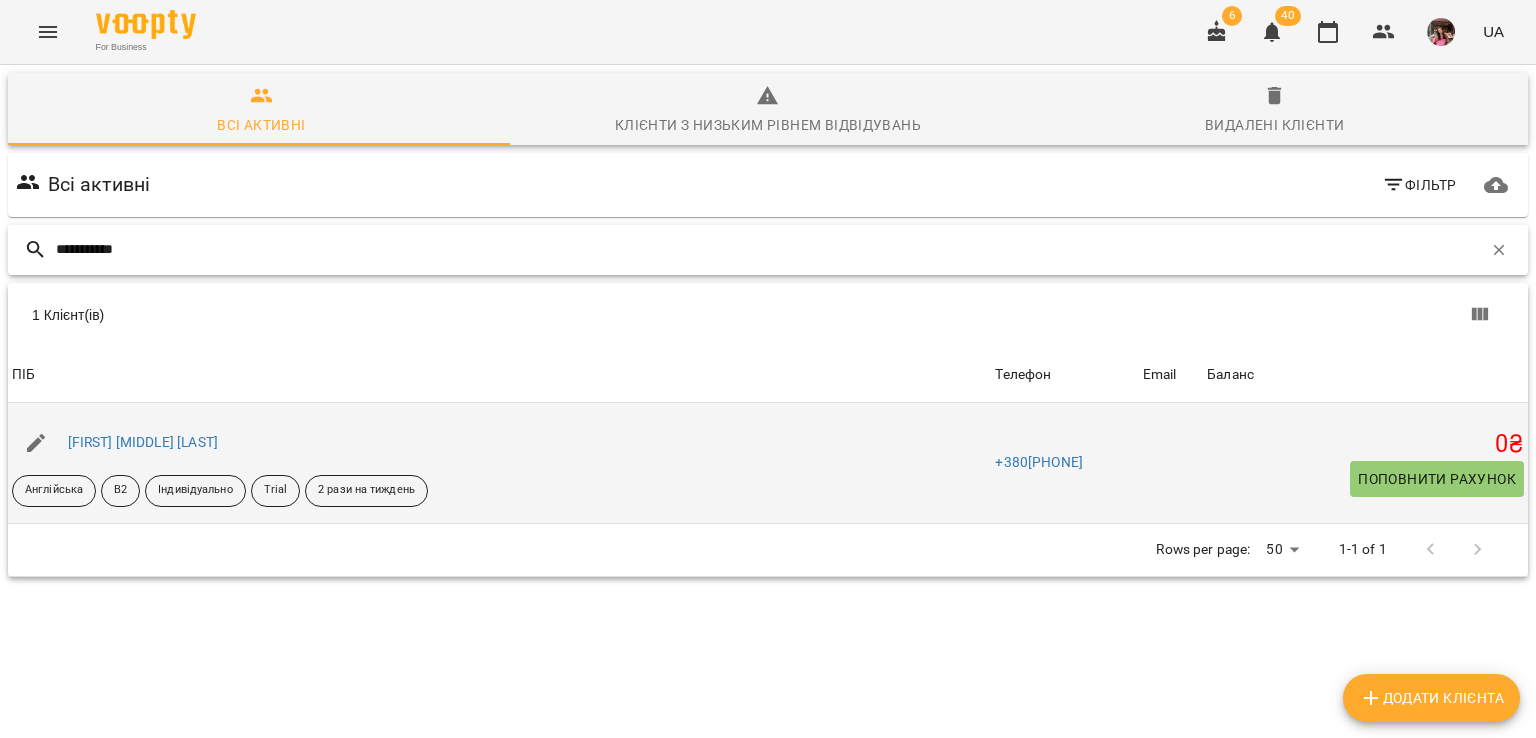 type on "**********" 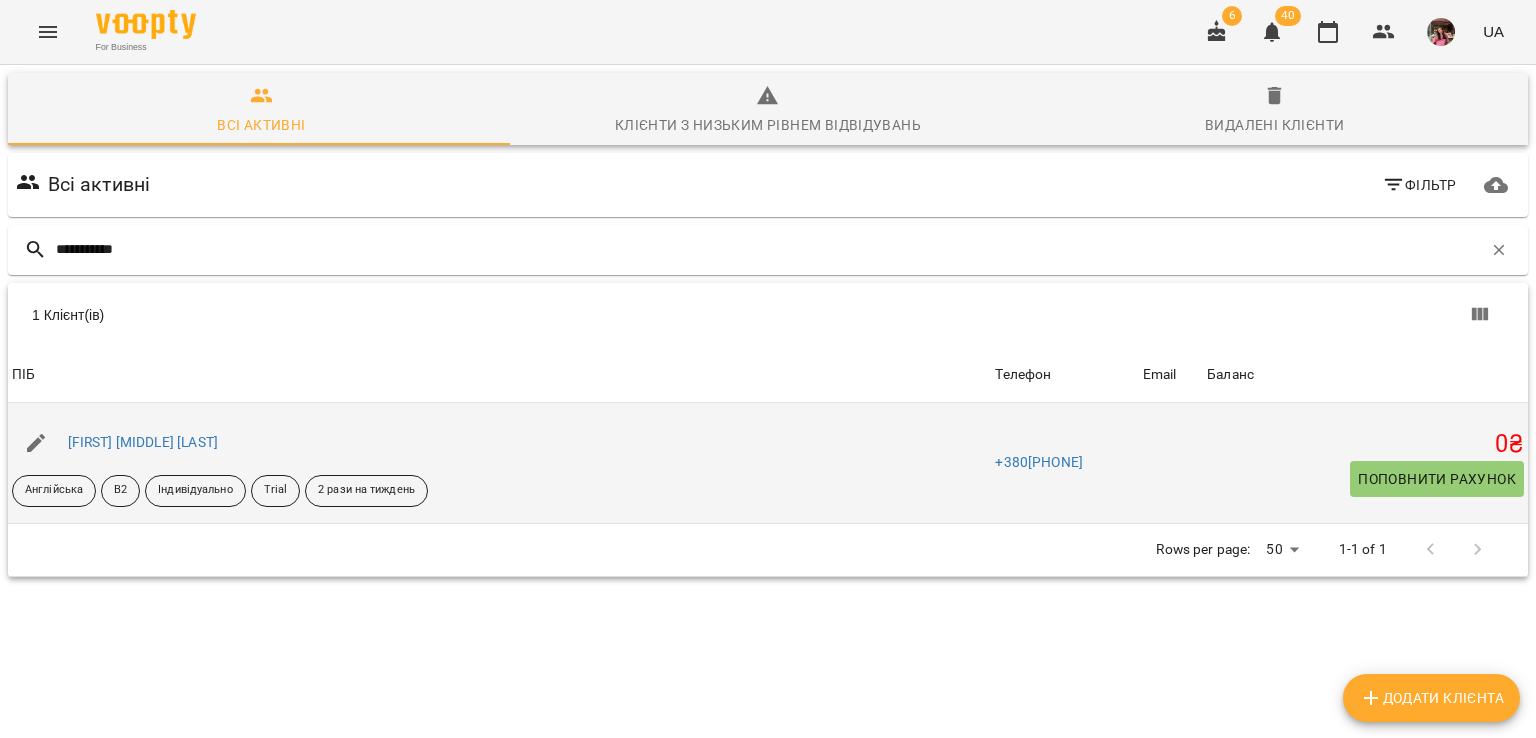 click on "[FIRST] [MIDDLE] [LAST]" at bounding box center (499, 443) 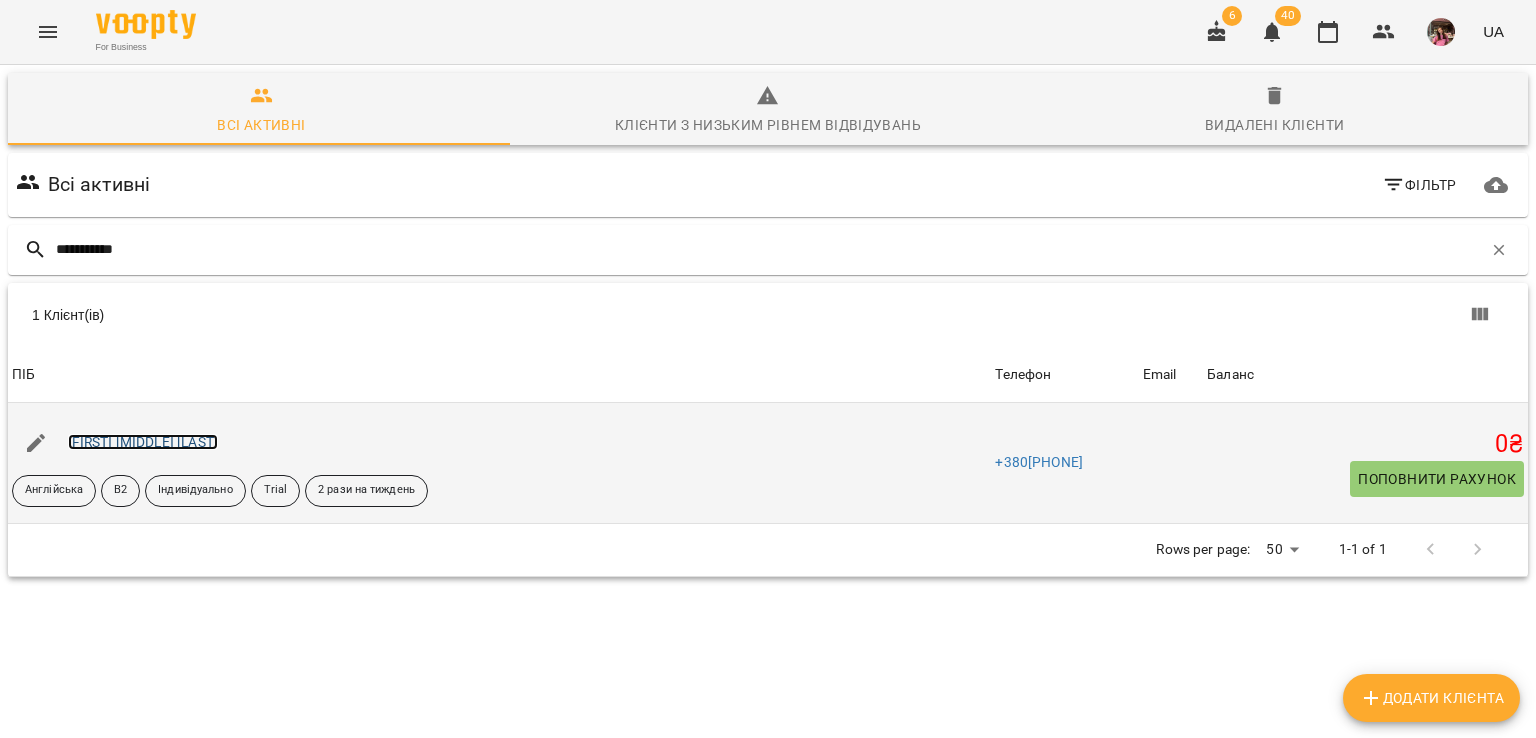 click on "[FIRST] [MIDDLE] [LAST]" at bounding box center (143, 442) 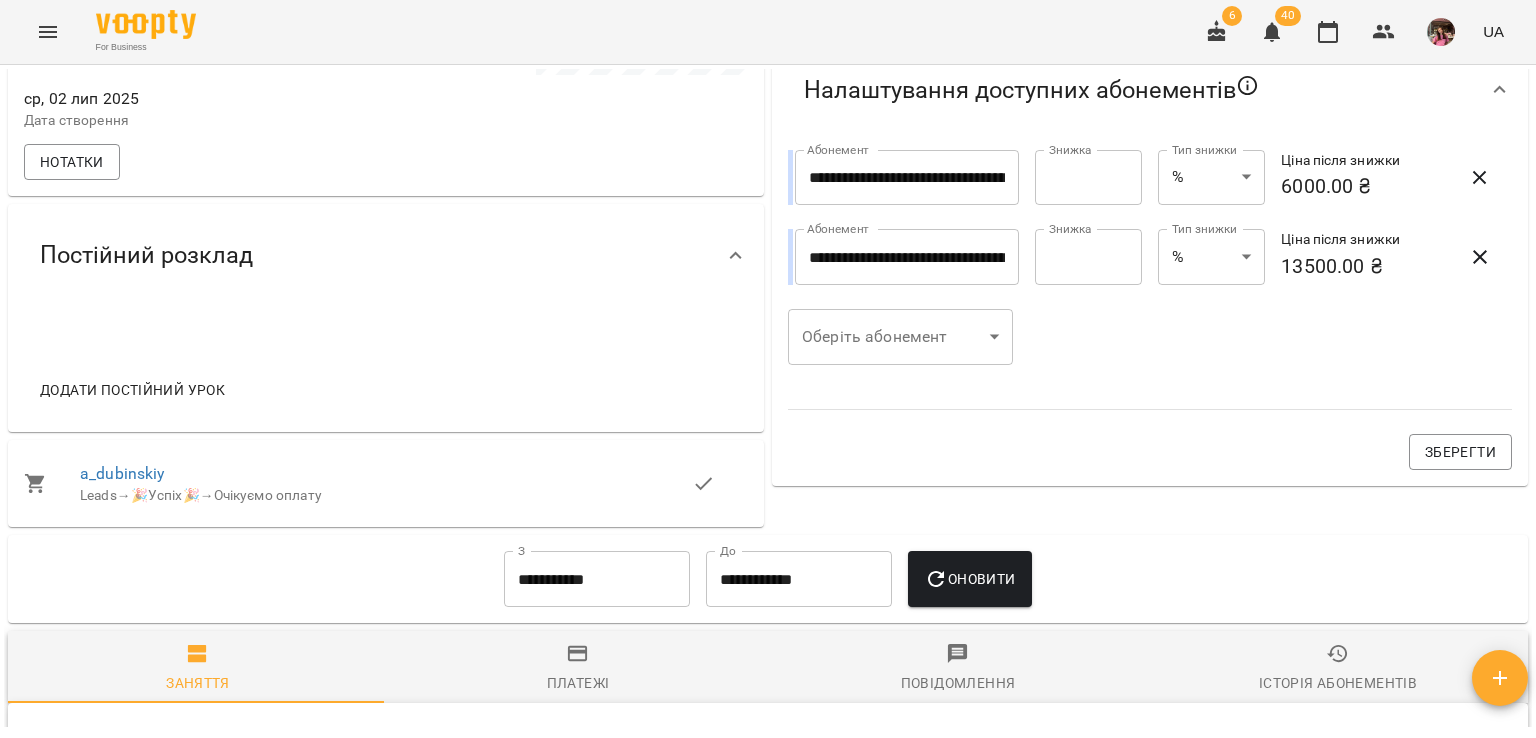 scroll, scrollTop: 730, scrollLeft: 0, axis: vertical 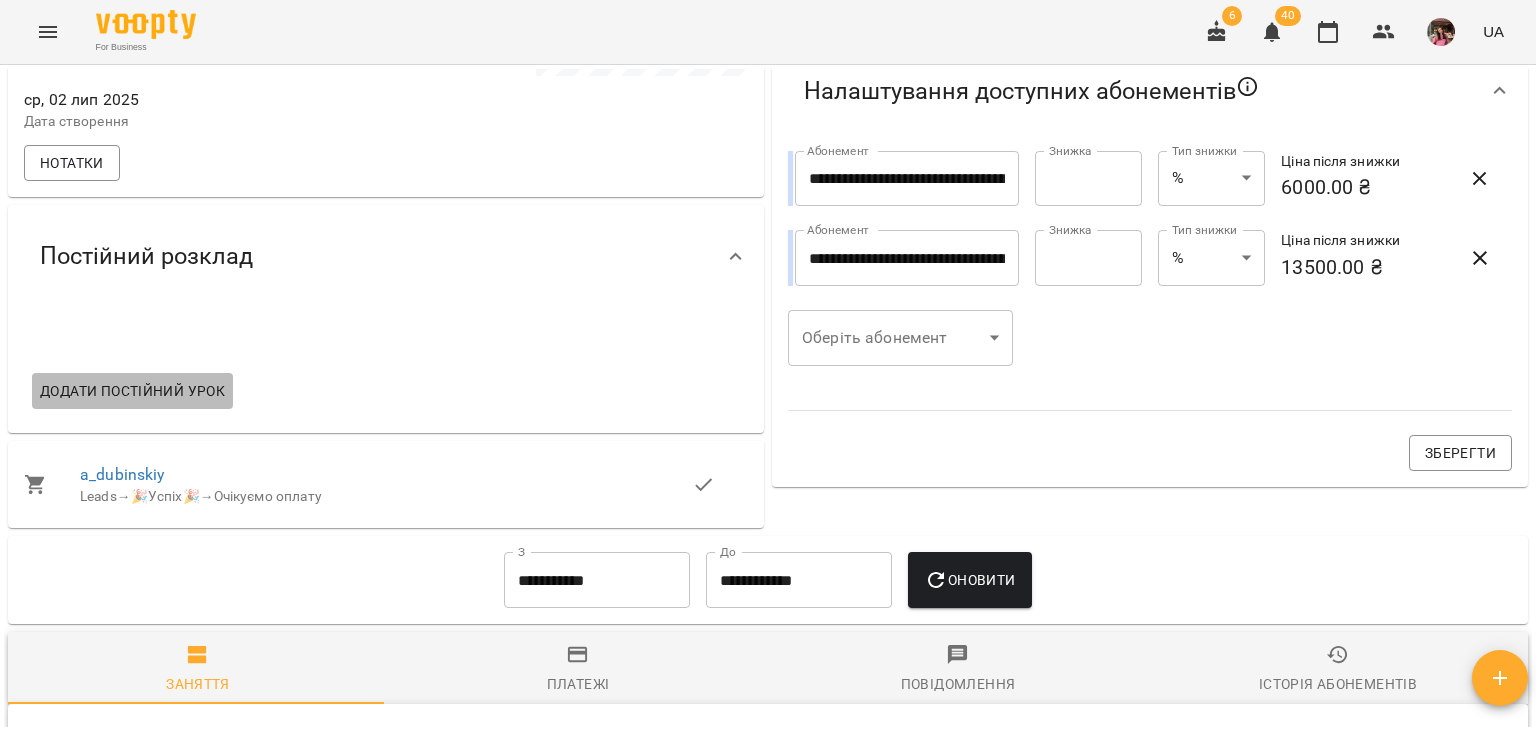 click on "Додати постійний урок" at bounding box center [132, 391] 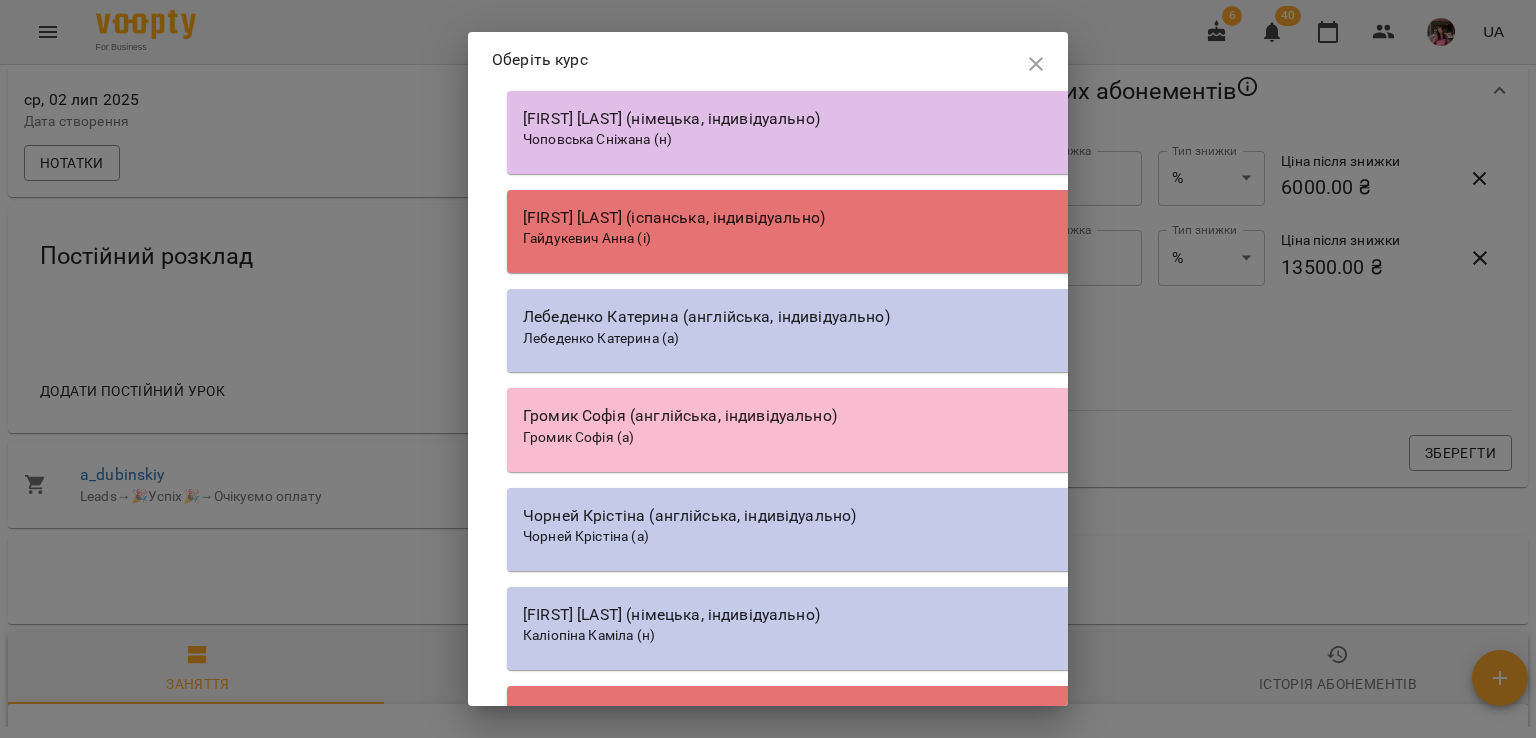 scroll, scrollTop: 22931, scrollLeft: 0, axis: vertical 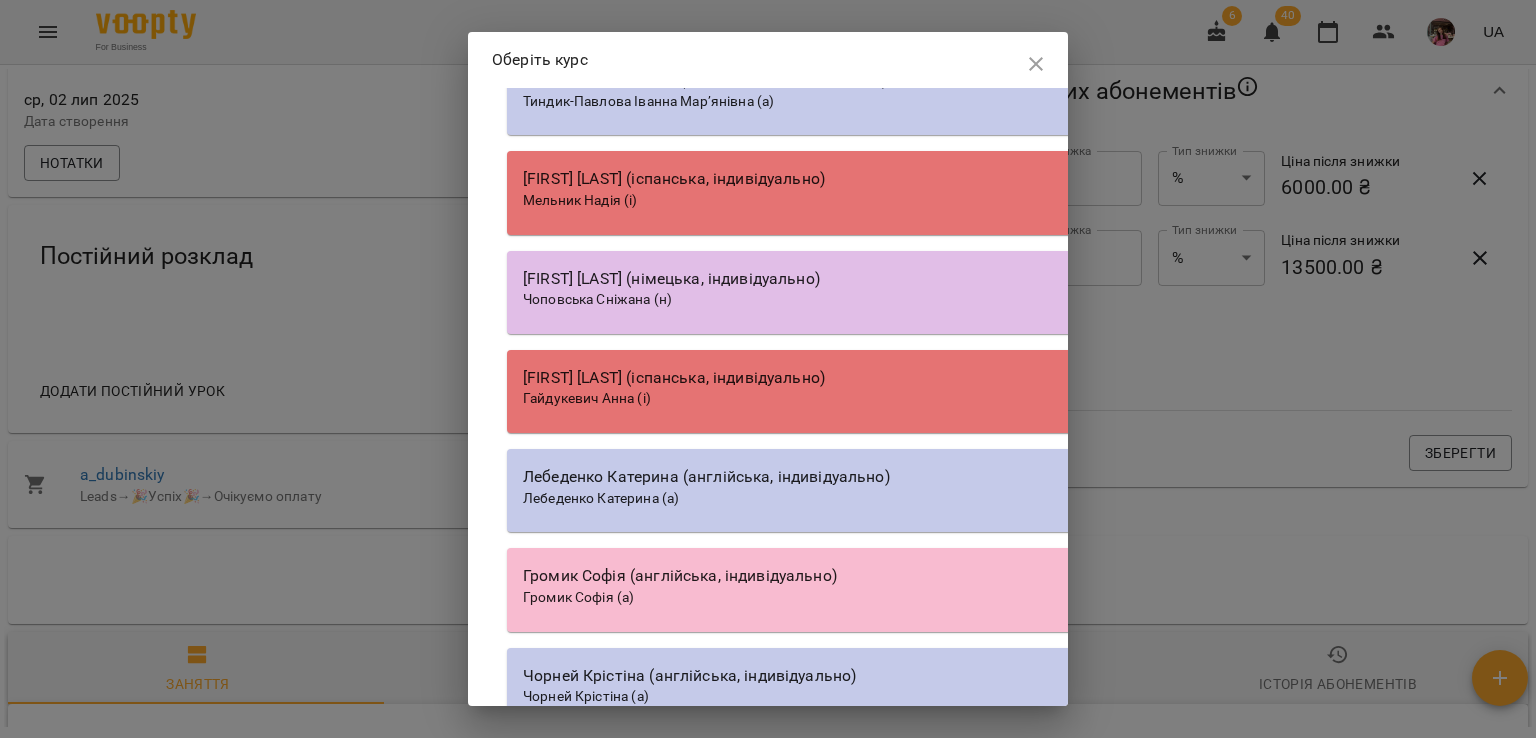 click on "Лахнюк Артем (а)" at bounding box center (580, -495) 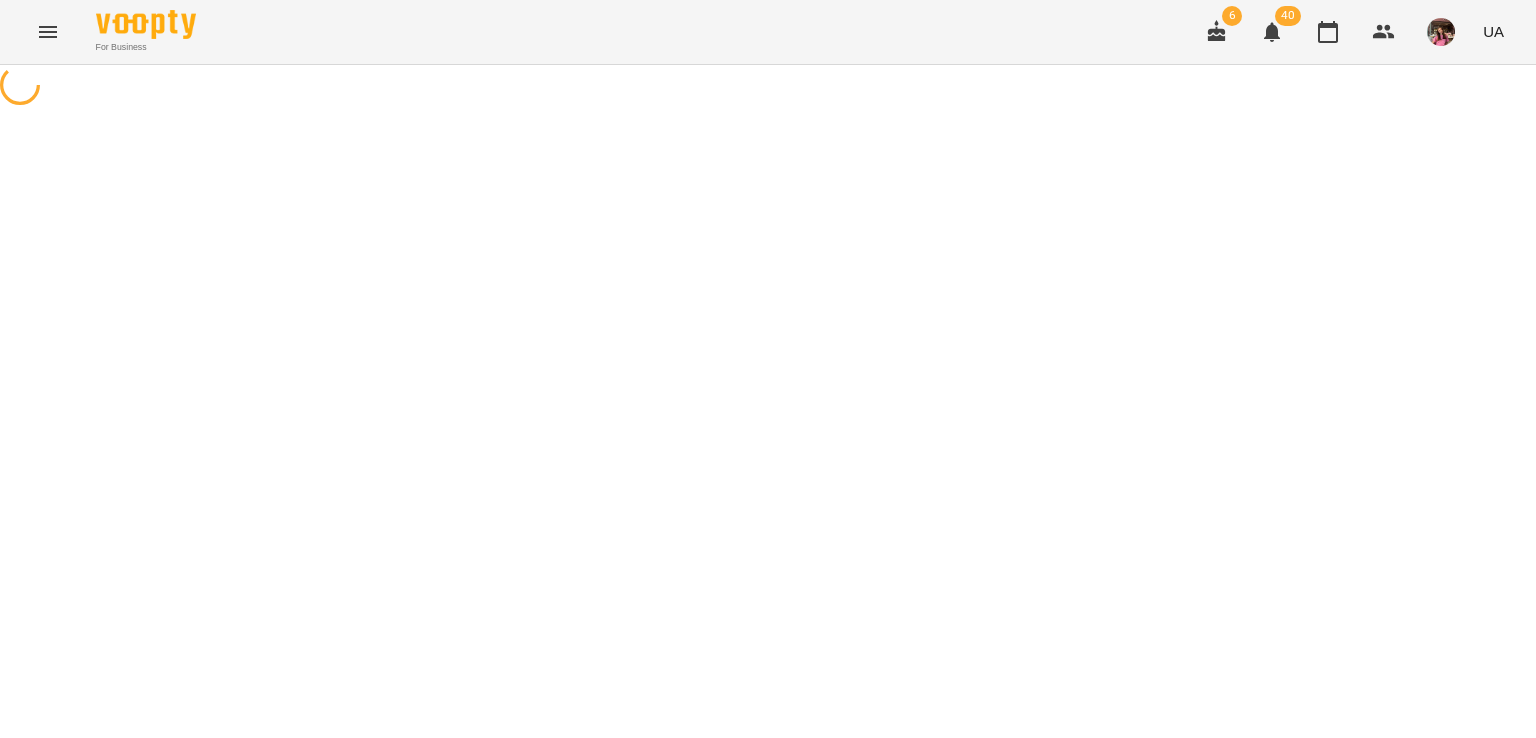 select on "**********" 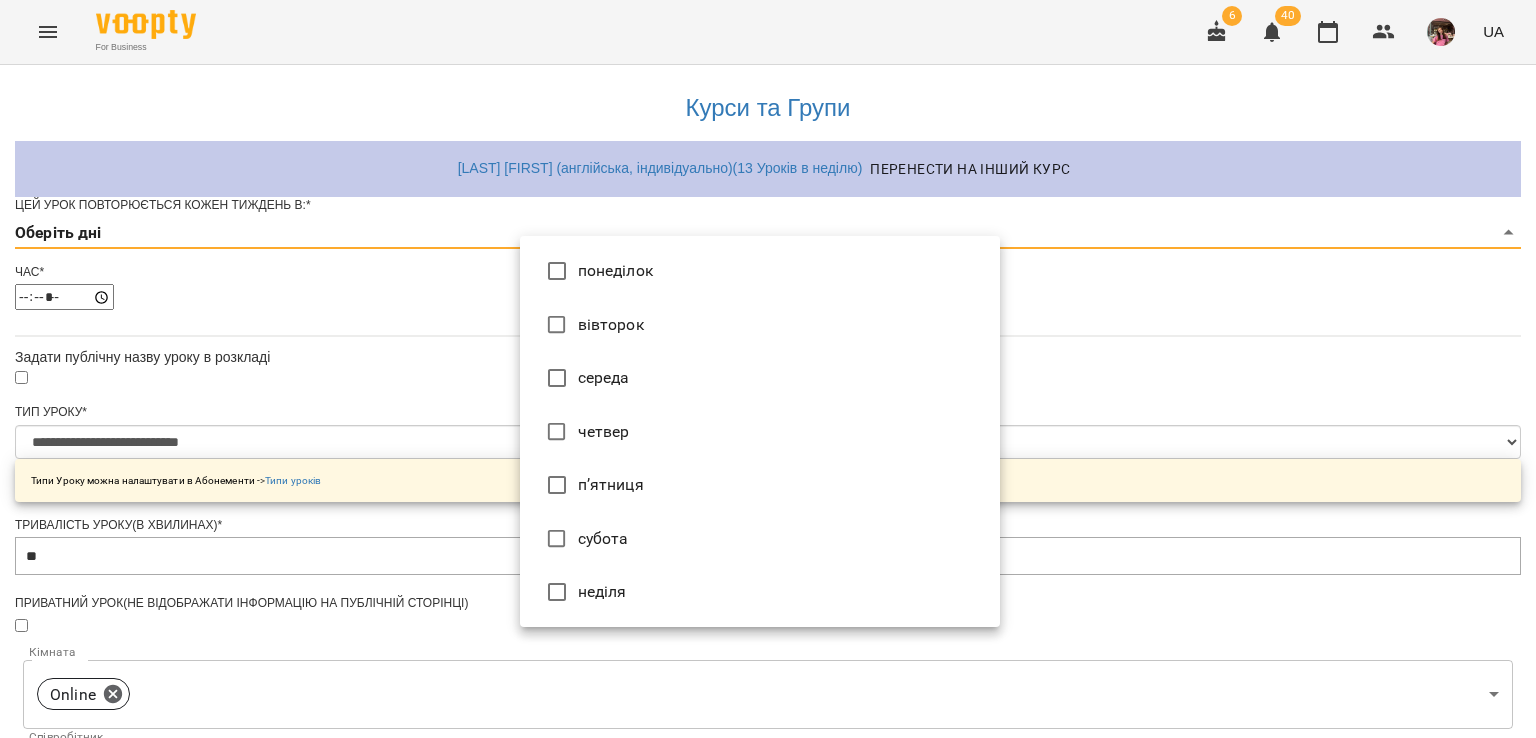 click on "**********" at bounding box center [768, 644] 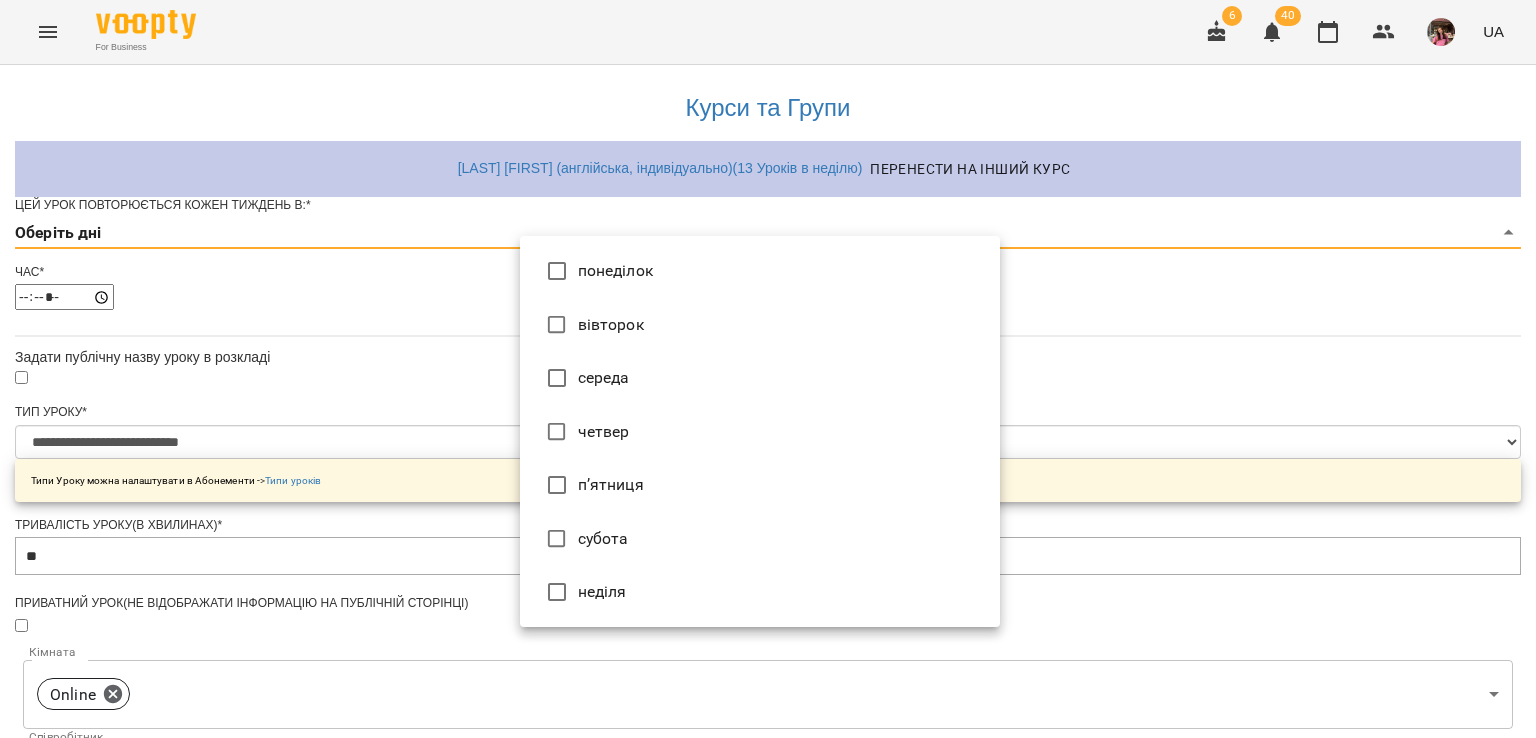 type on "*" 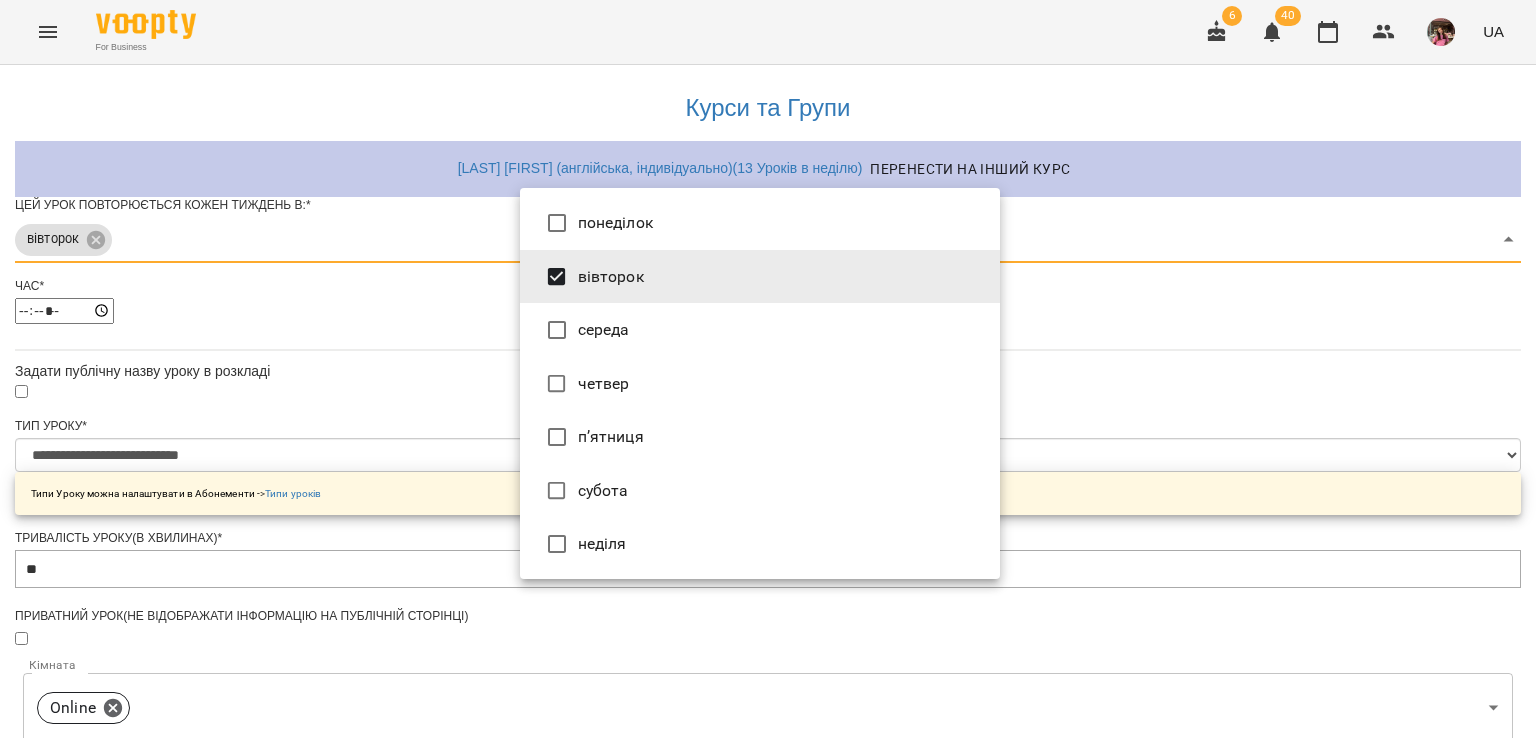 click at bounding box center (768, 369) 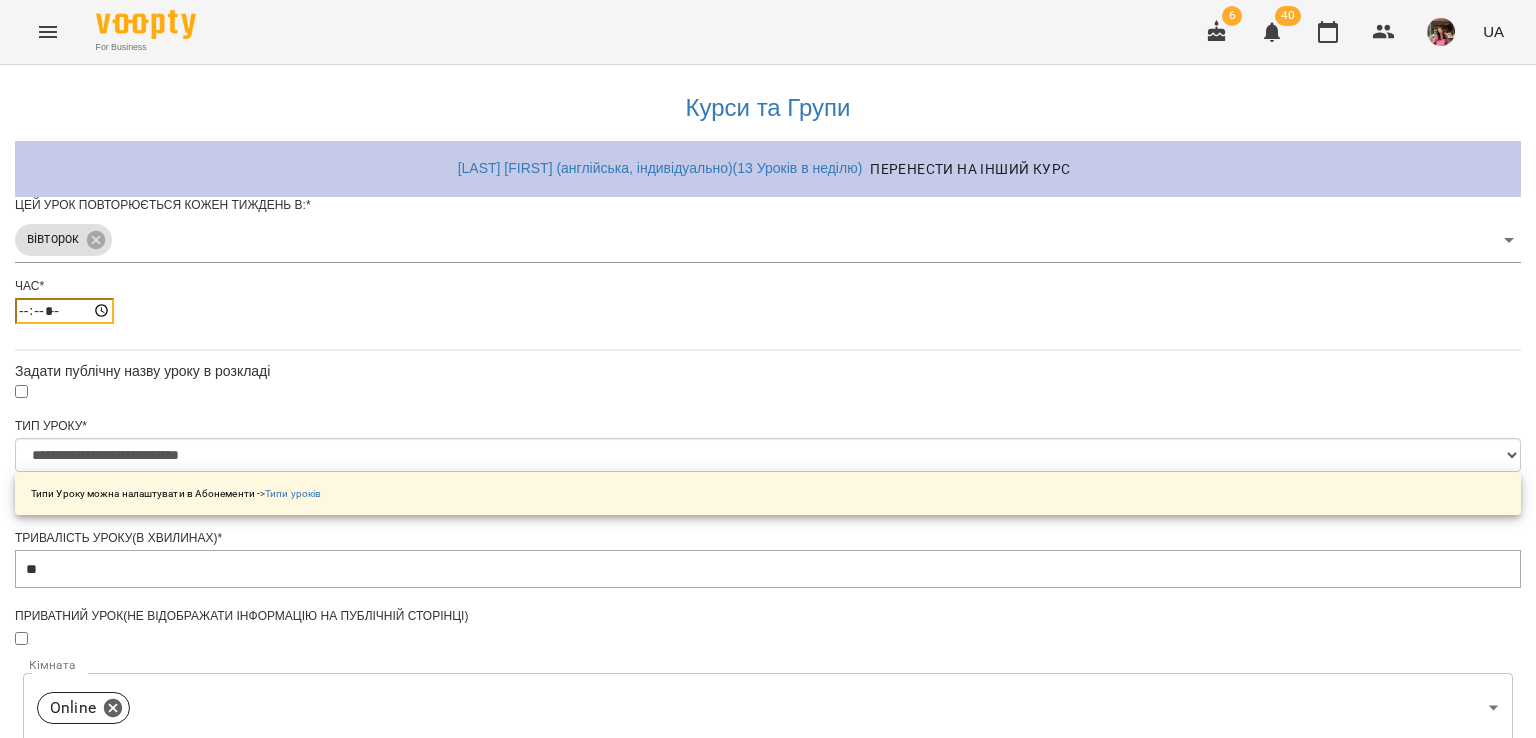 click on "*****" at bounding box center [64, 311] 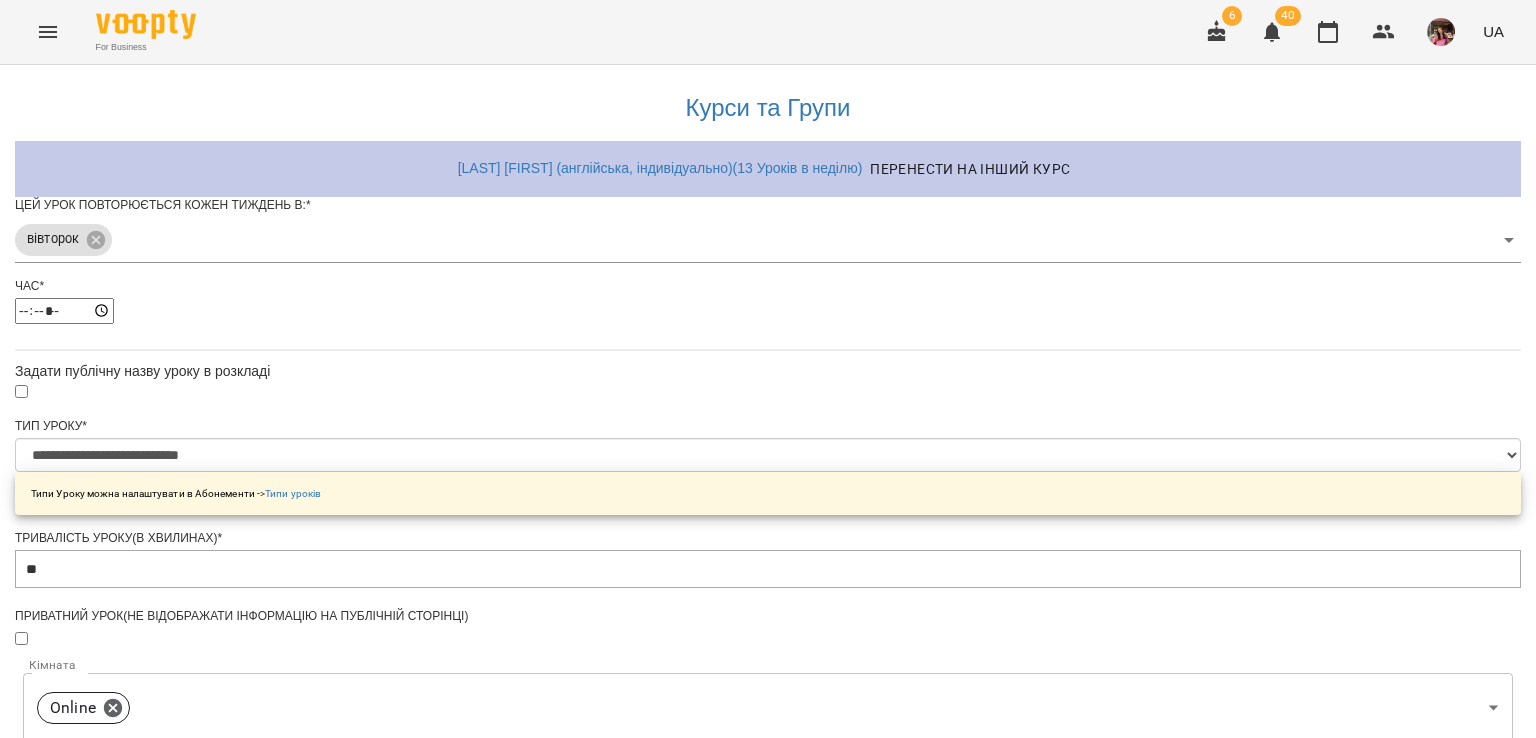 type on "*****" 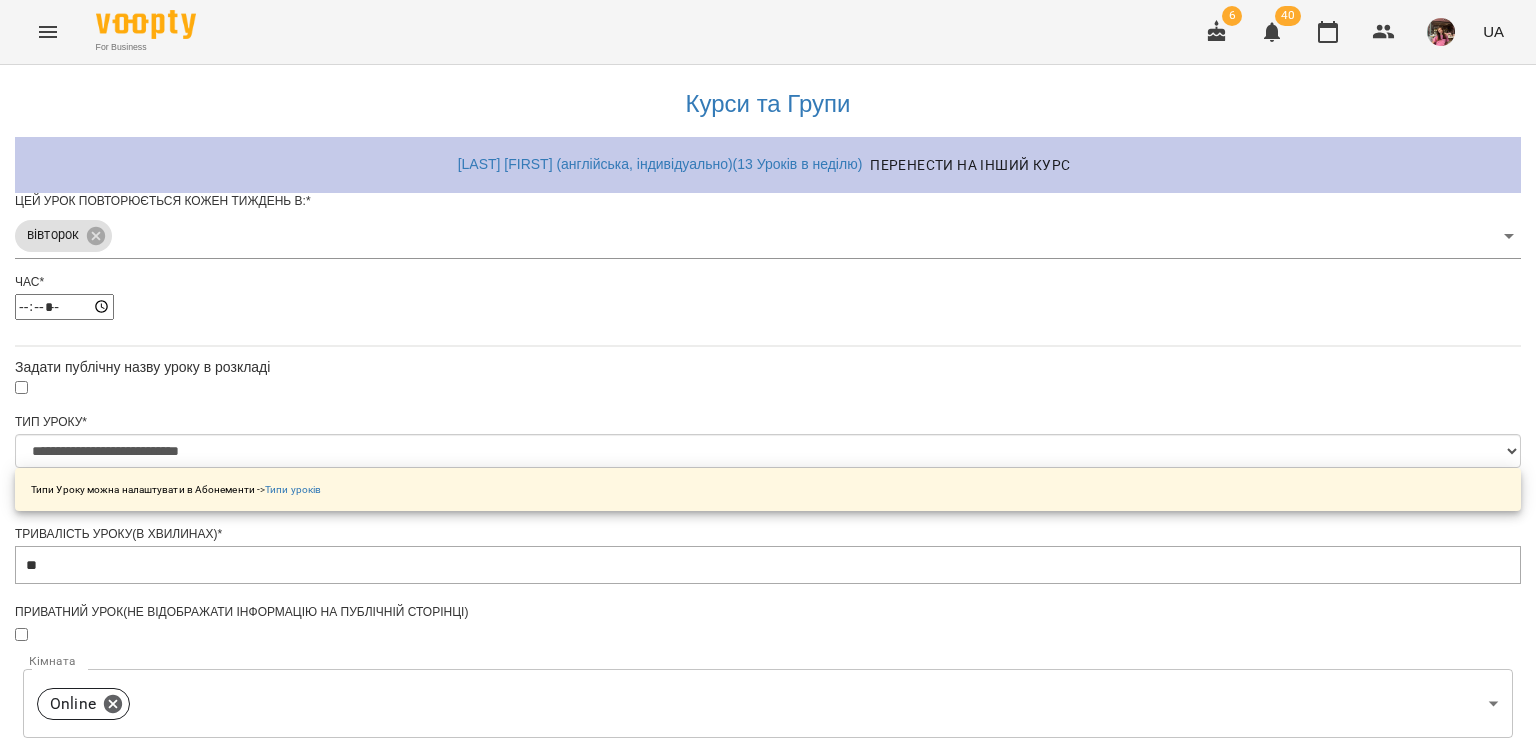 click on "**********" at bounding box center [768, 747] 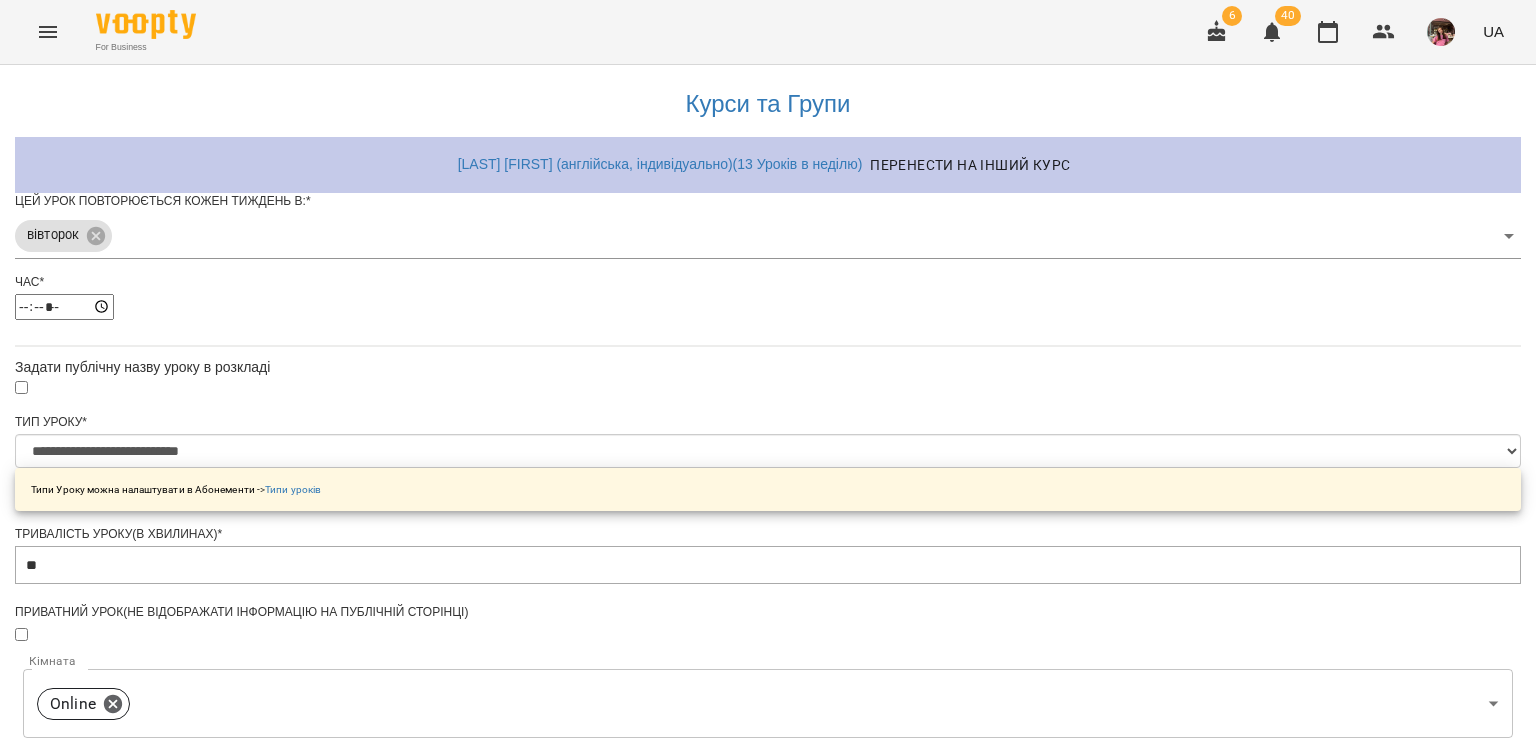 click on "Зберегти" at bounding box center (768, 1327) 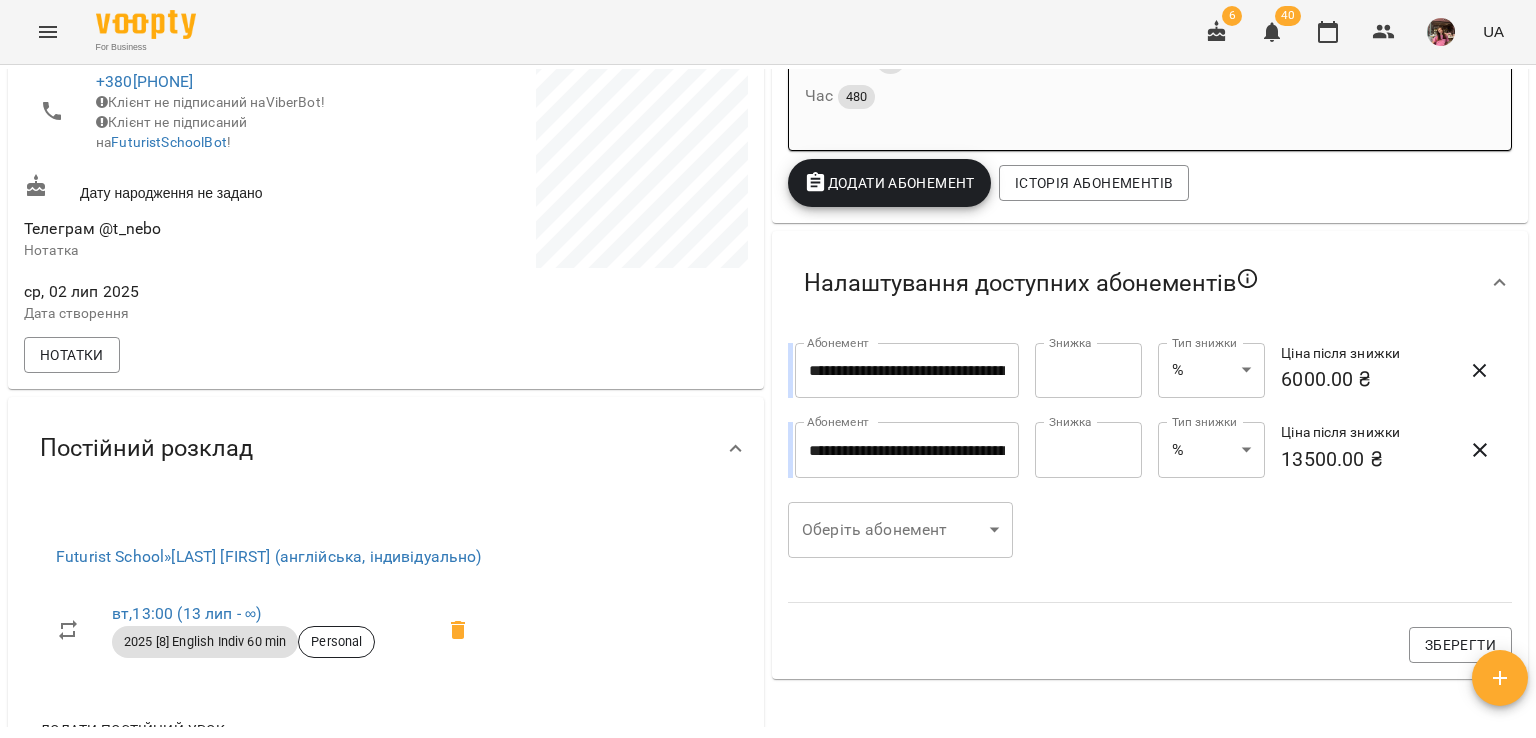 scroll, scrollTop: 743, scrollLeft: 0, axis: vertical 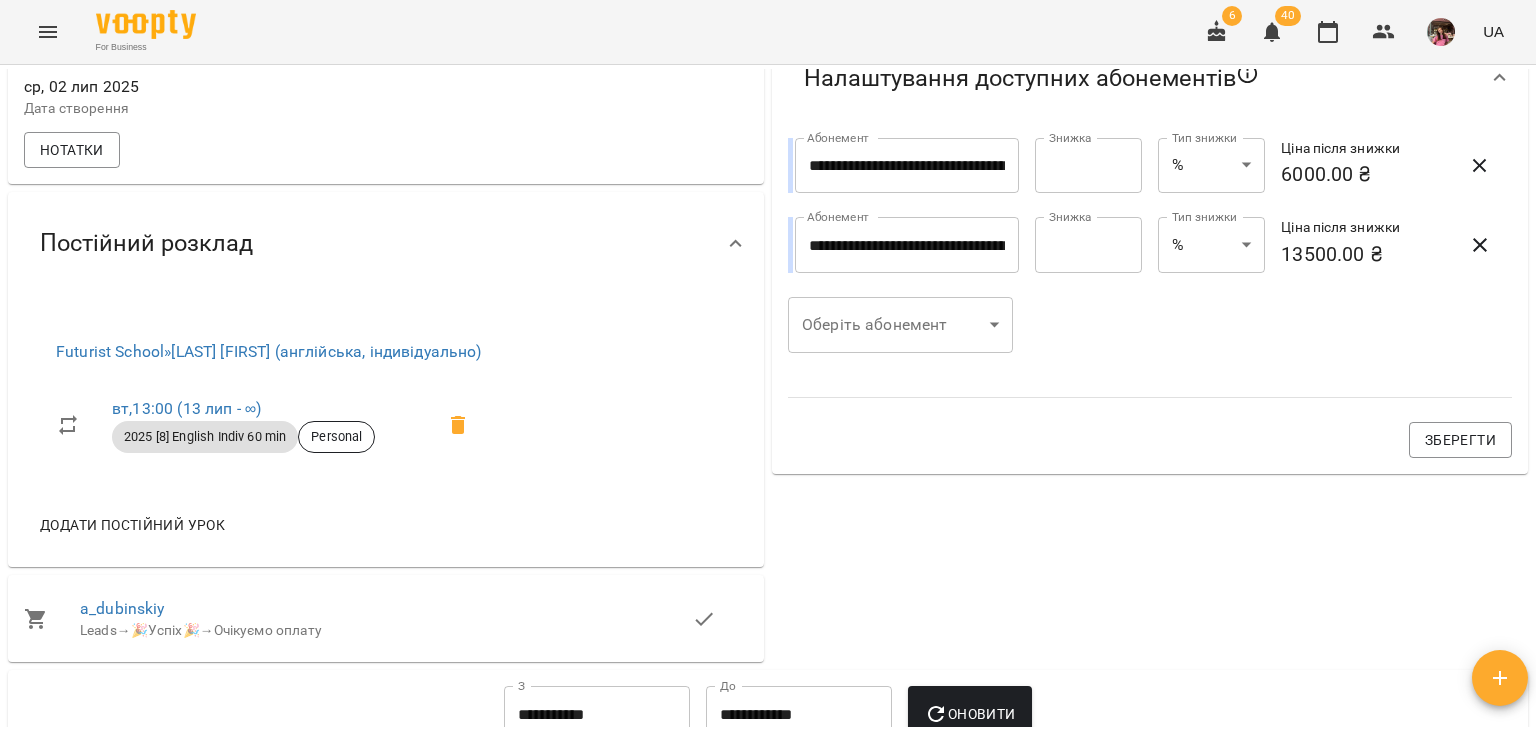 click on "Додати постійний урок" at bounding box center [132, 525] 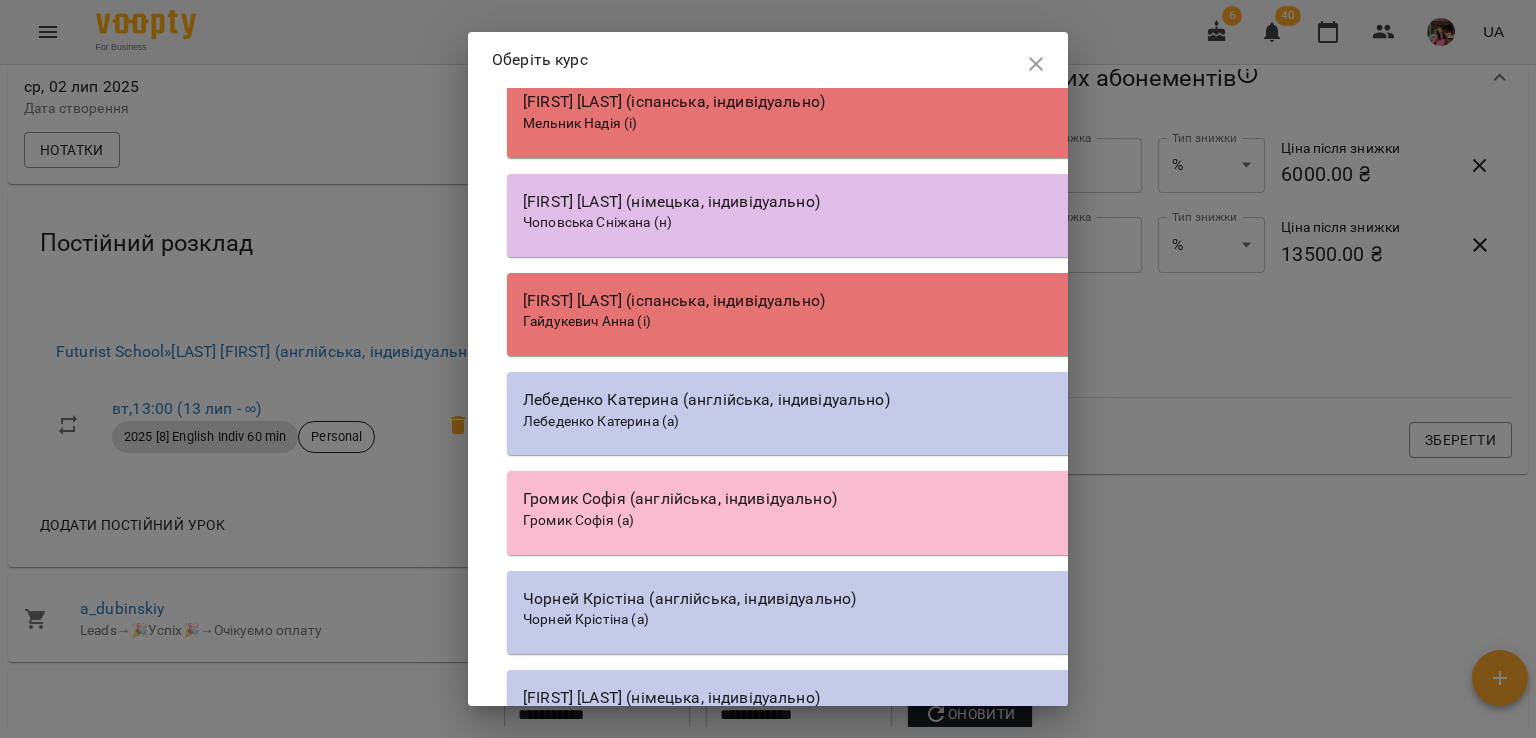 scroll, scrollTop: 23007, scrollLeft: 0, axis: vertical 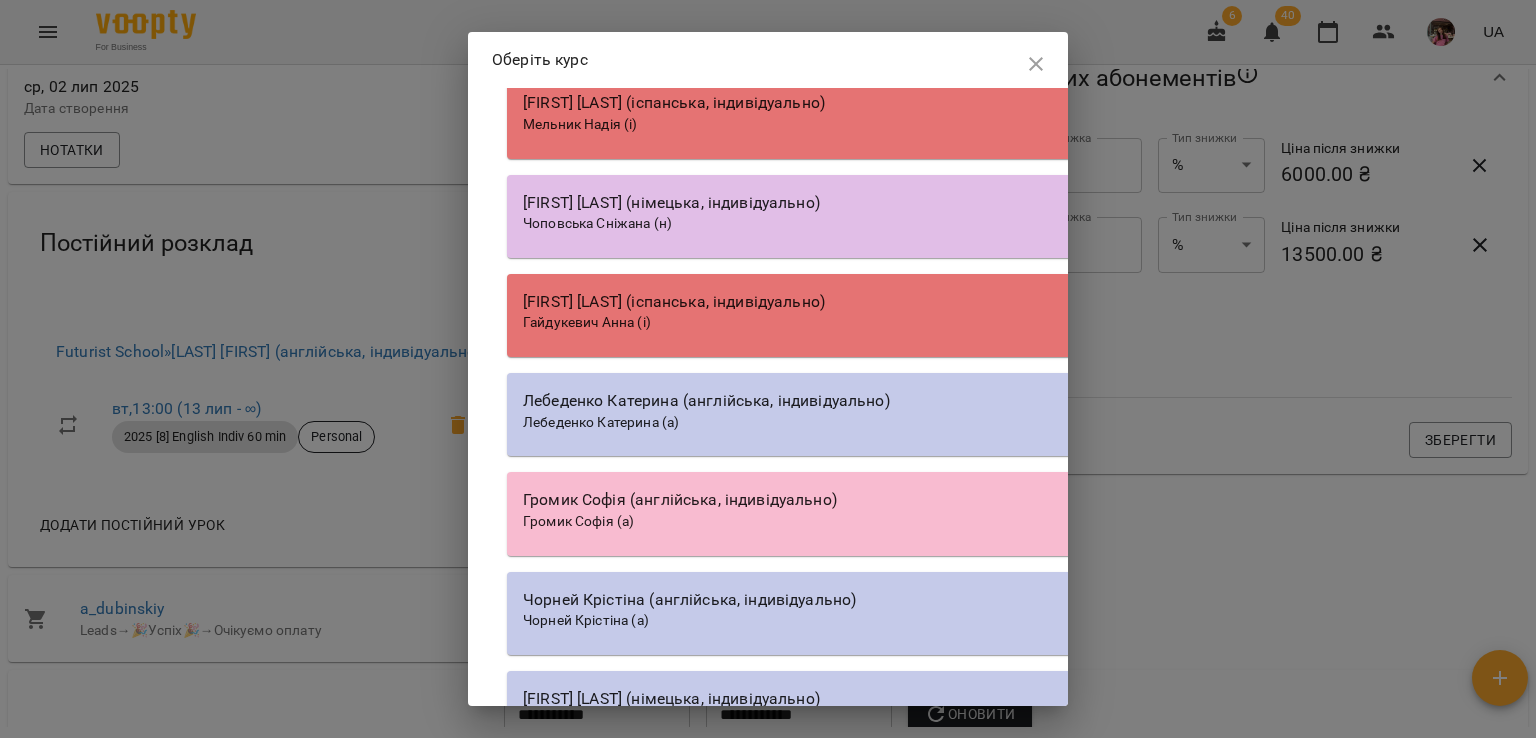 click on "[LAST] [FIRST] (англійська, індивідуально) [LAST] [FIRST] (а)" at bounding box center (1077, -578) 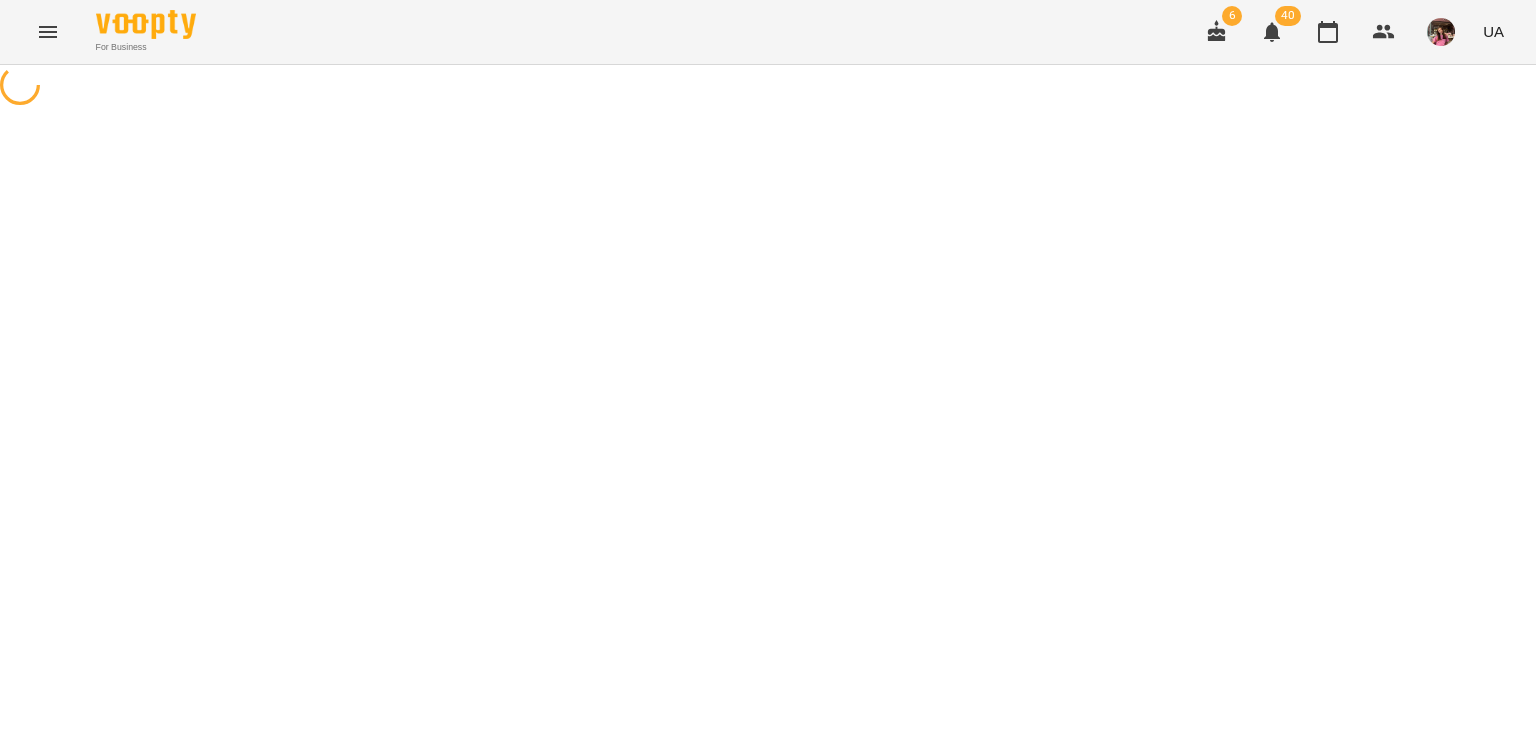 select on "**********" 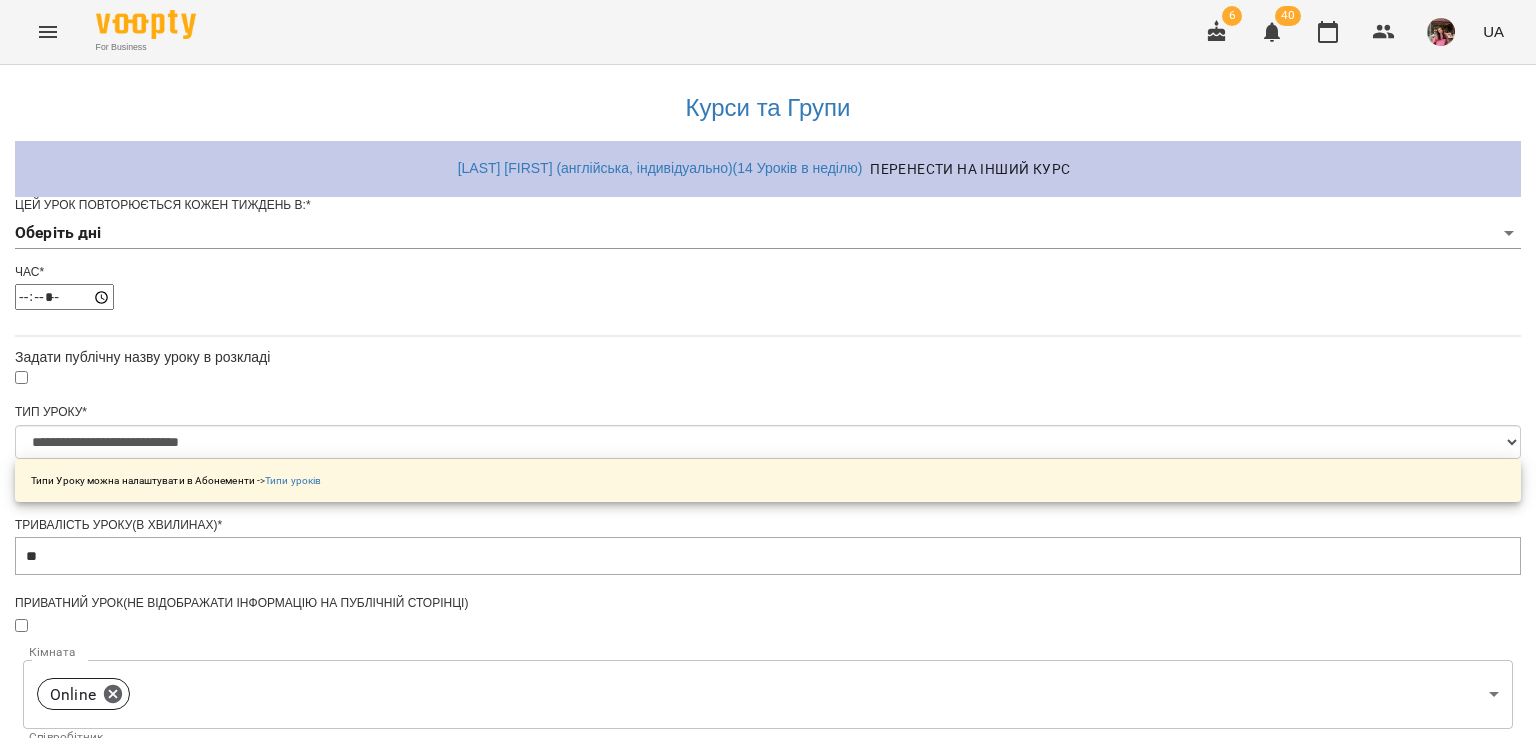 click on "**********" at bounding box center (768, 644) 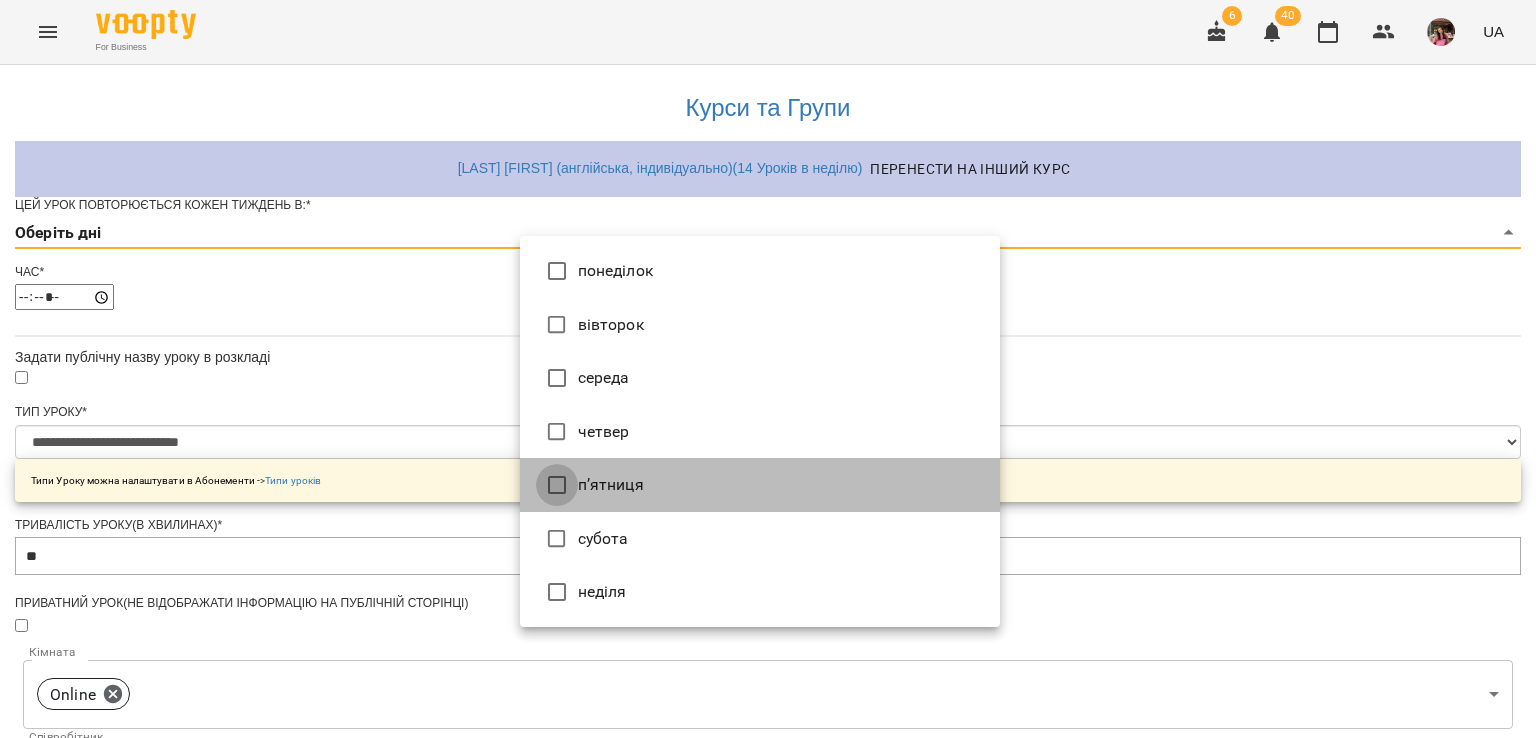 type on "*" 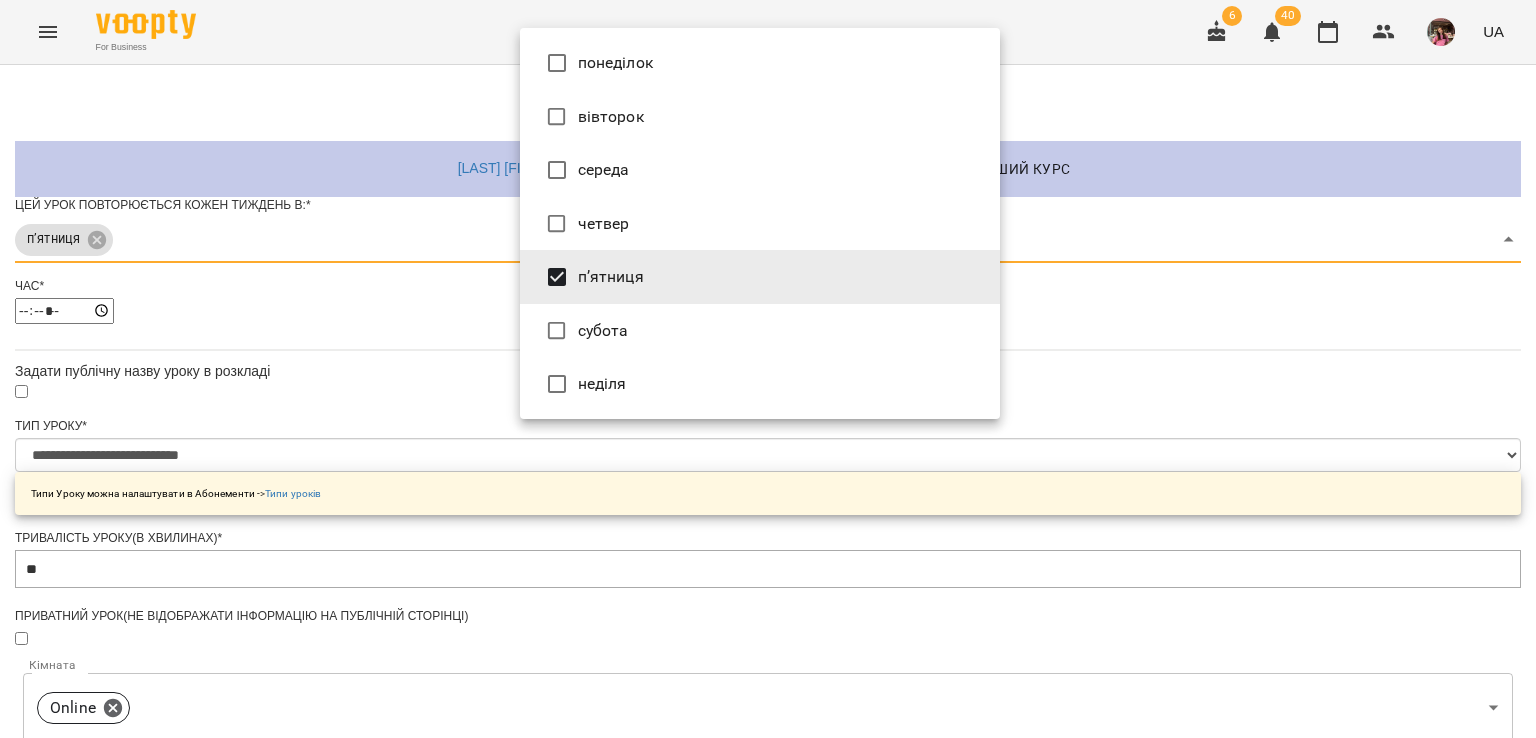 click at bounding box center (768, 369) 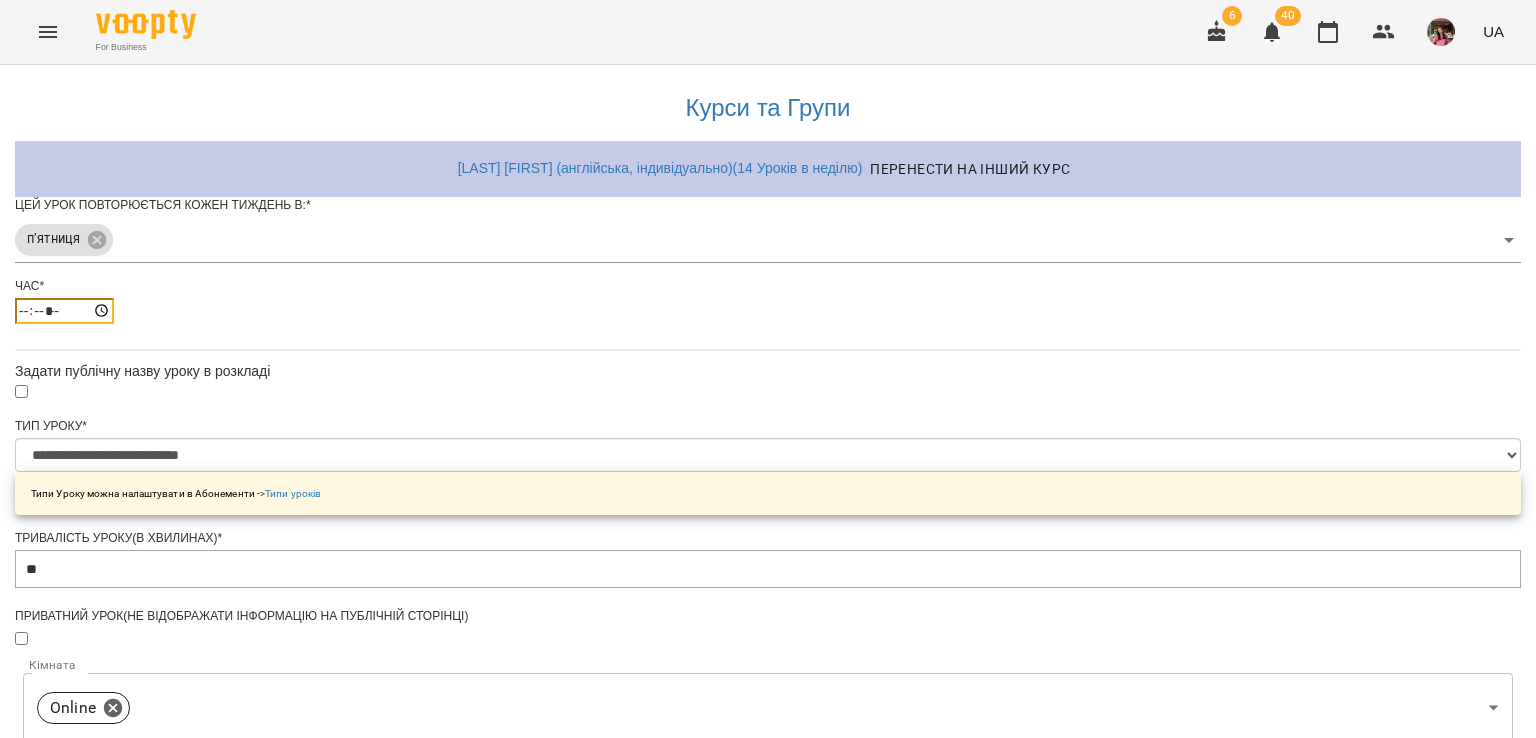 click on "*****" at bounding box center [64, 311] 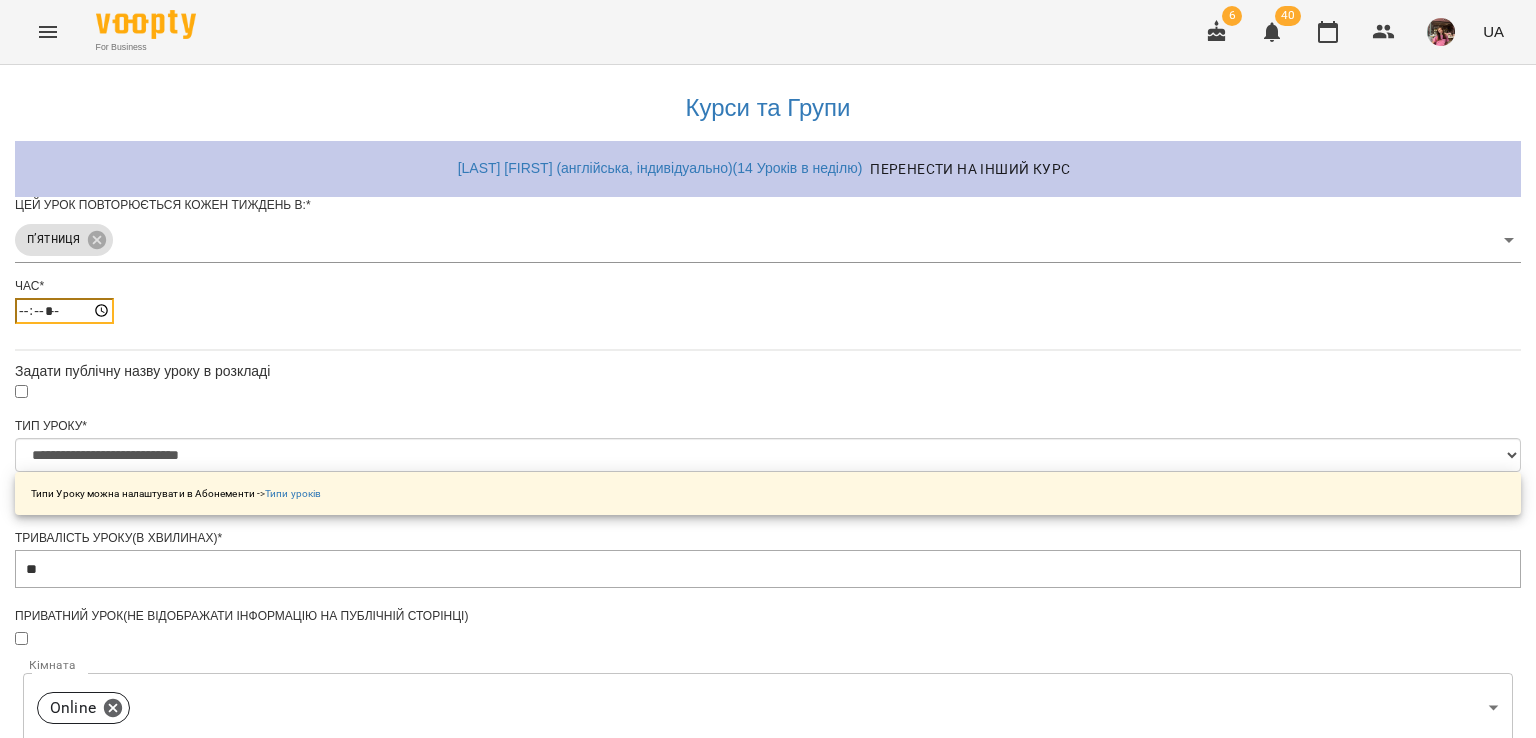 type on "*****" 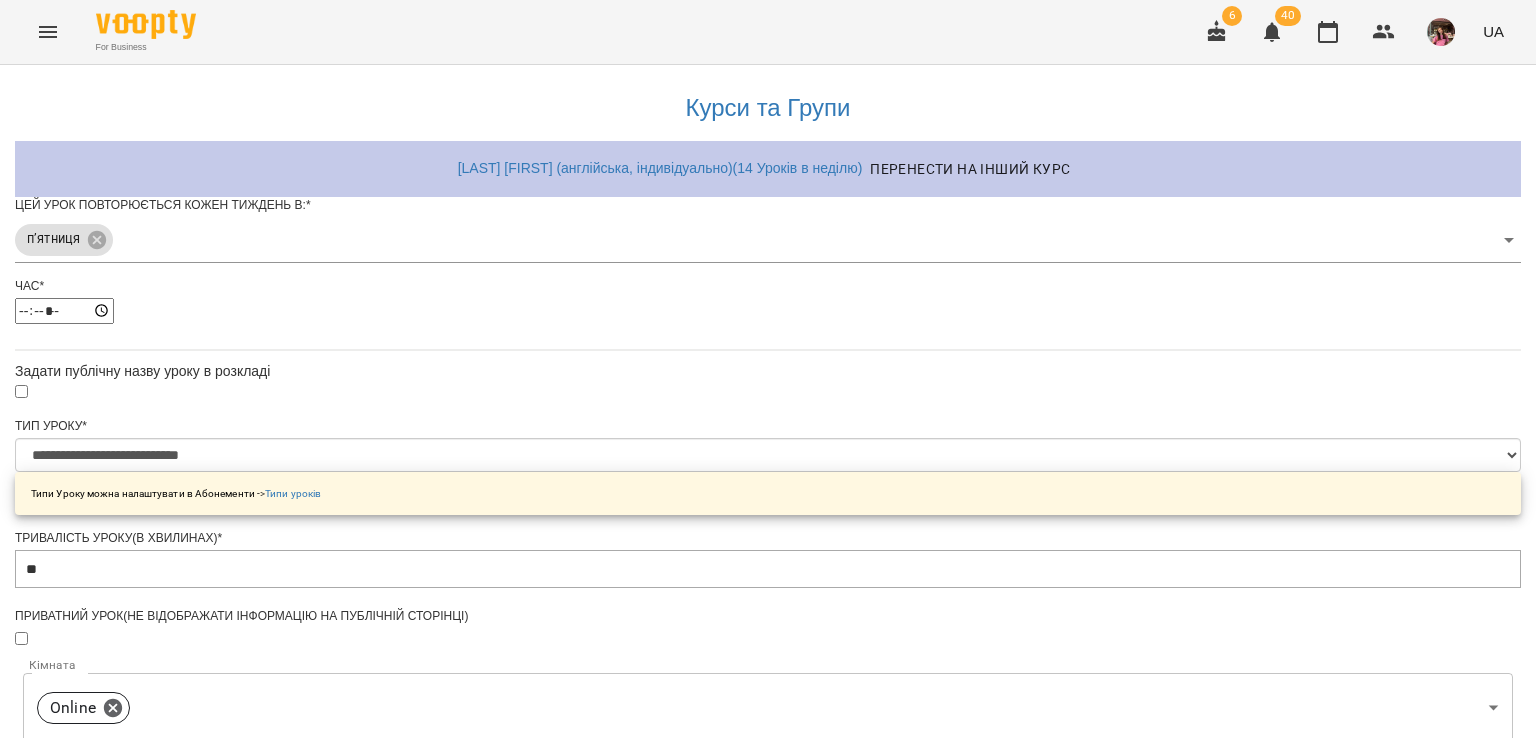 click on "**********" at bounding box center [768, 686] 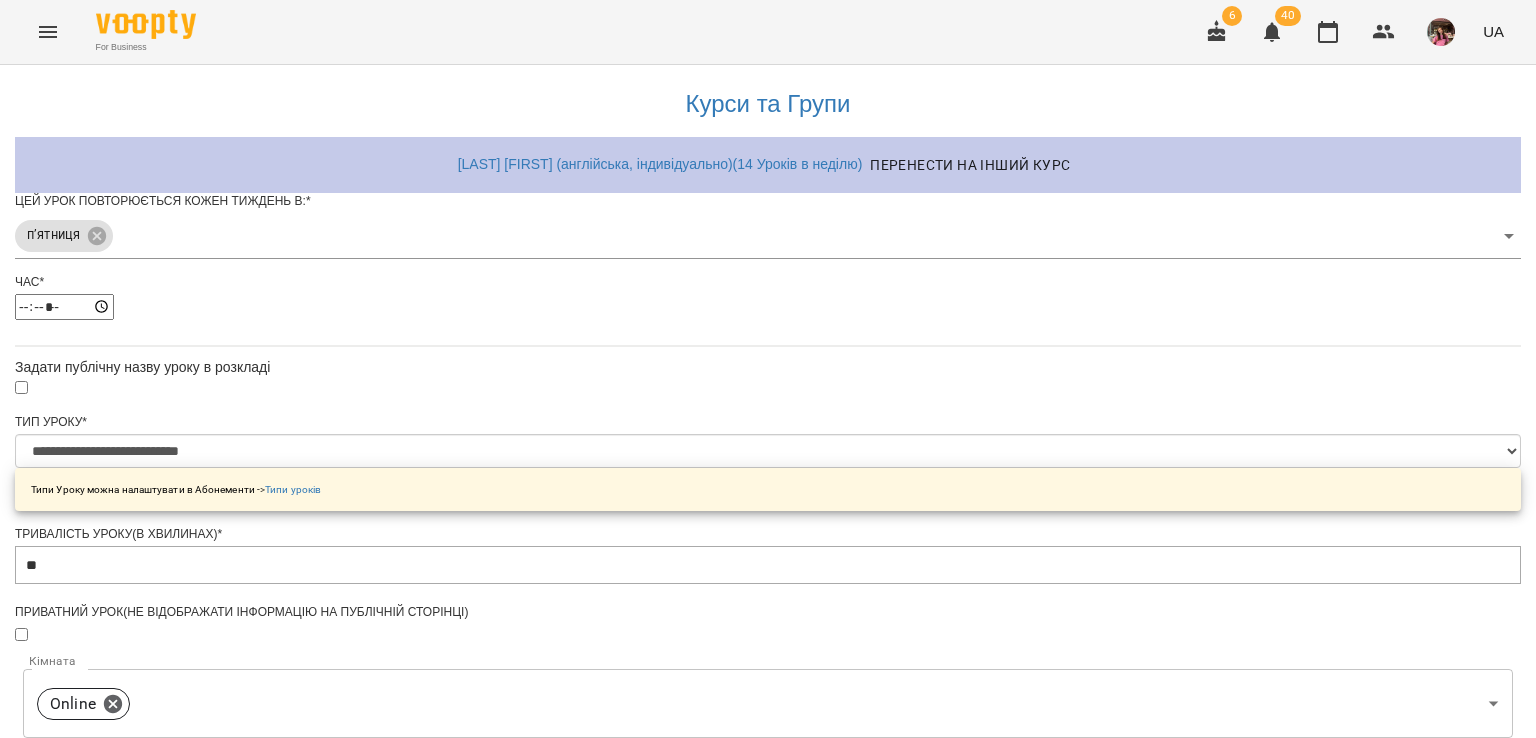 scroll, scrollTop: 702, scrollLeft: 0, axis: vertical 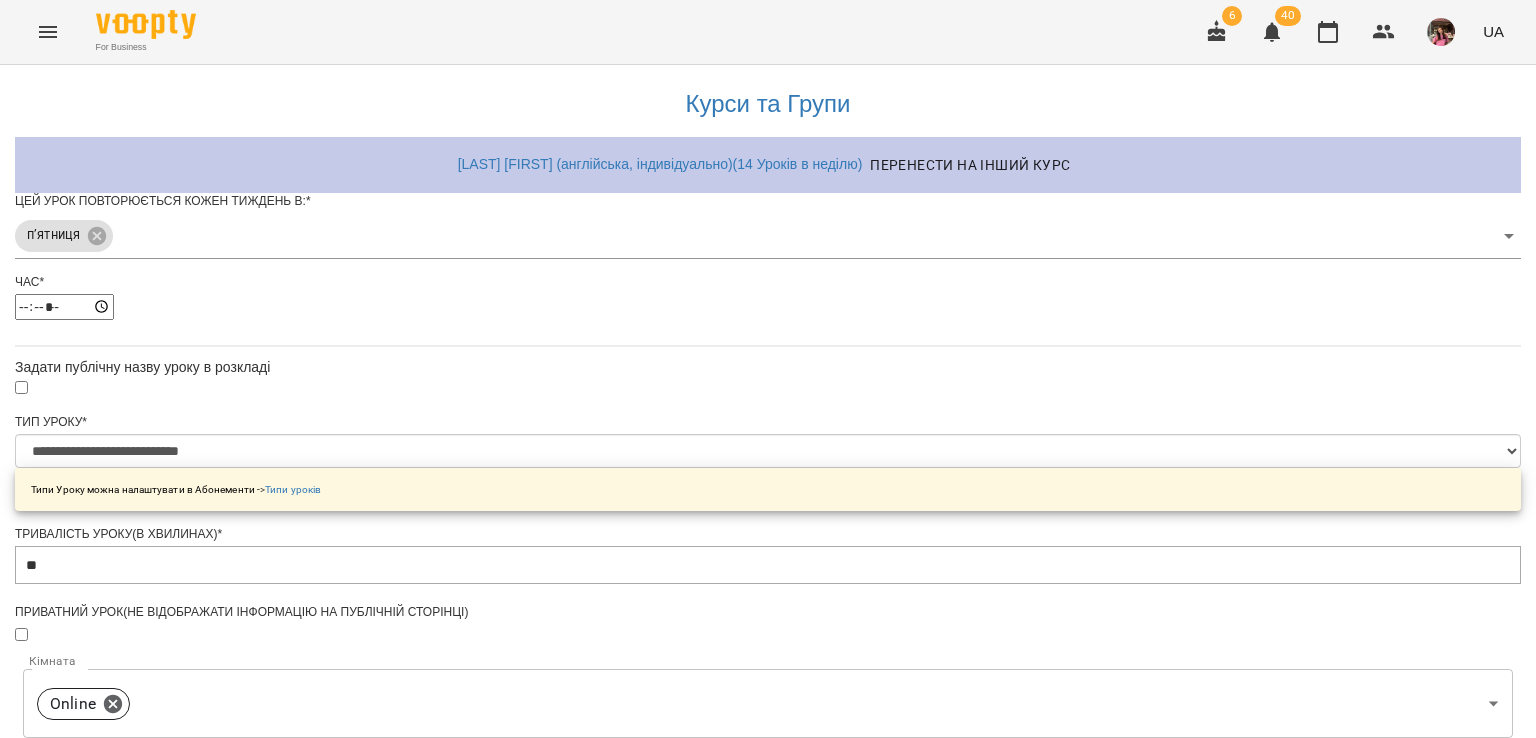 click on "Зберегти" at bounding box center [768, 1327] 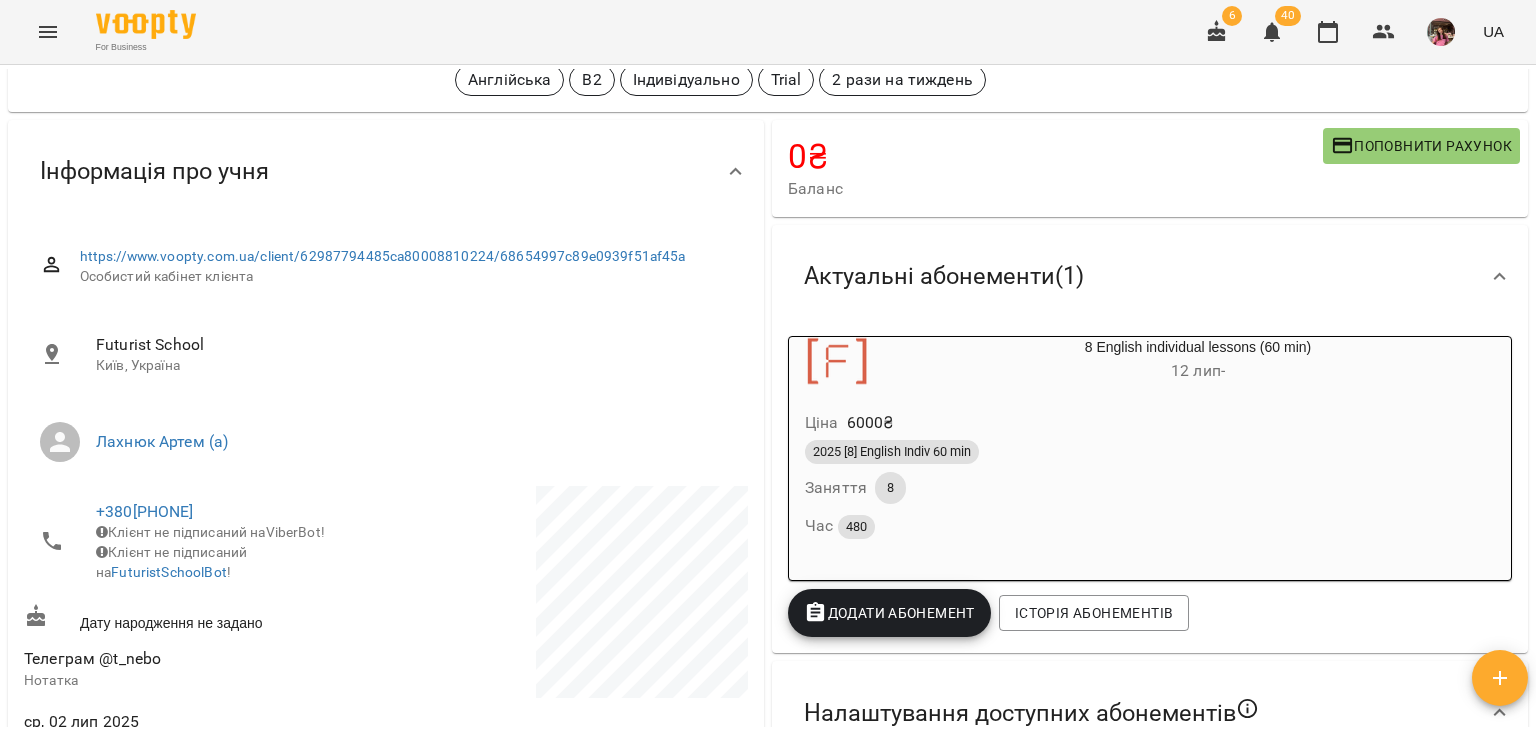 scroll, scrollTop: 0, scrollLeft: 0, axis: both 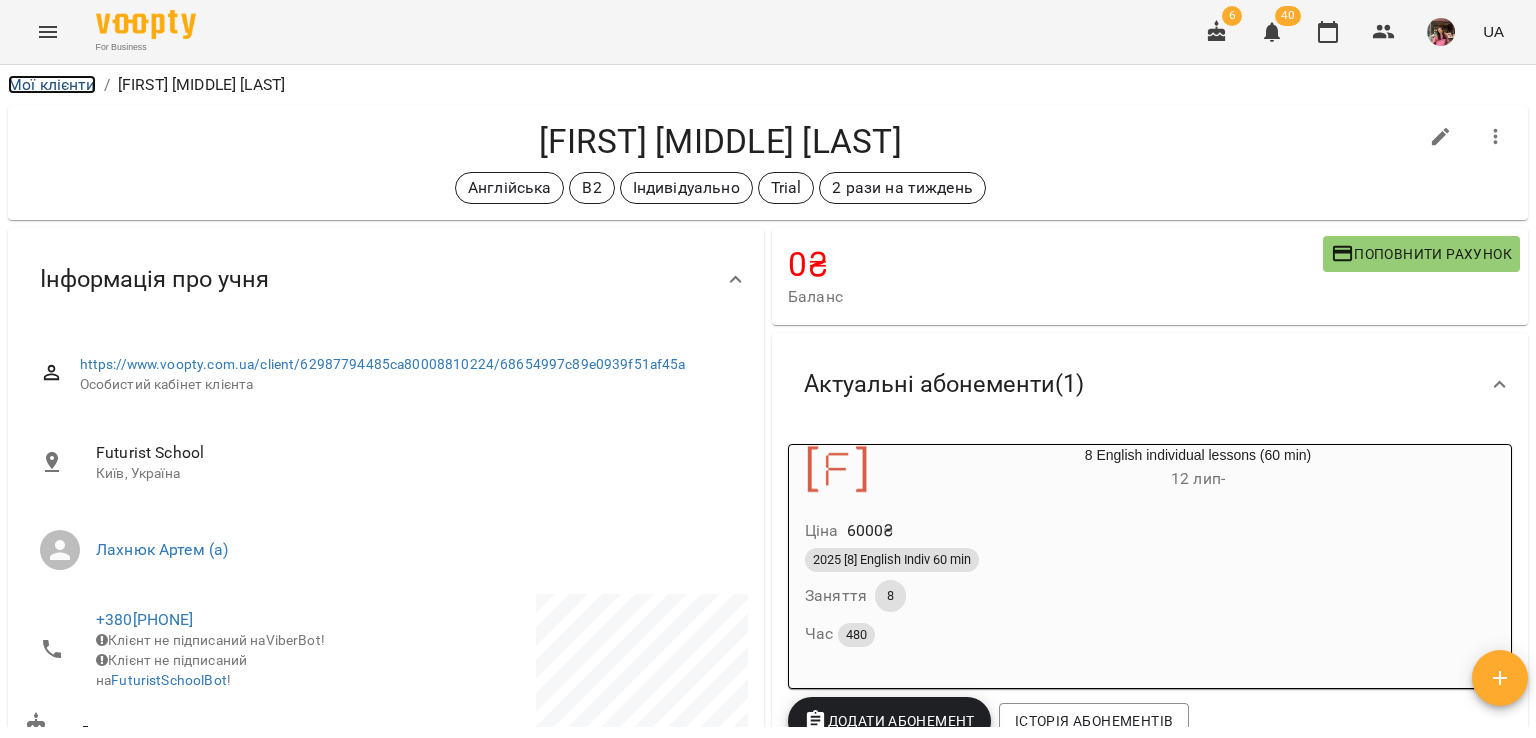 click on "Мої клієнти" at bounding box center [52, 84] 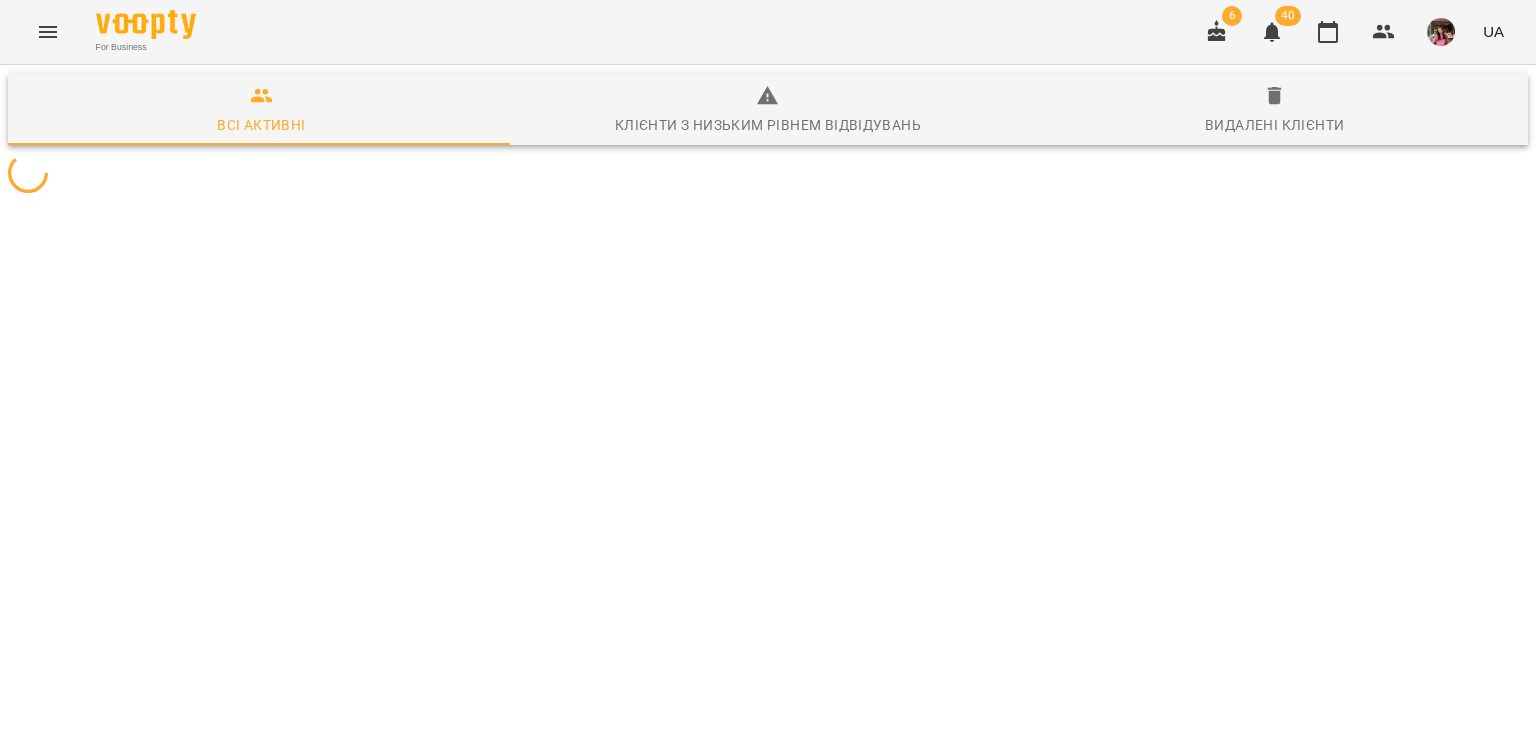 scroll, scrollTop: 0, scrollLeft: 0, axis: both 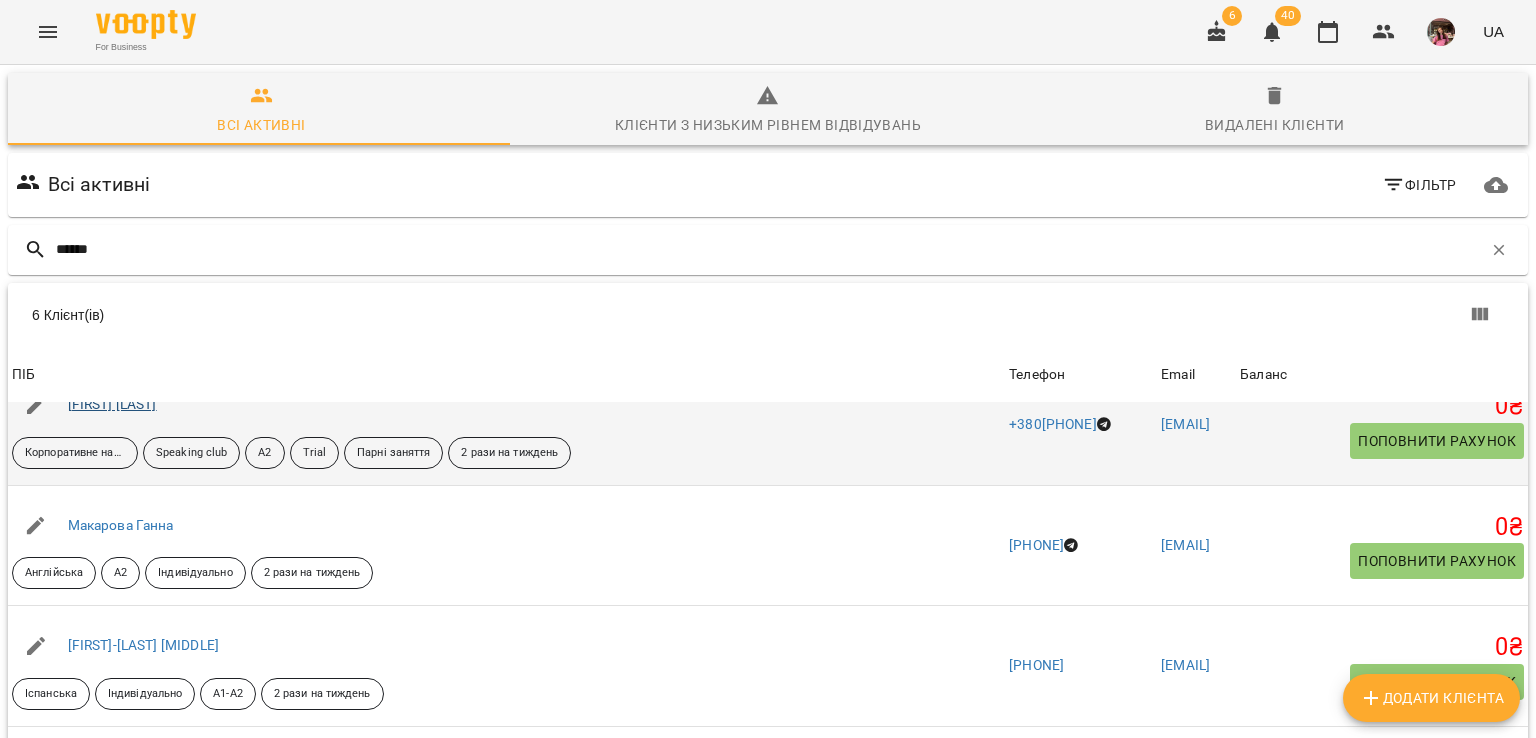 type on "*****" 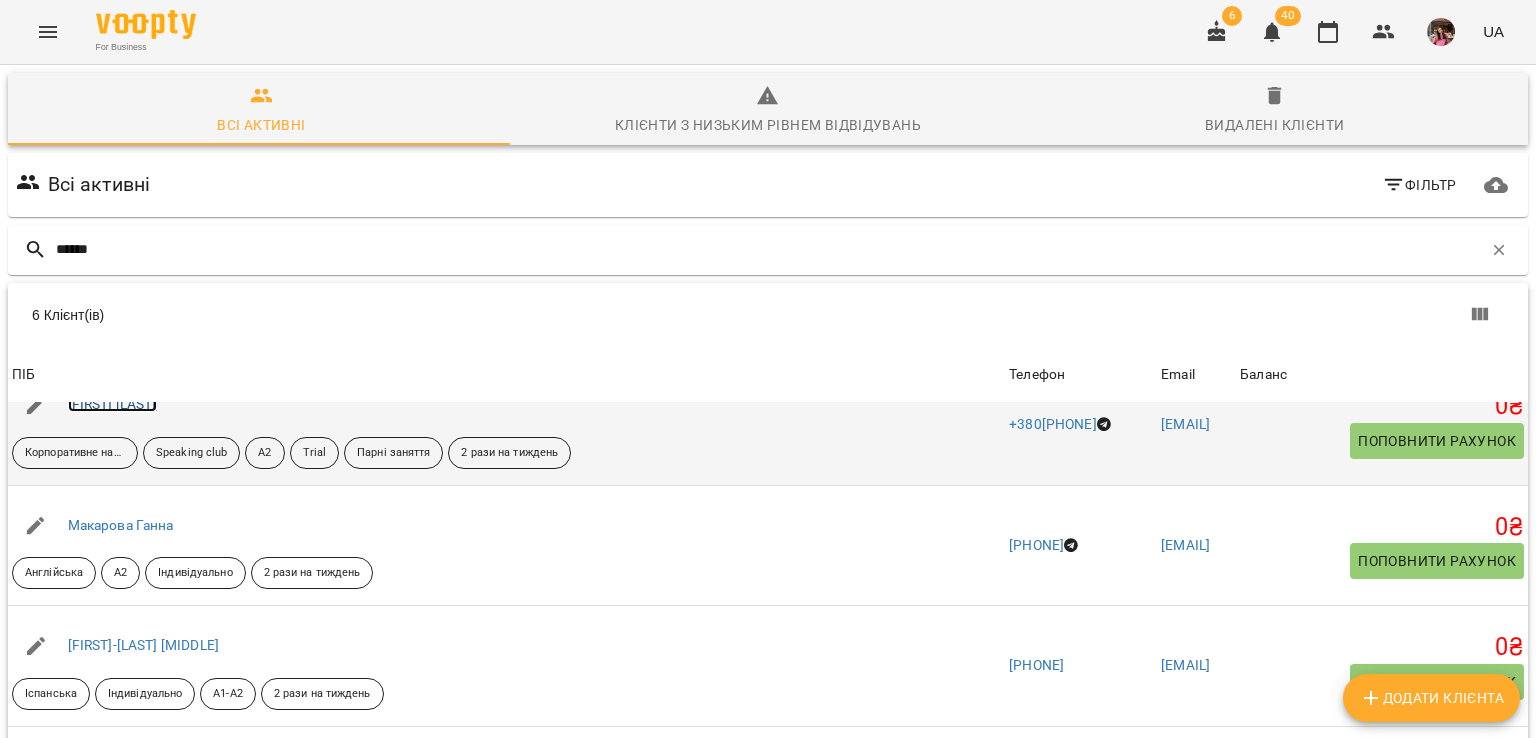 click on "[FIRST] [LAST]" at bounding box center [112, 404] 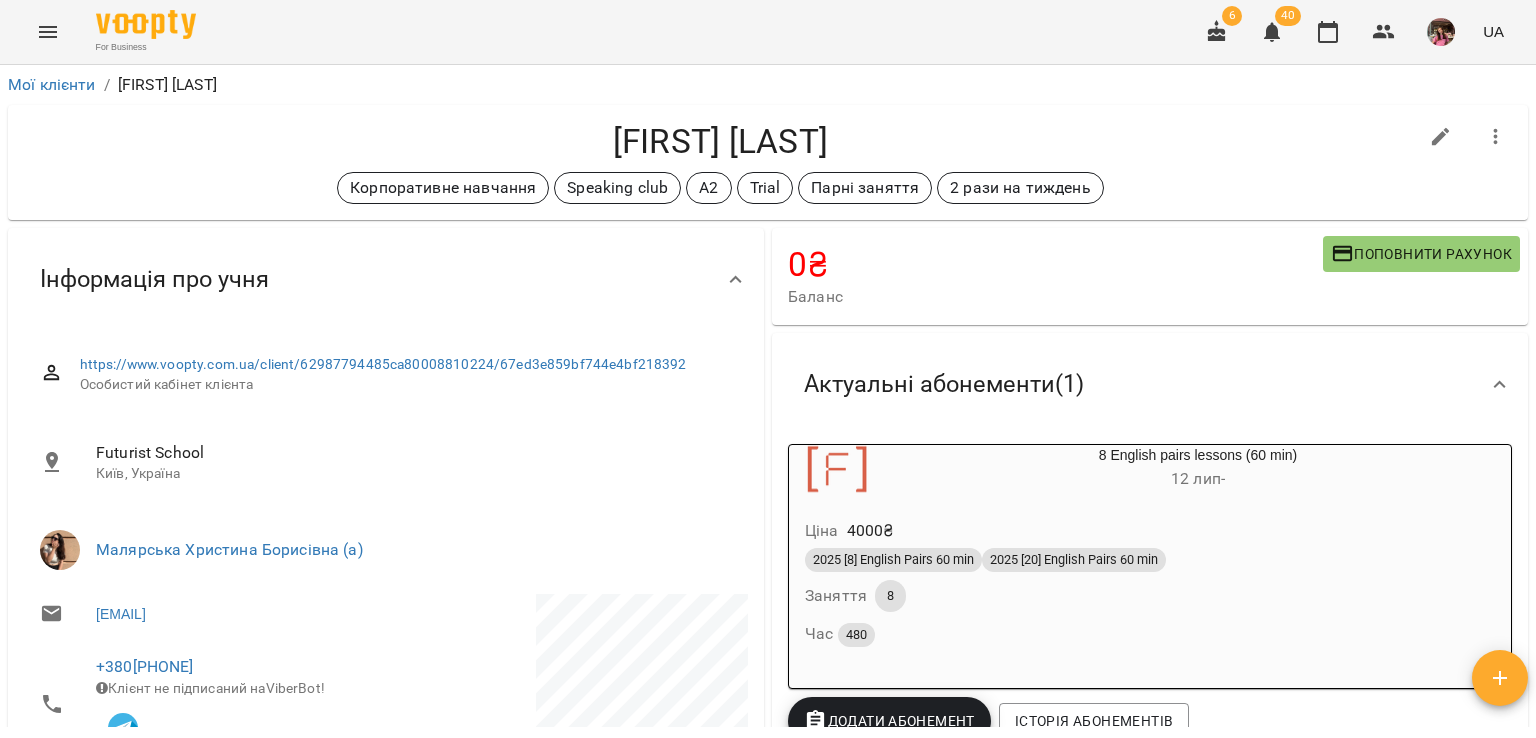 click 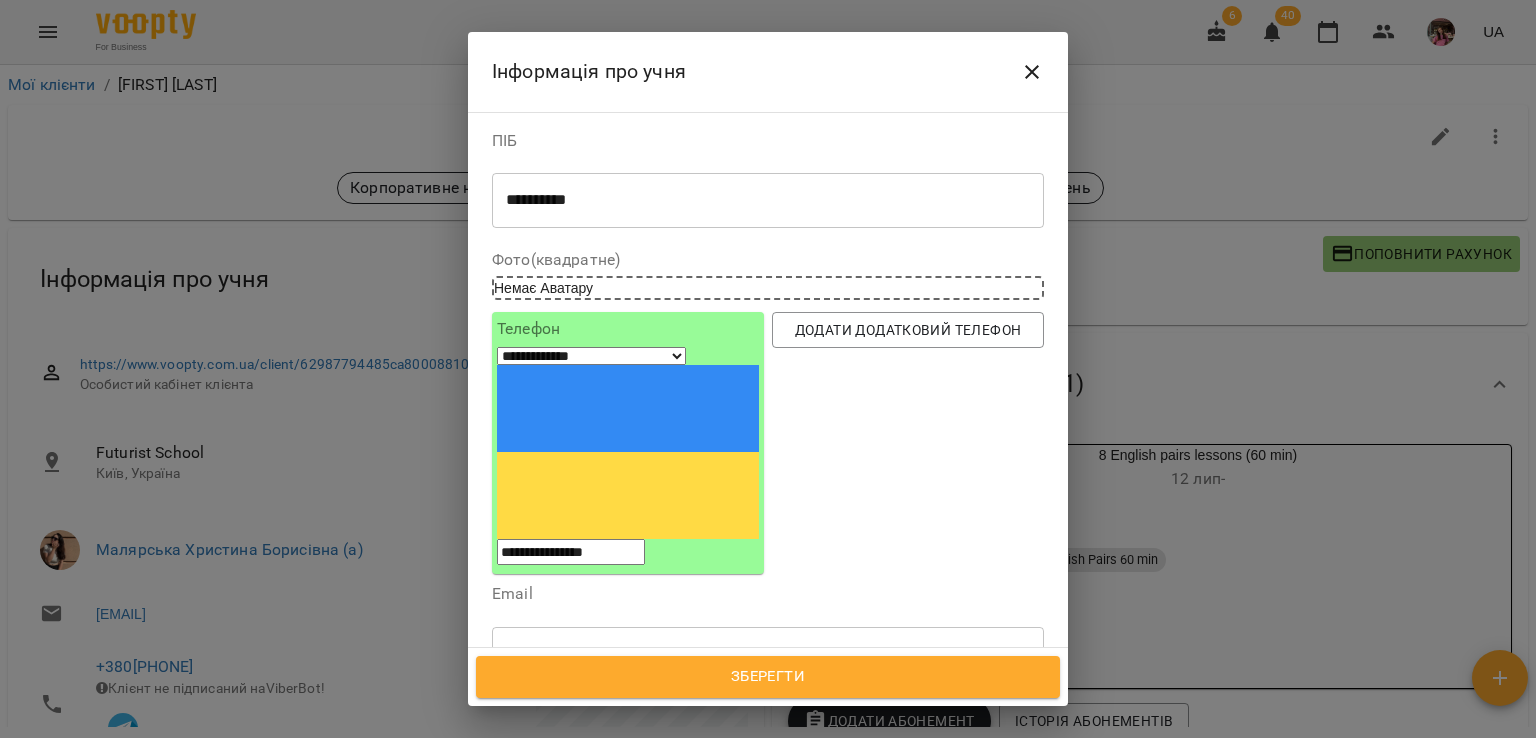 click 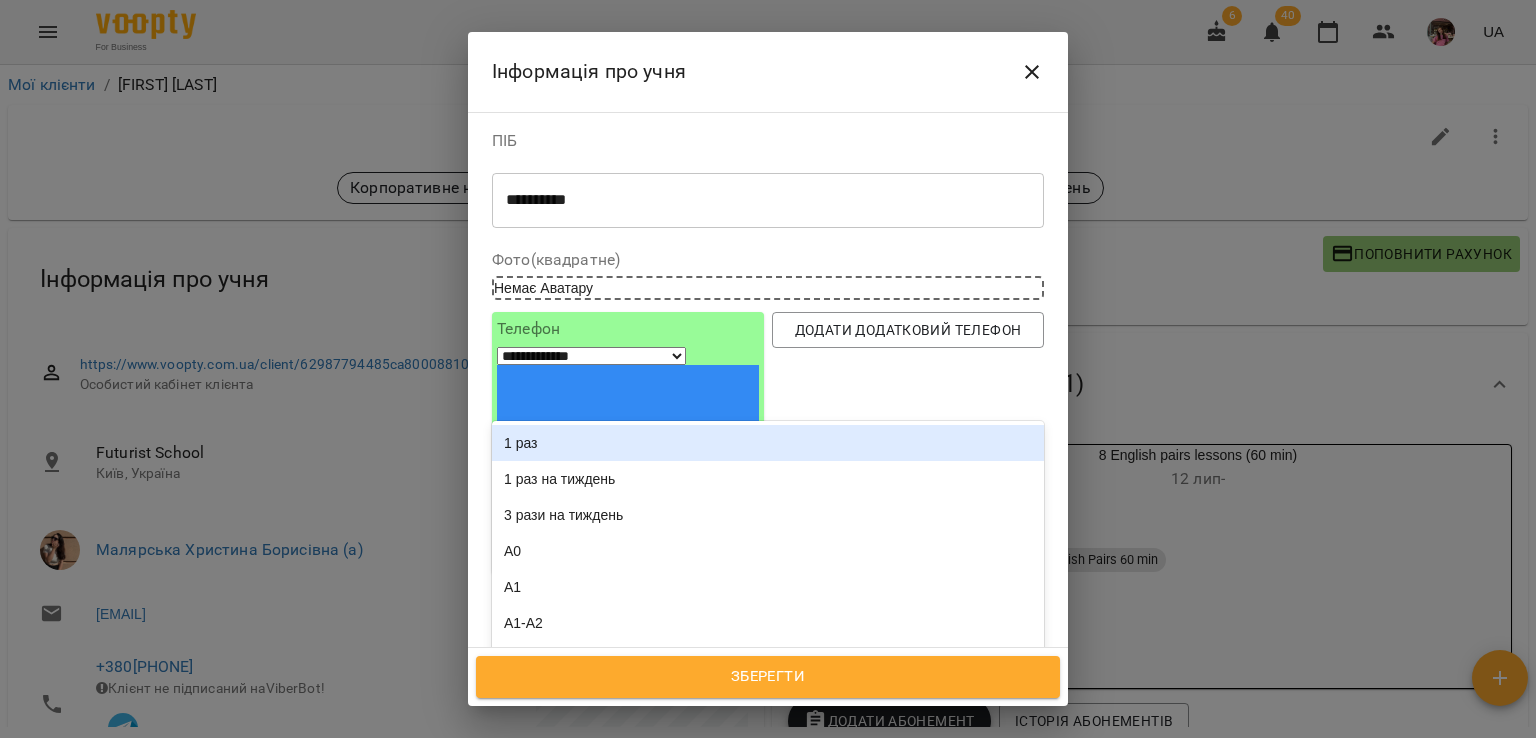 click 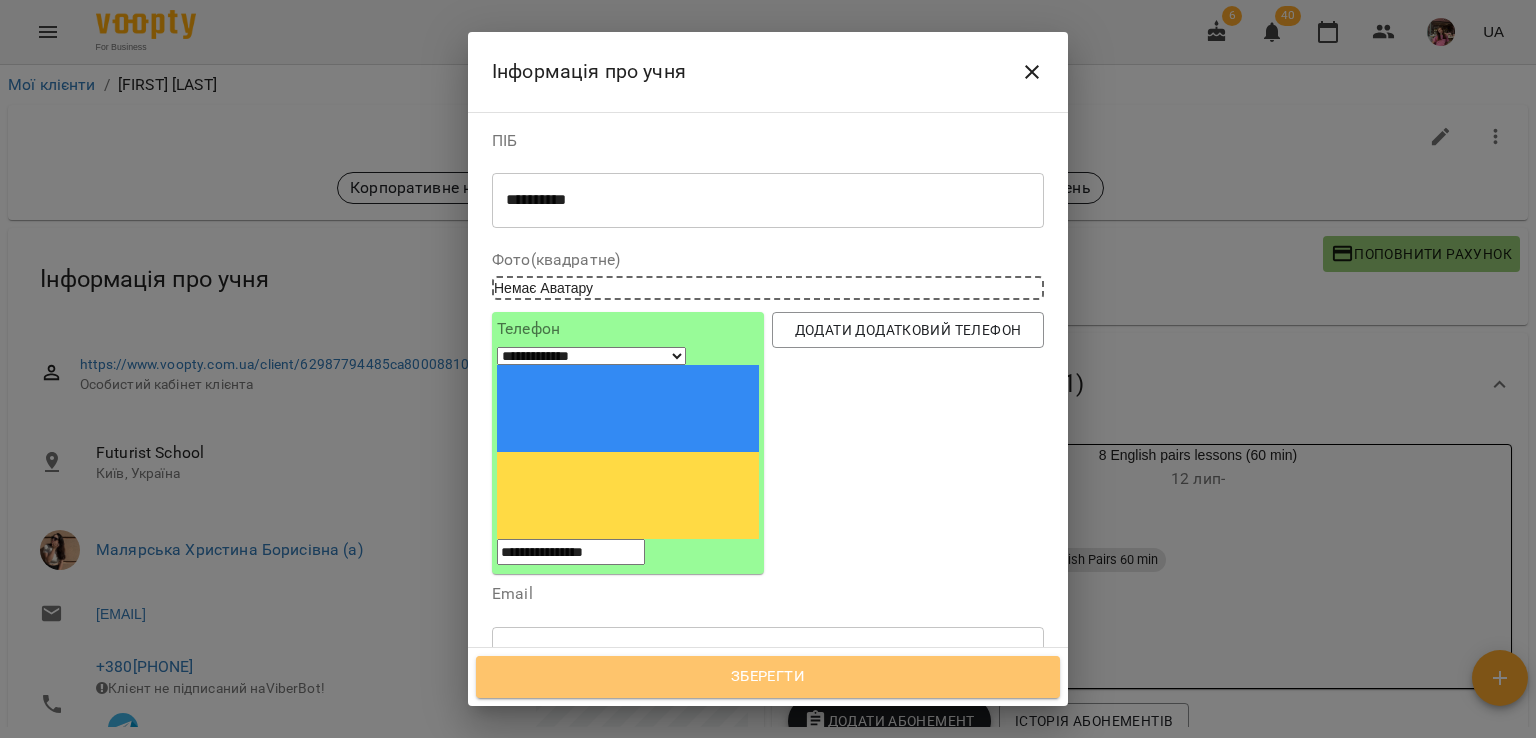 click on "Зберегти" at bounding box center (768, 677) 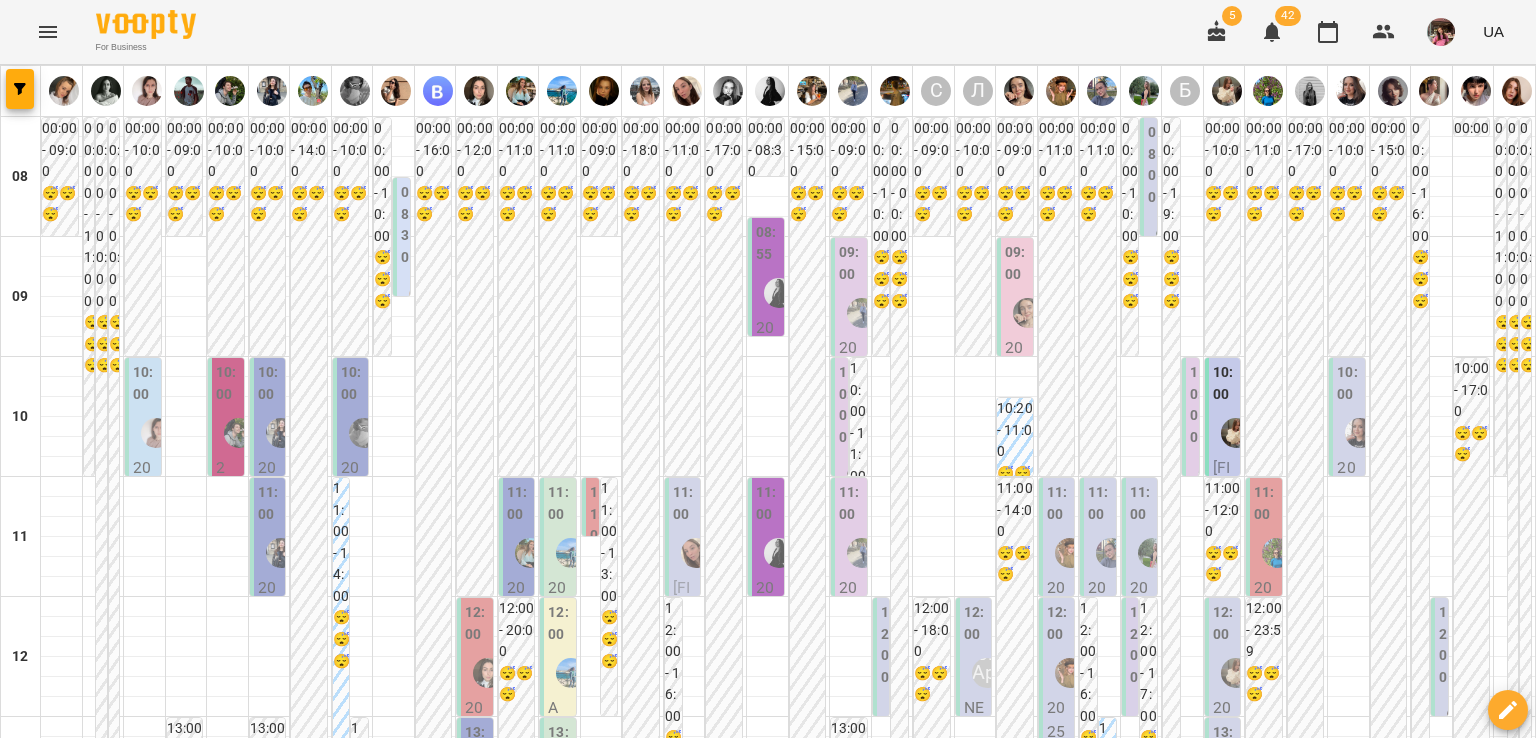 scroll, scrollTop: 0, scrollLeft: 0, axis: both 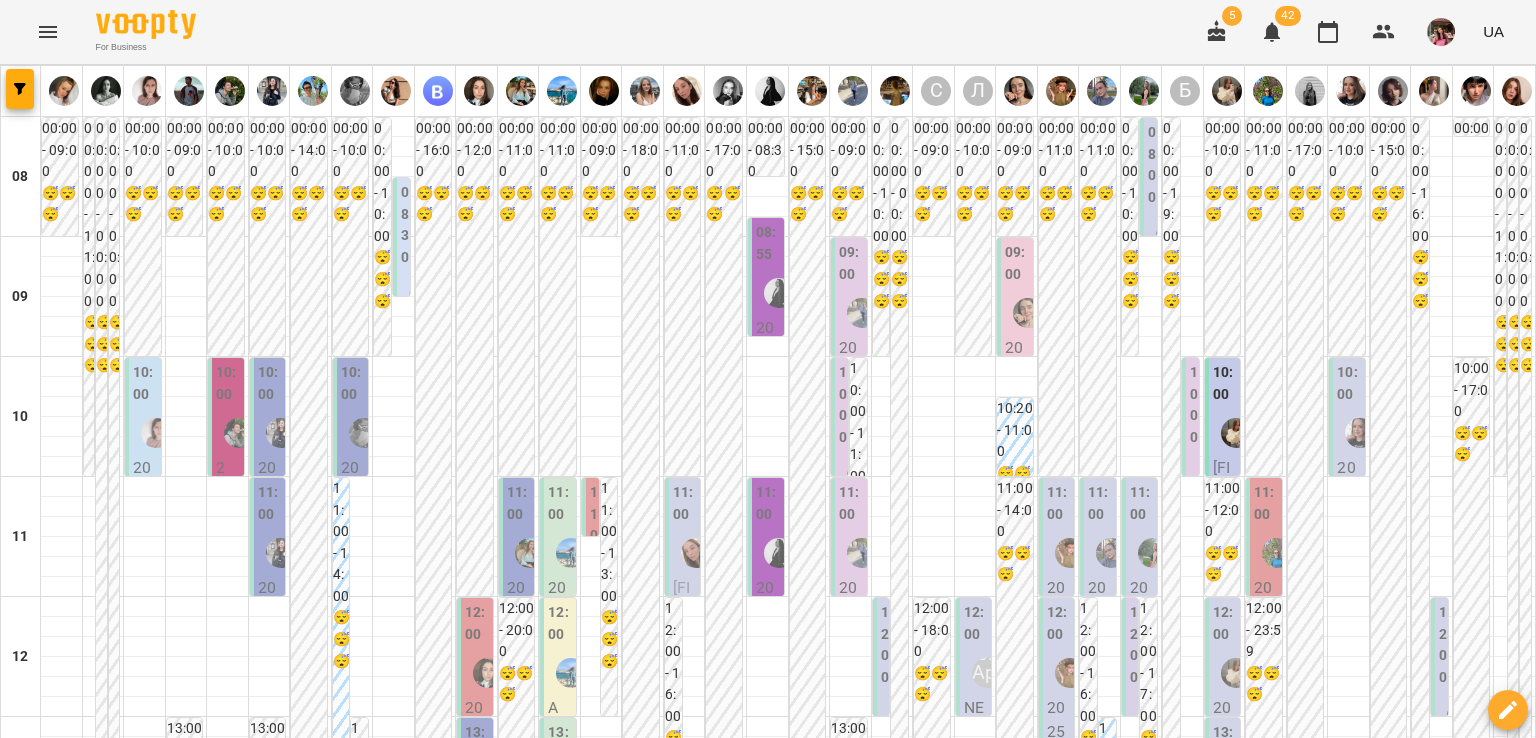 click on "пн" at bounding box center (38, 1943) 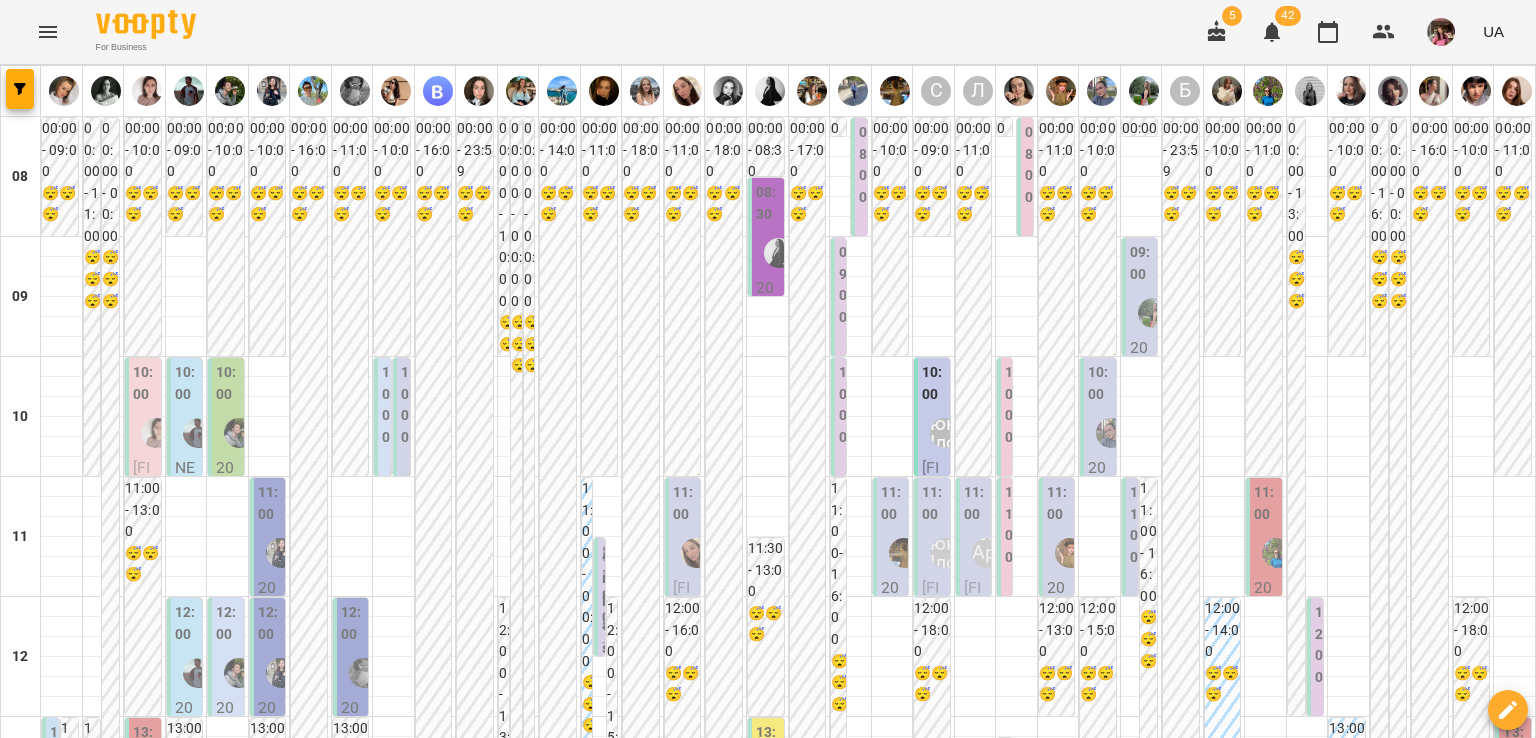 scroll, scrollTop: 44, scrollLeft: 0, axis: vertical 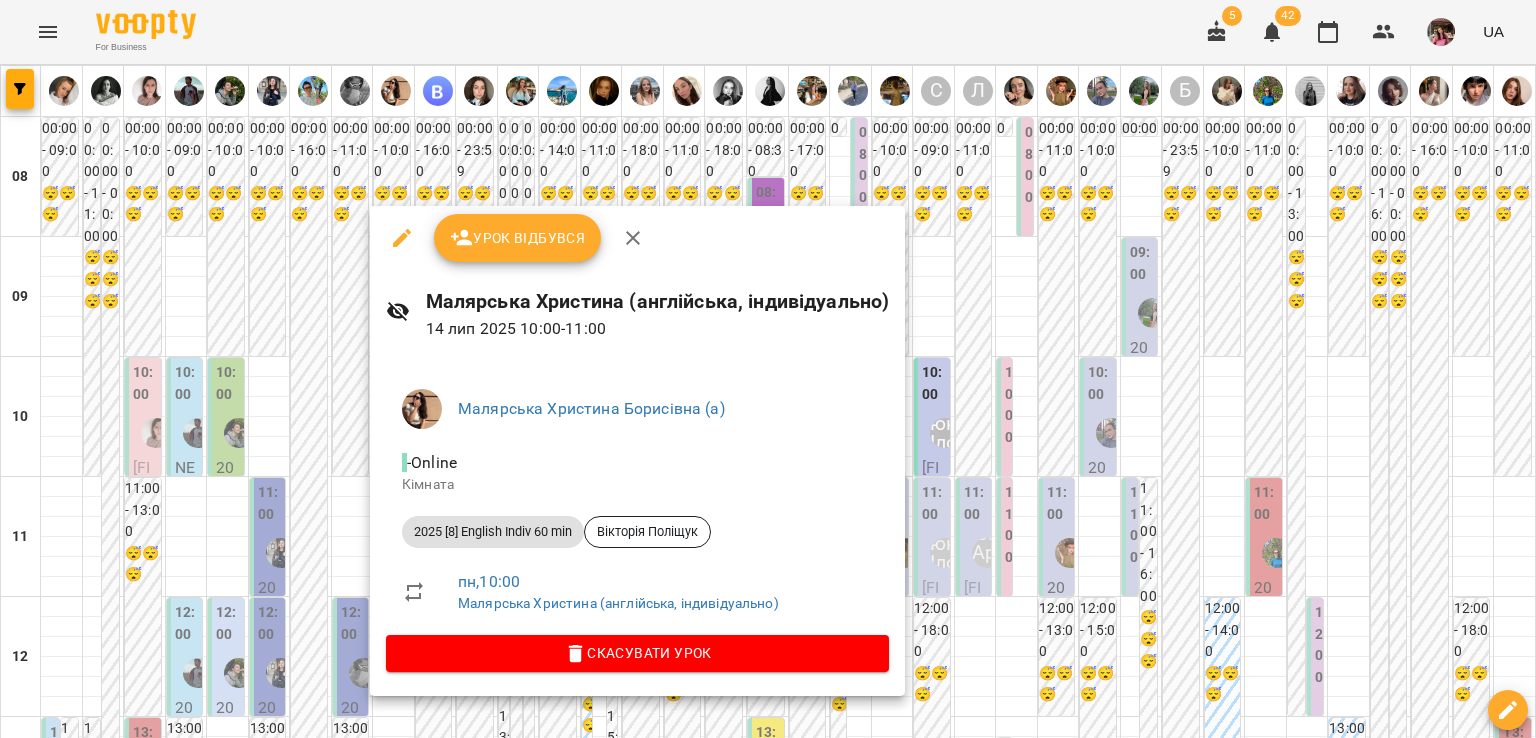 click at bounding box center (768, 369) 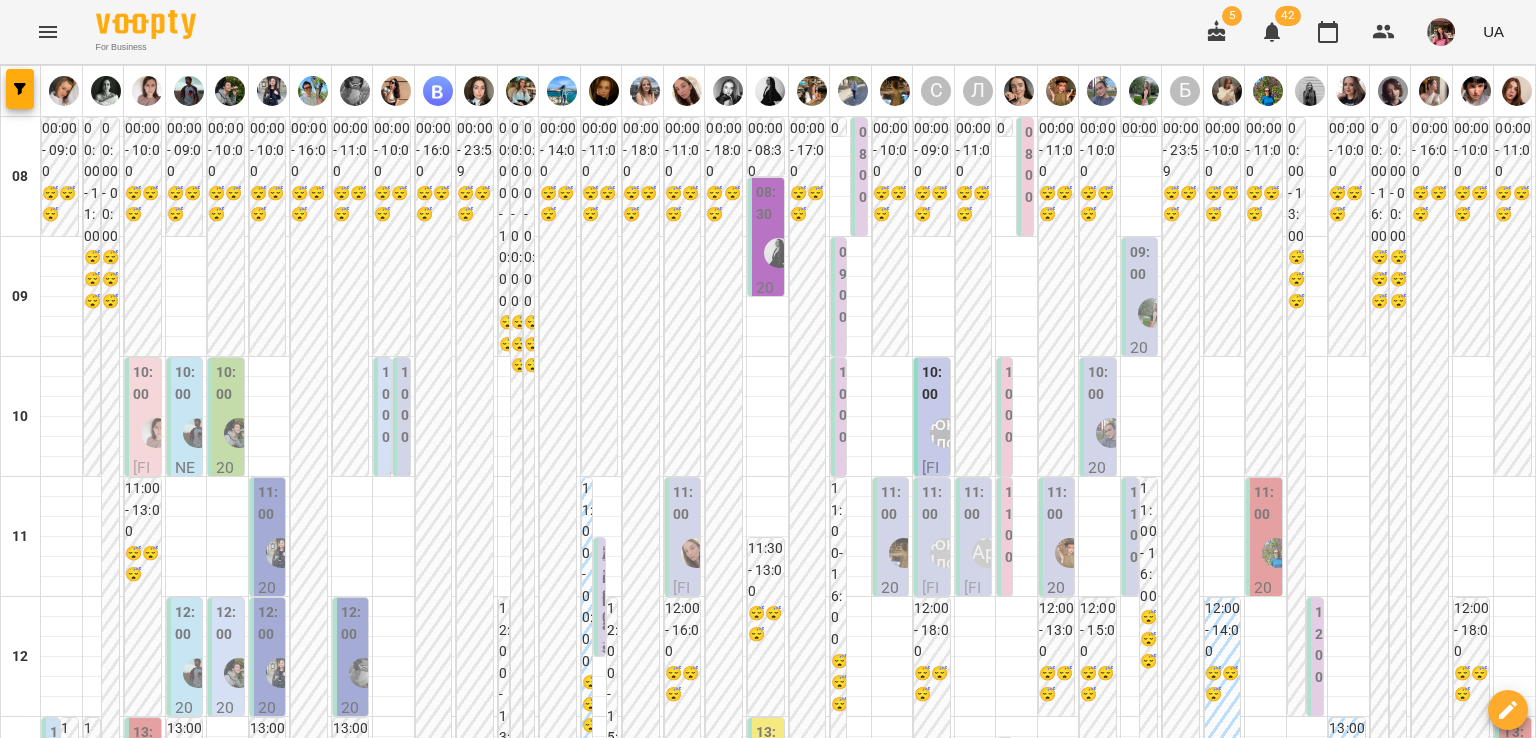 click at bounding box center [424, 476] 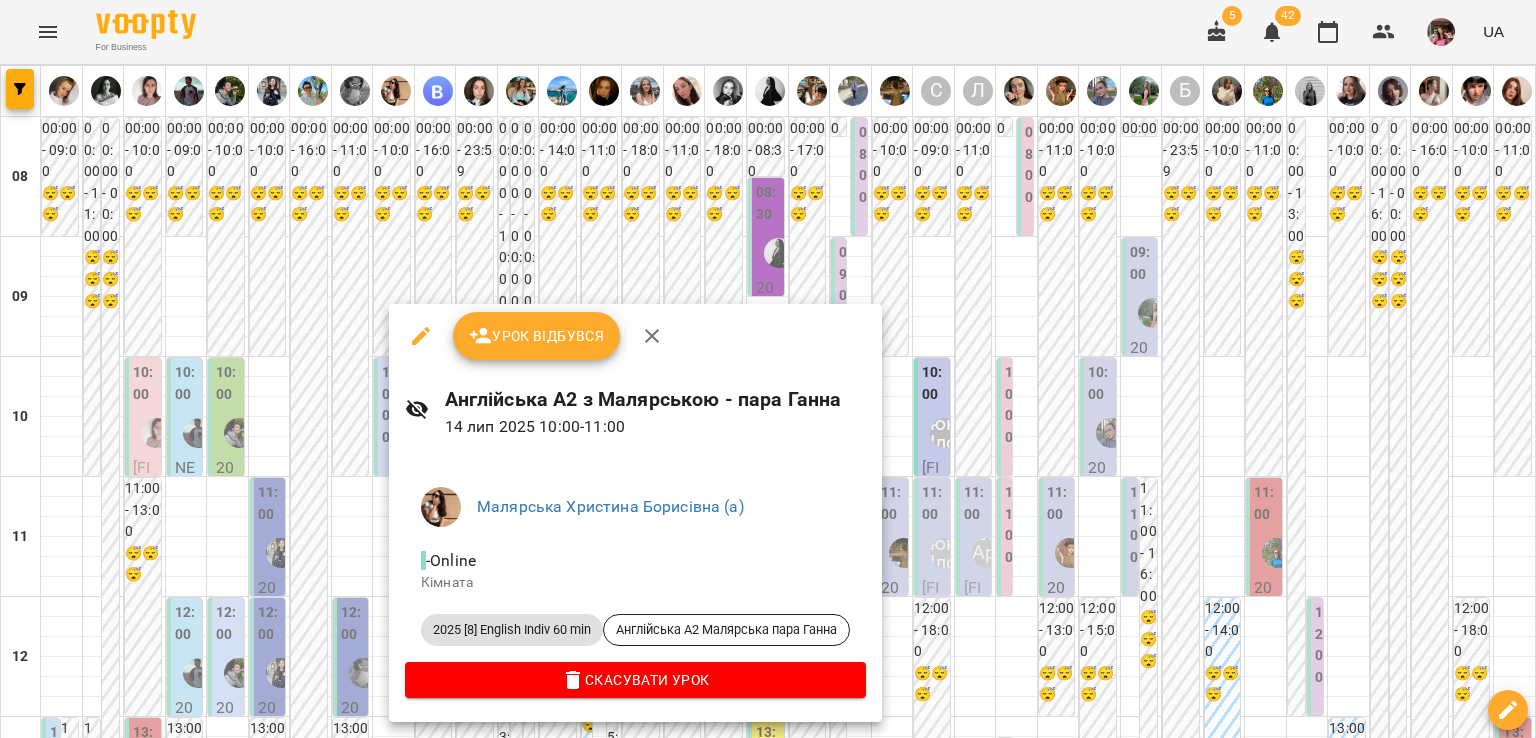 click at bounding box center [768, 369] 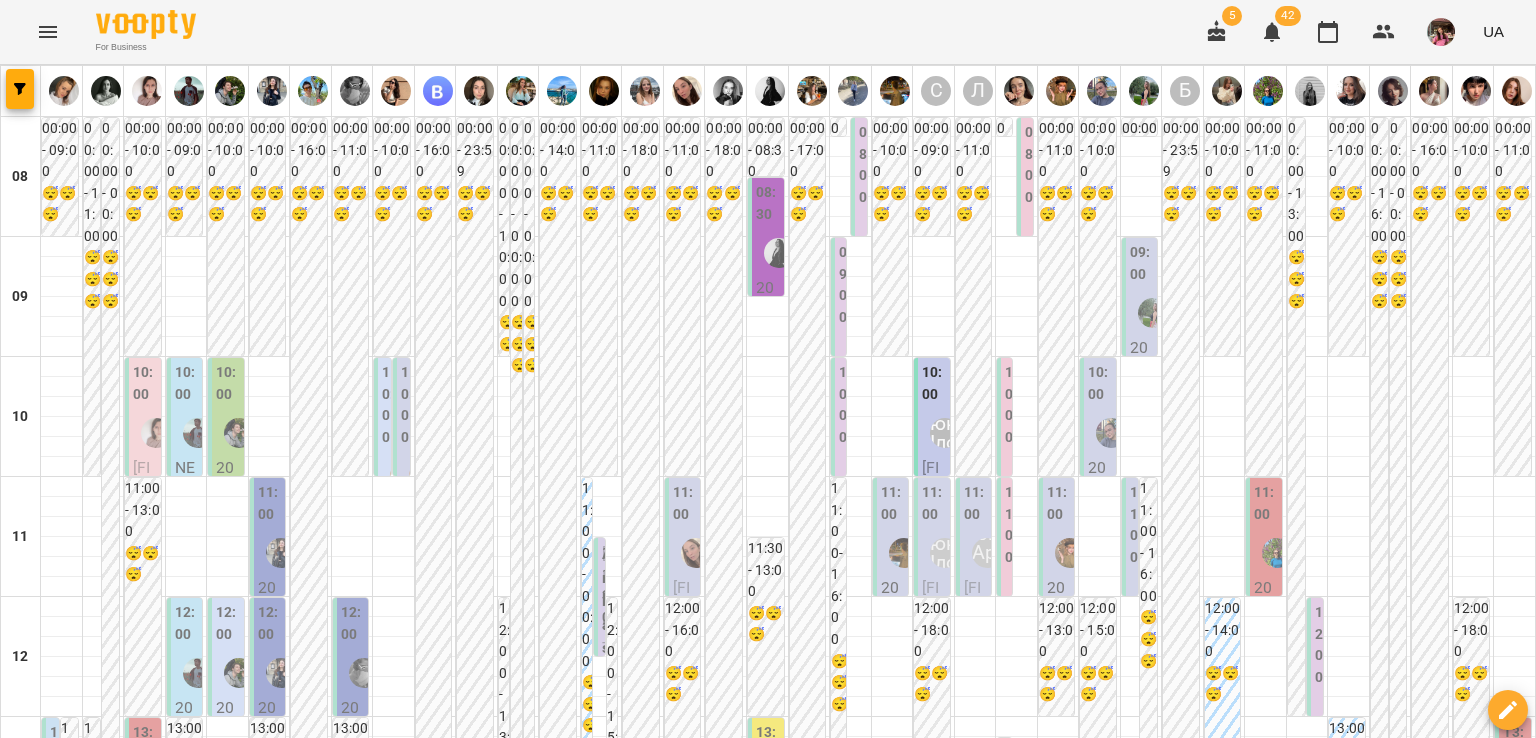 click at bounding box center (867, 2008) 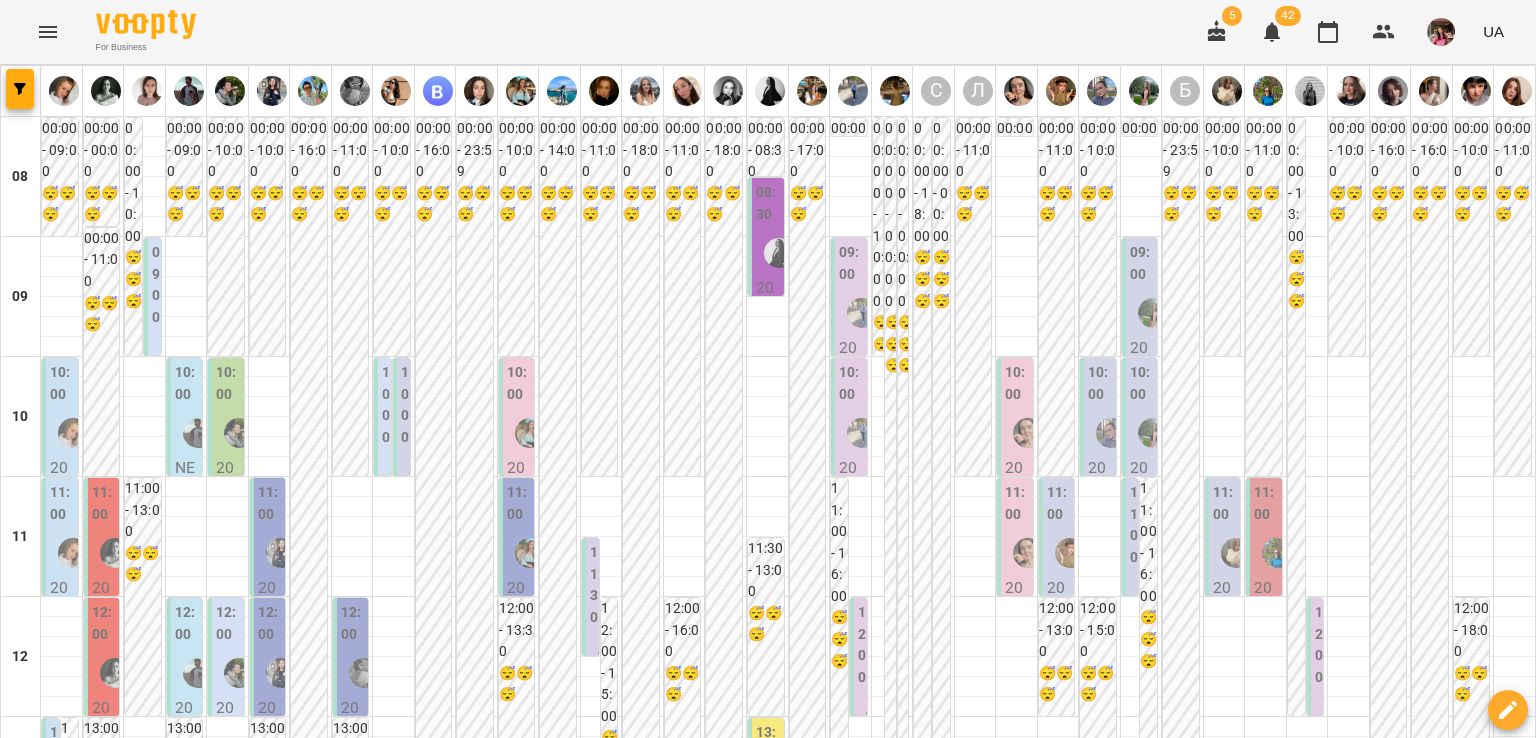 scroll, scrollTop: 38, scrollLeft: 0, axis: vertical 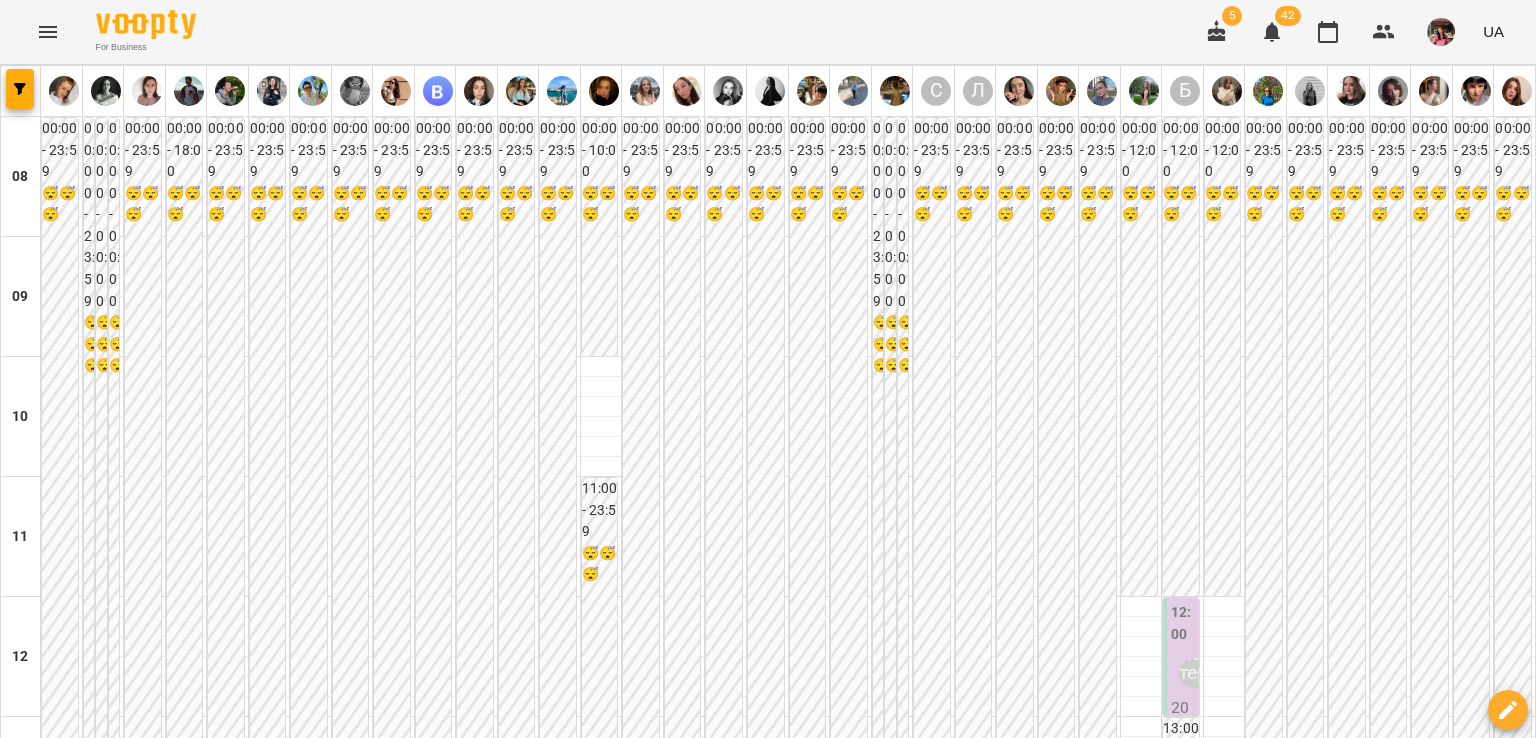 click on "14 лип" at bounding box center [38, 1962] 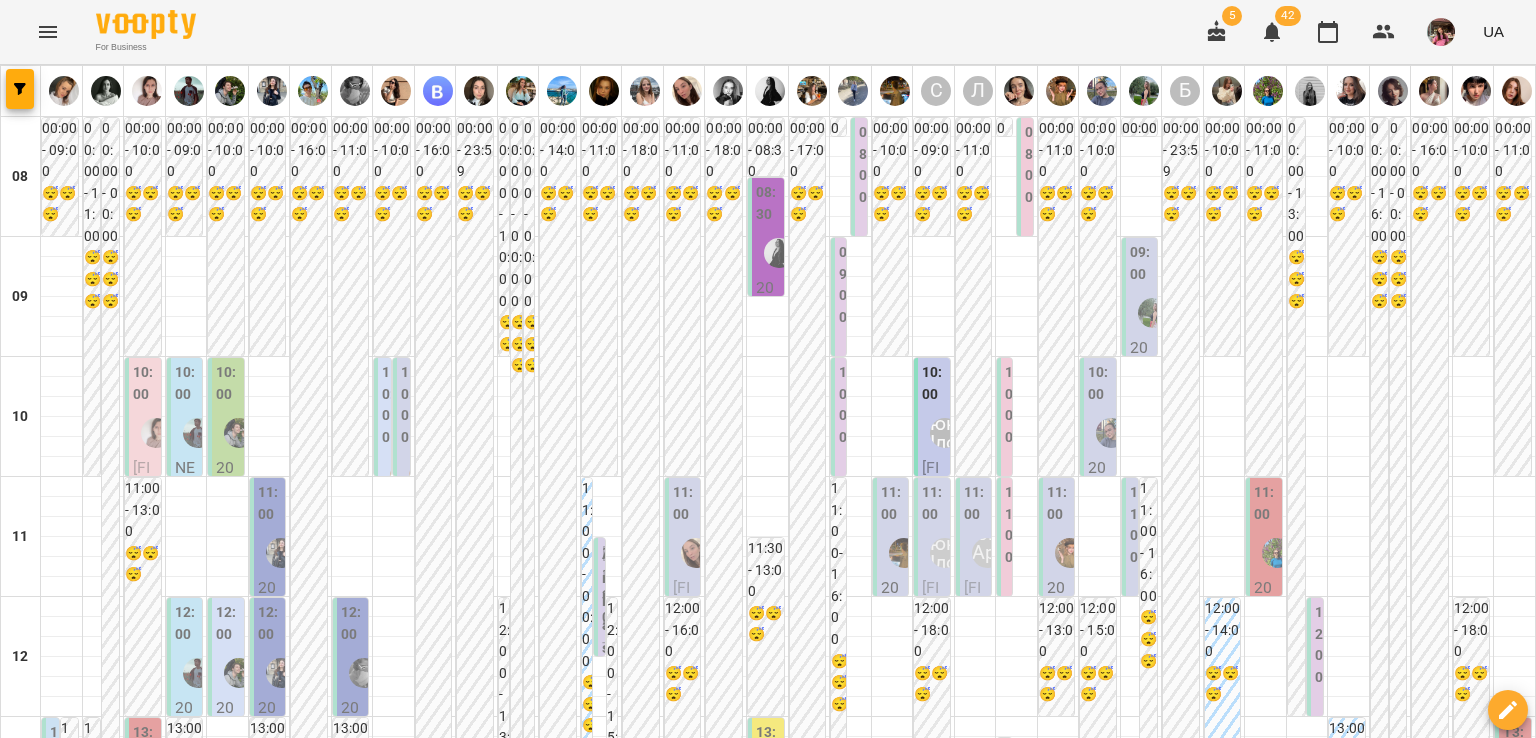click on "10:00 2025 [8] English Indiv 60 min - Вікторія Поліщук" at bounding box center [382, 867] 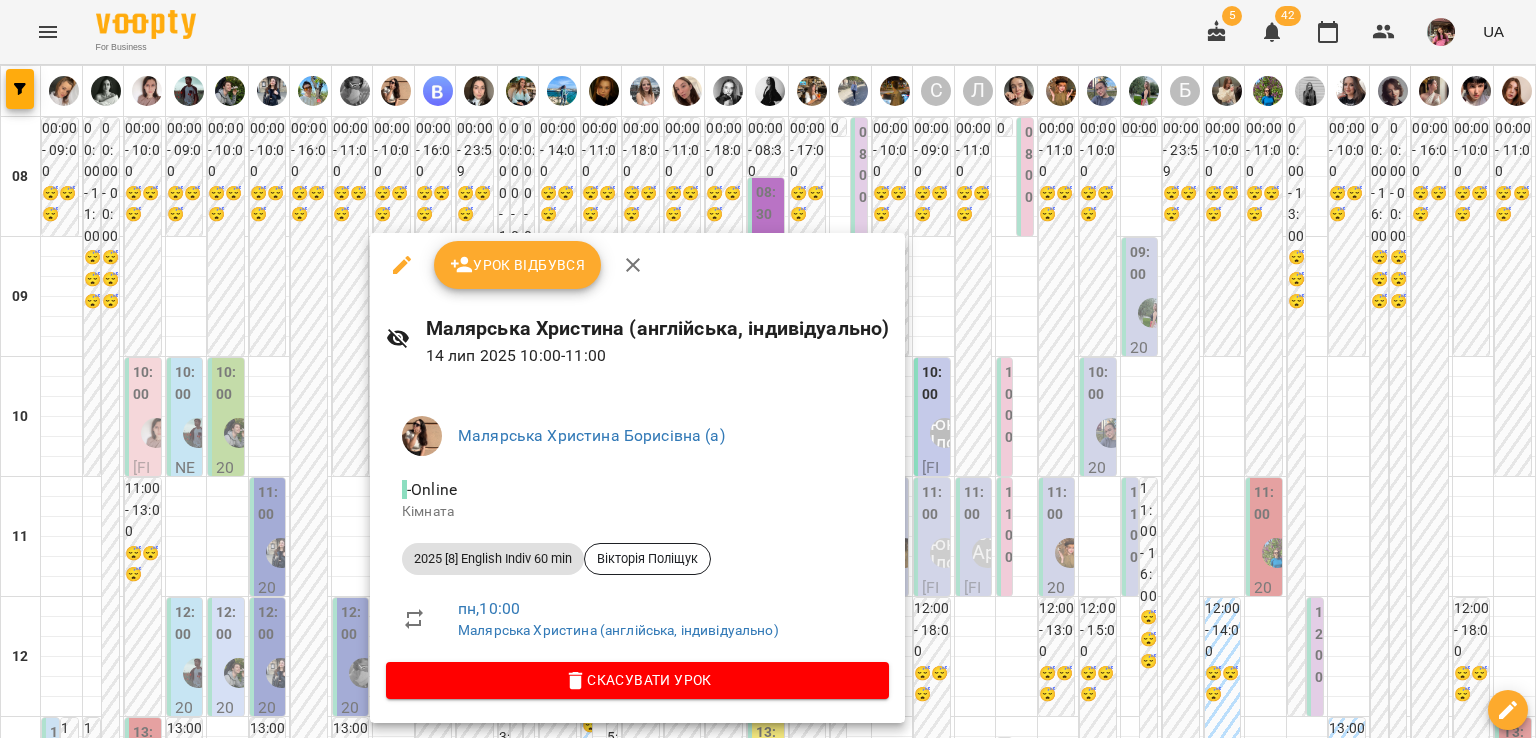 click at bounding box center (768, 369) 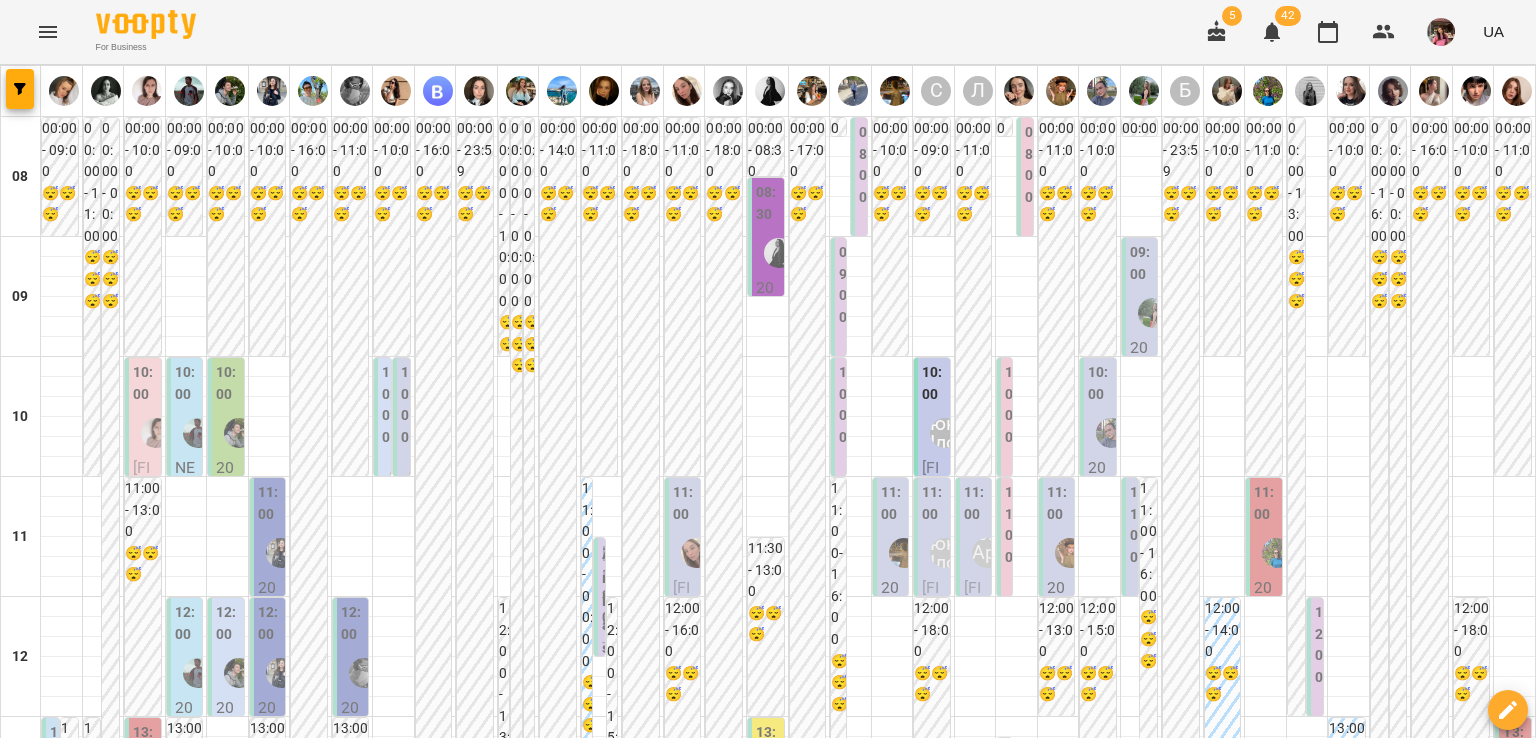 click at bounding box center [424, 476] 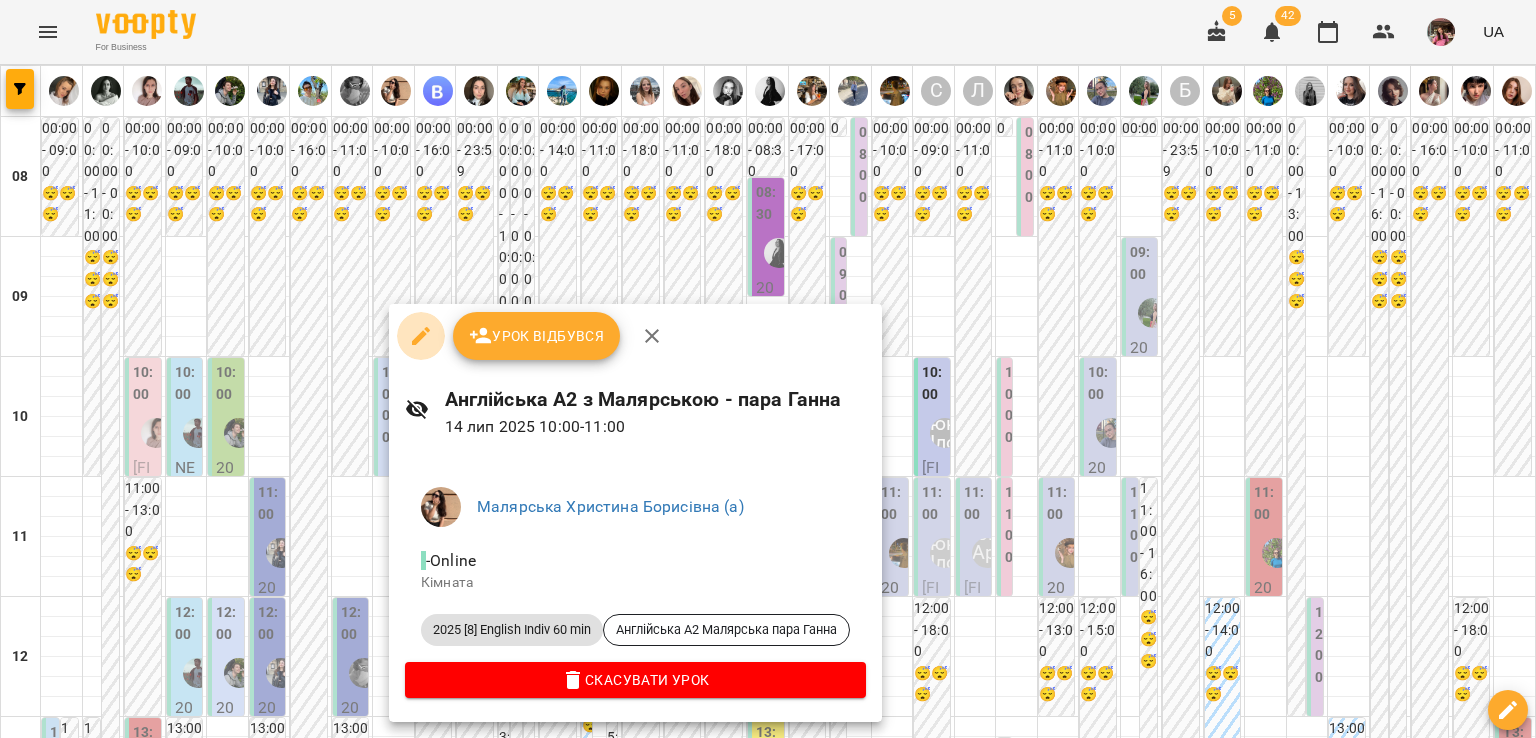 click 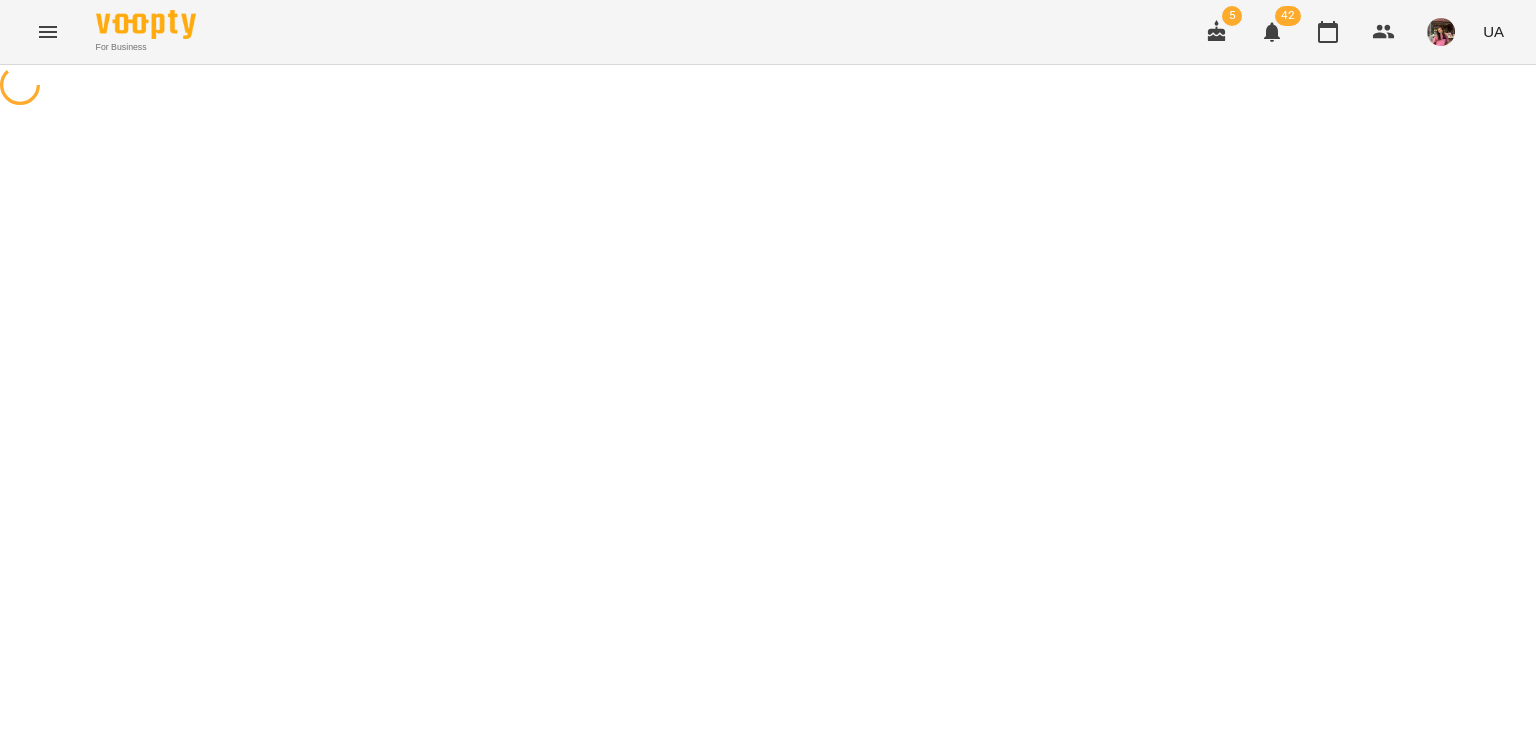 select on "**********" 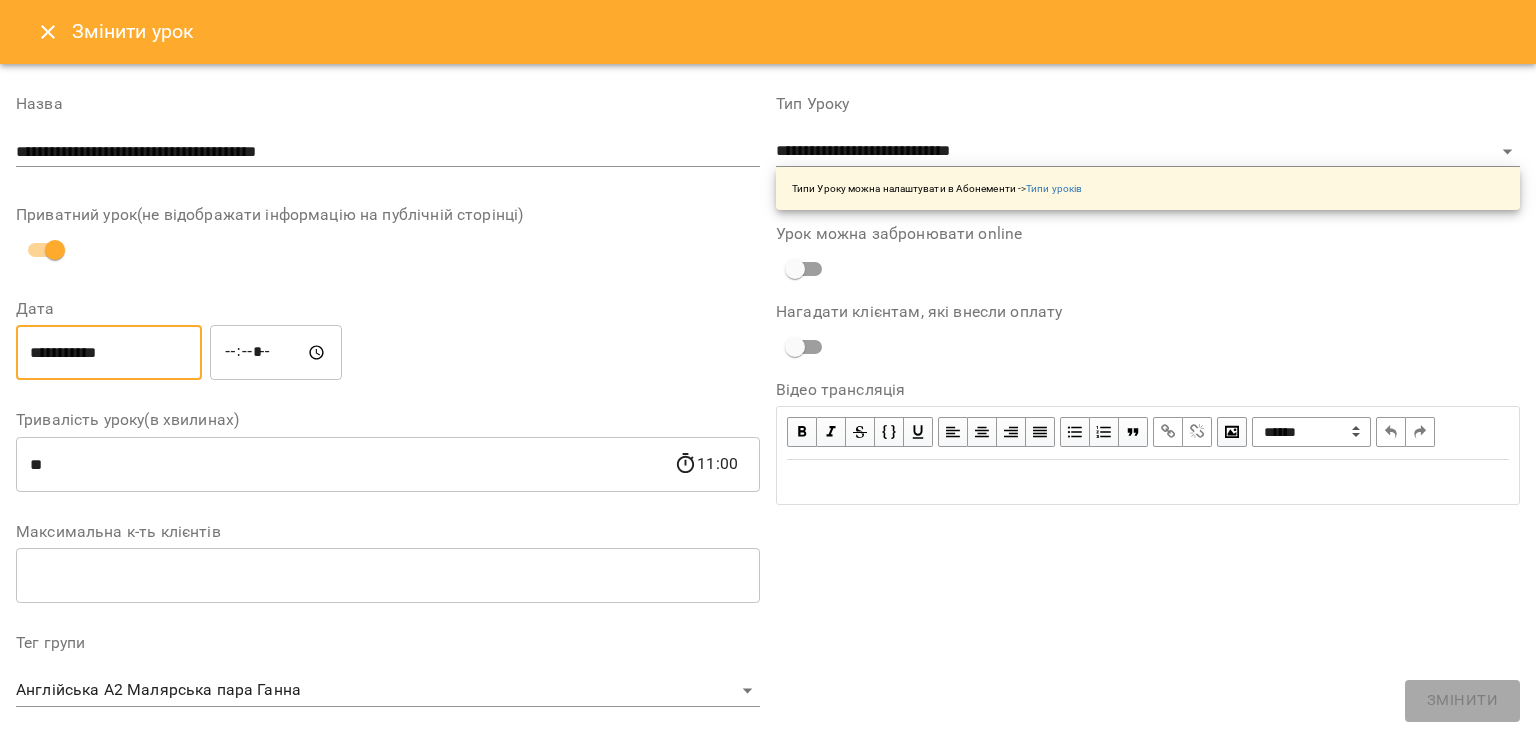 click on "**********" at bounding box center (109, 353) 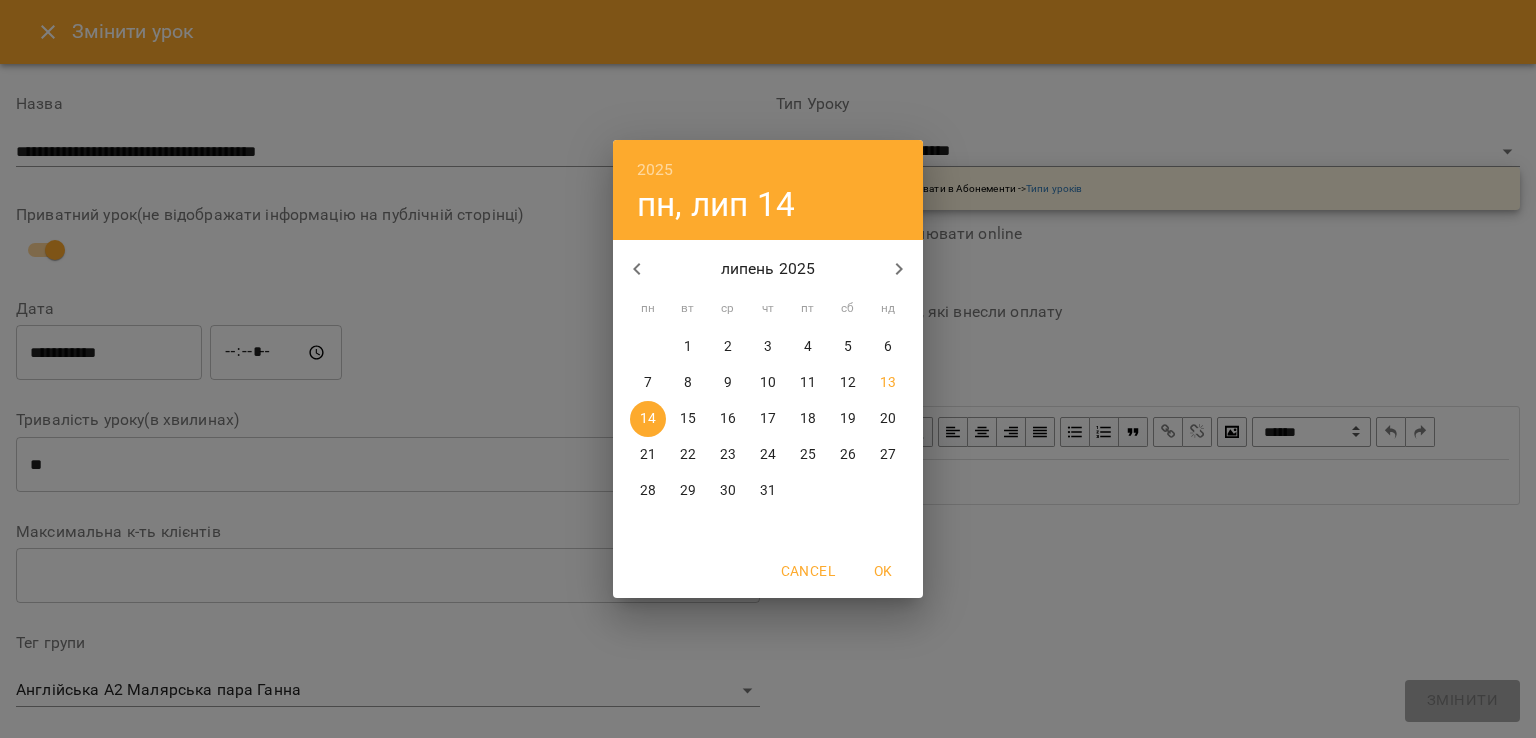 click on "15" at bounding box center (688, 419) 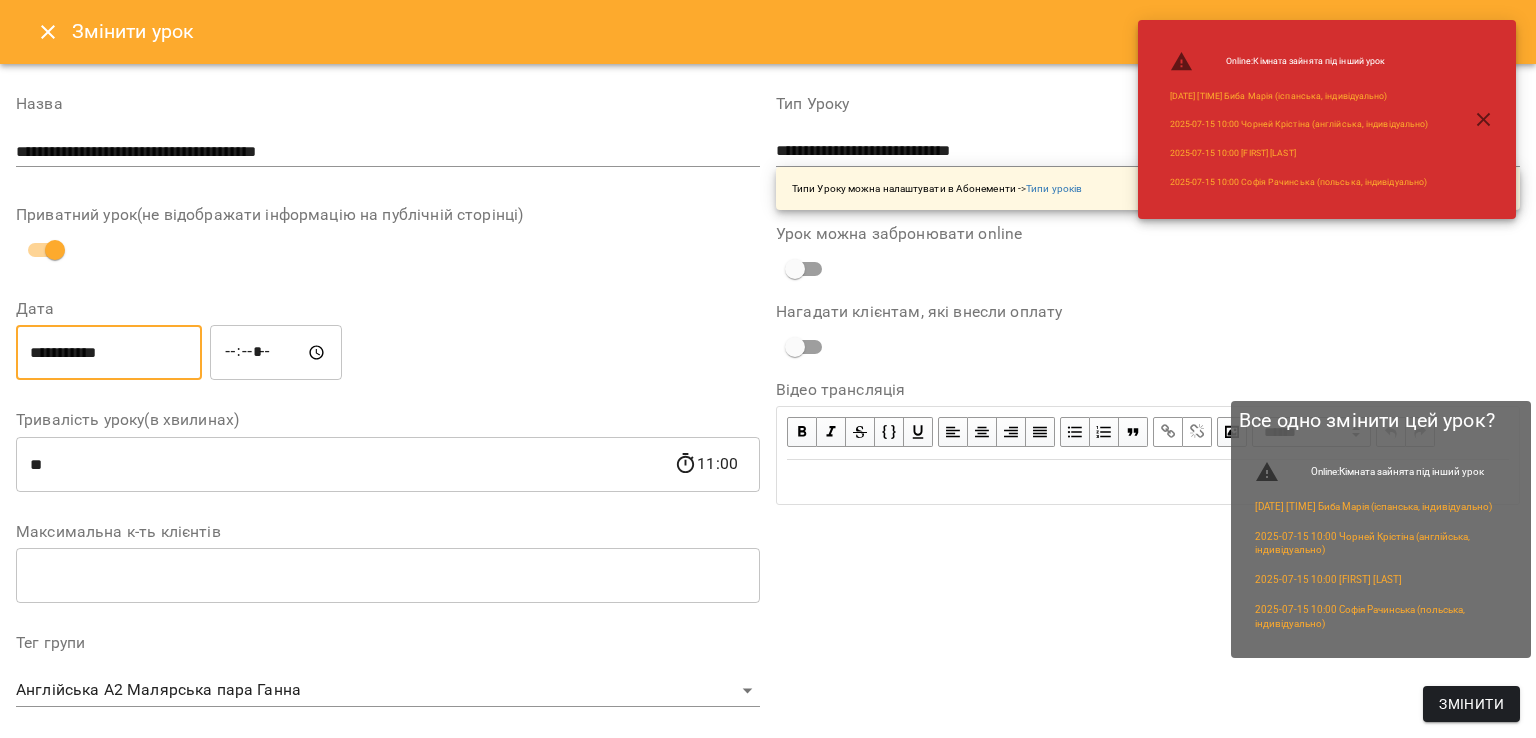 click on "Змінити" at bounding box center [1471, 704] 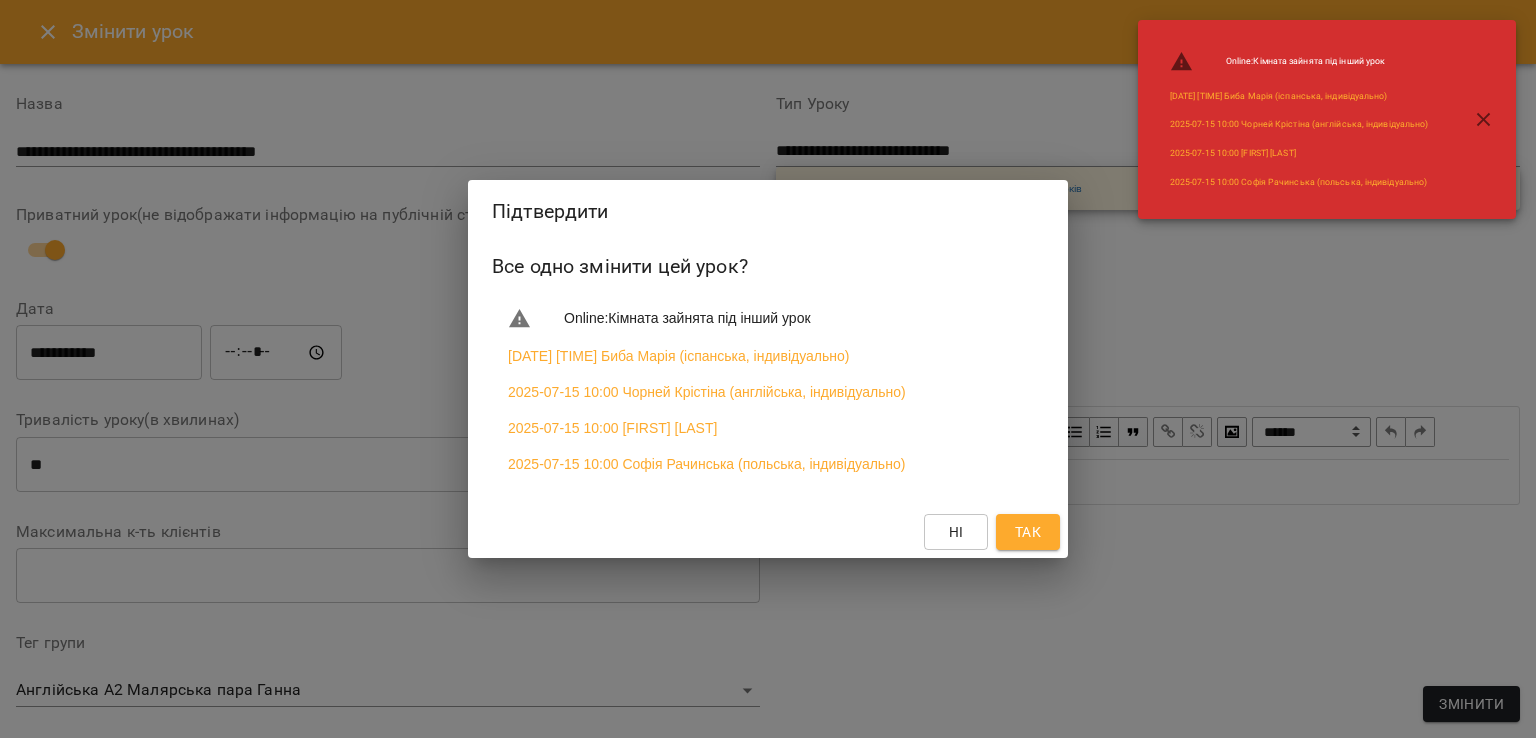 click on "Так" at bounding box center (1028, 532) 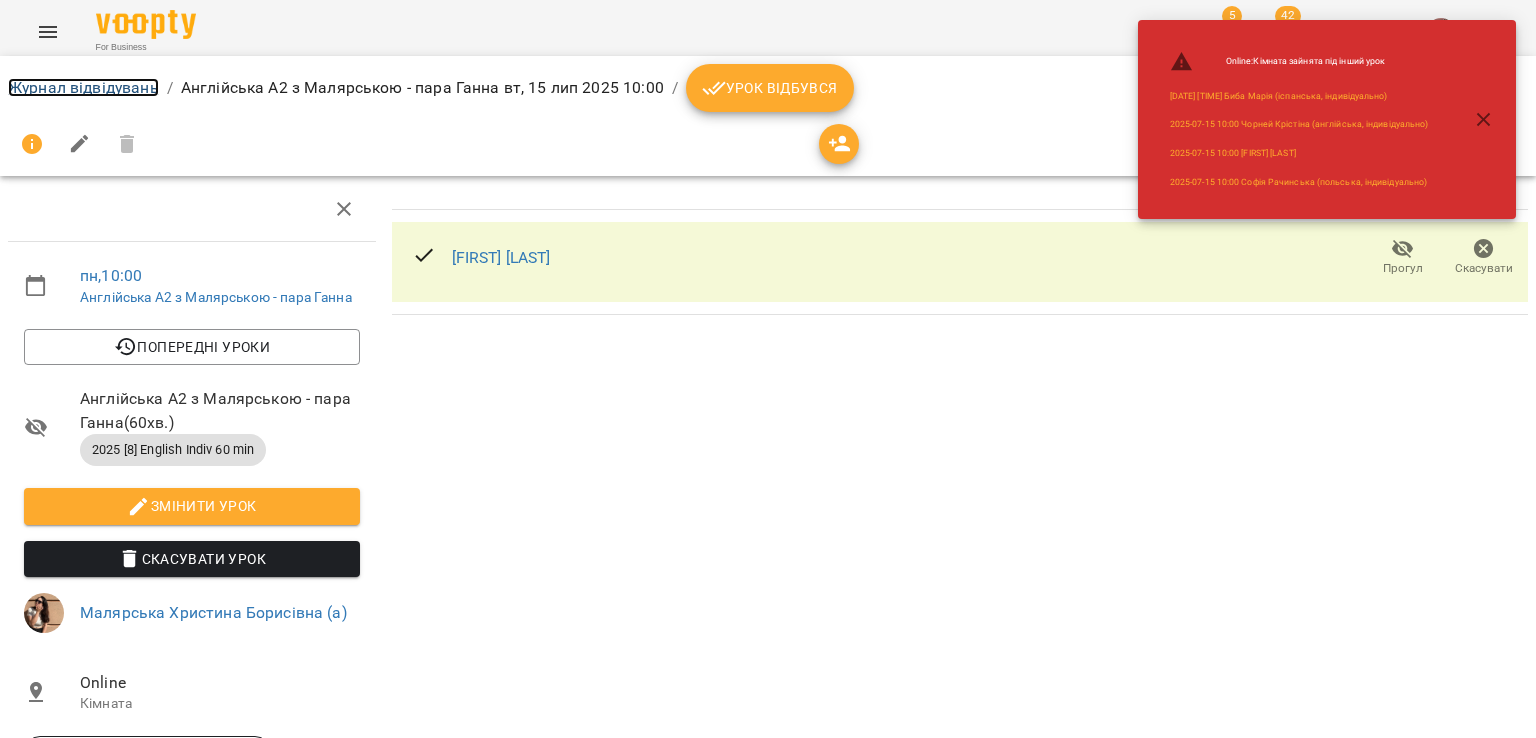 click on "Журнал відвідувань" at bounding box center (83, 87) 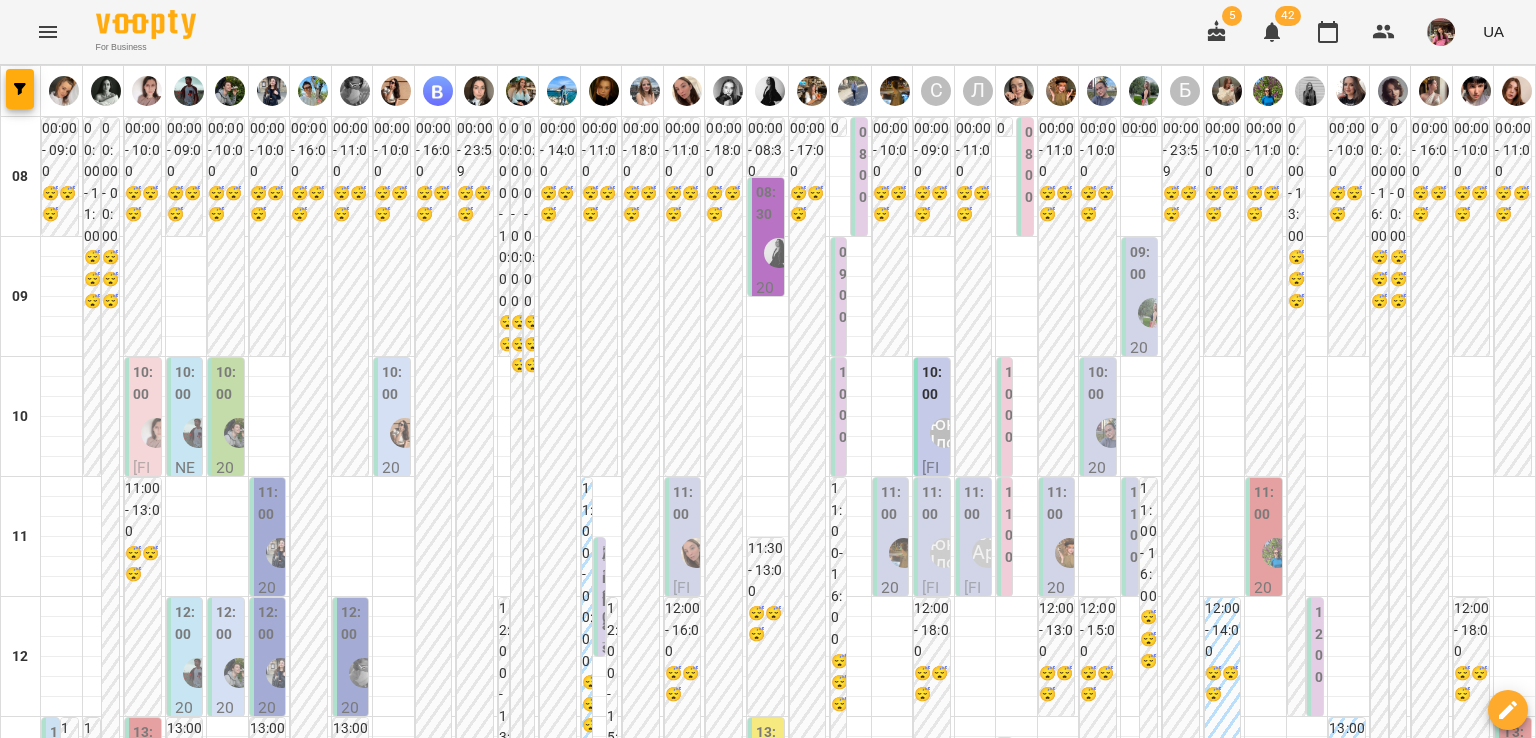 click on "вт 15 лип" at bounding box center [433, 1949] 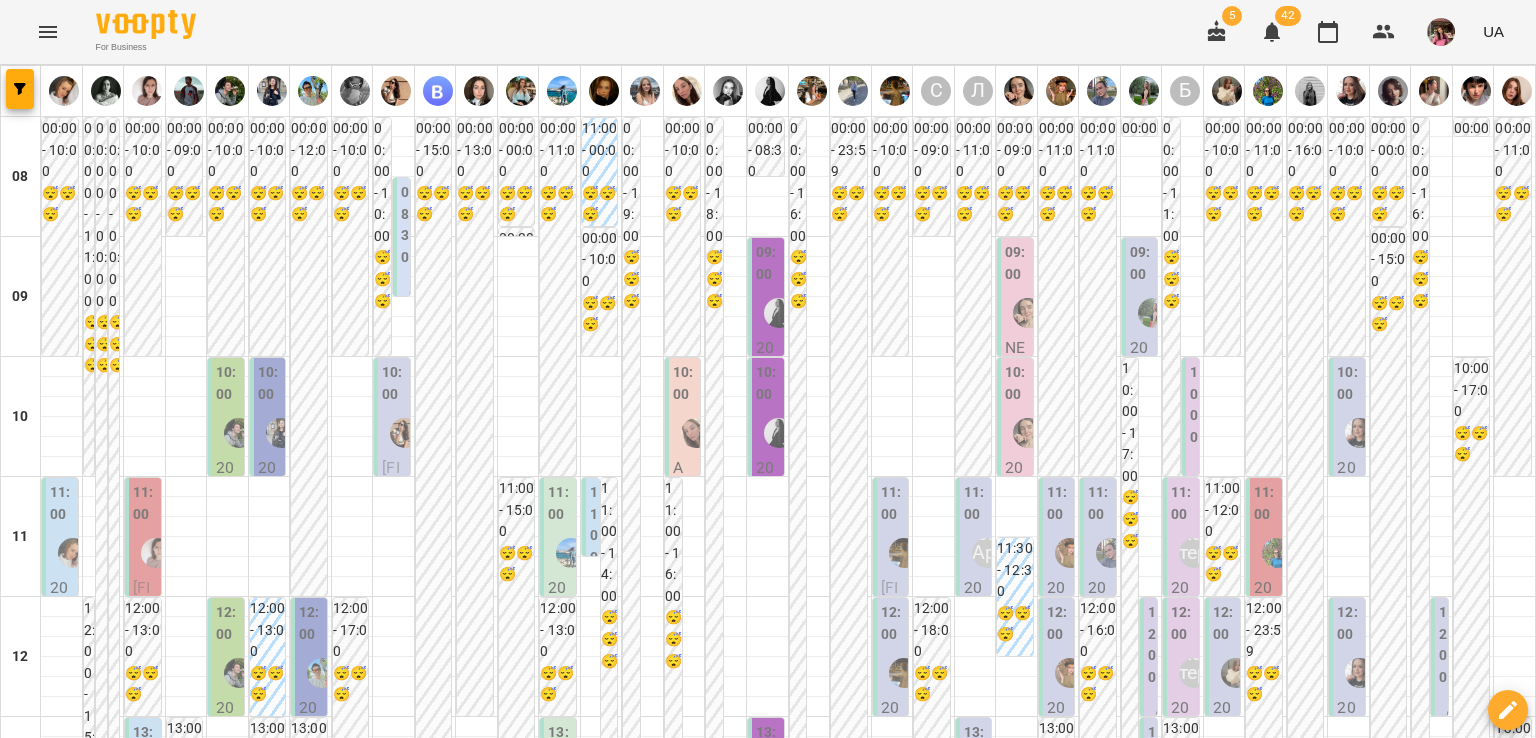 scroll, scrollTop: 0, scrollLeft: 0, axis: both 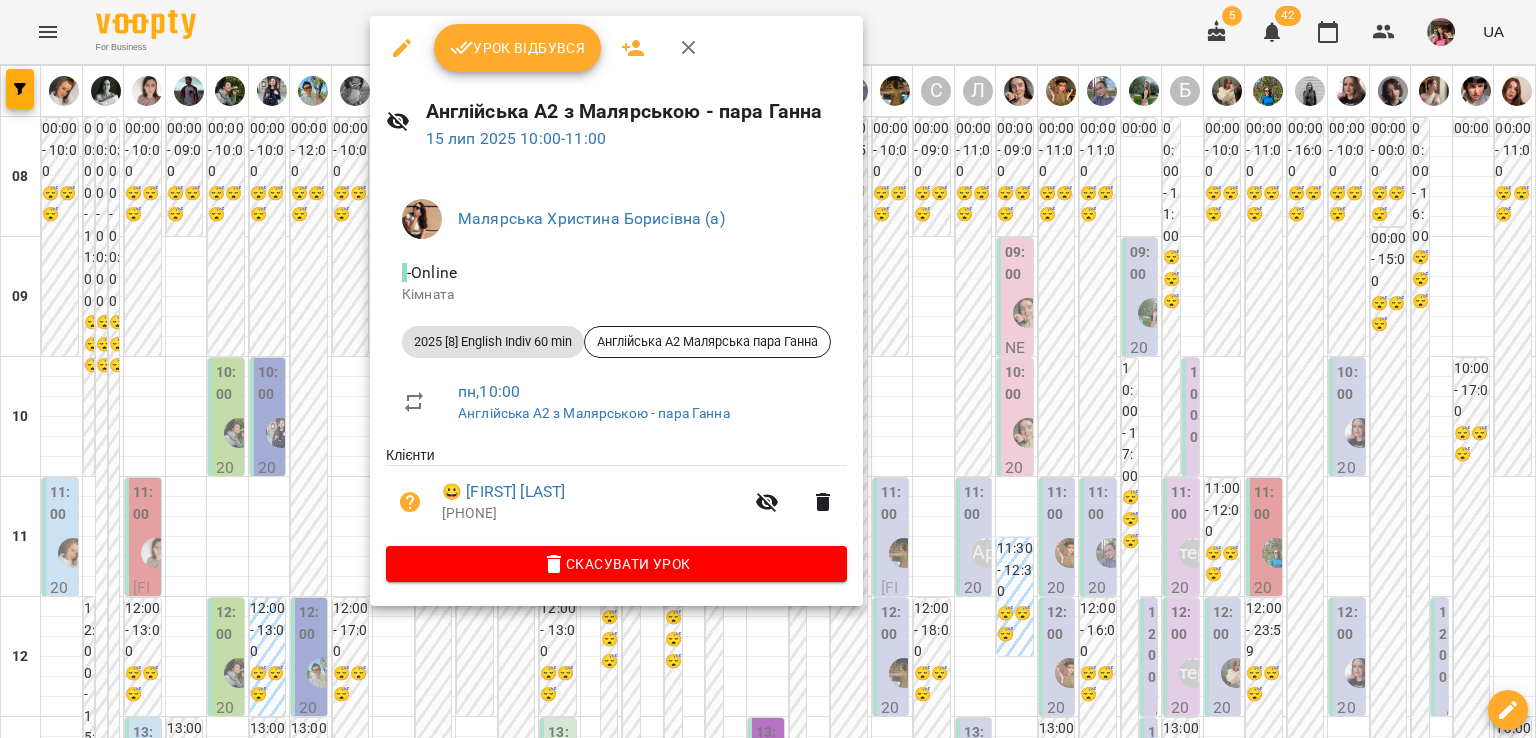 click at bounding box center [768, 369] 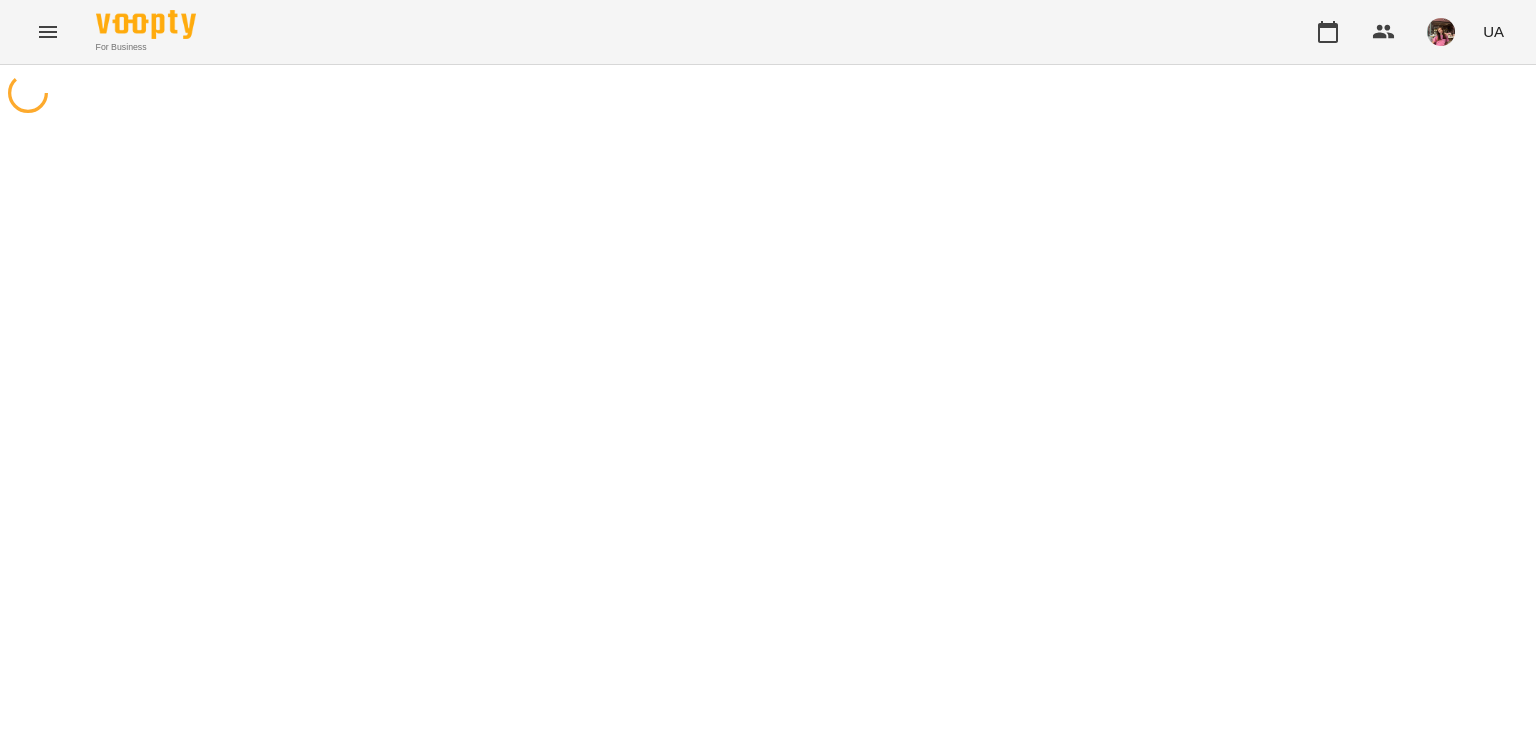 scroll, scrollTop: 0, scrollLeft: 0, axis: both 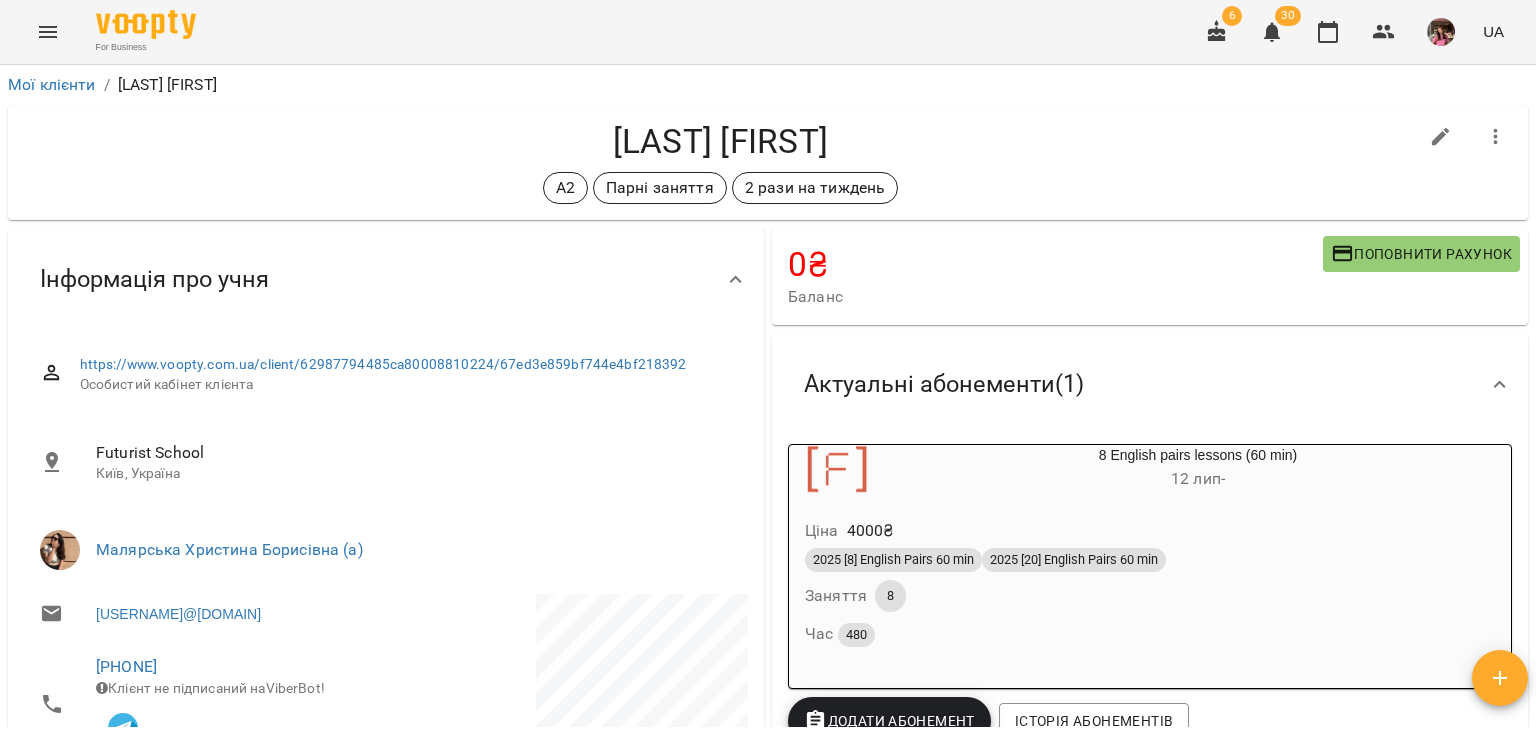 click 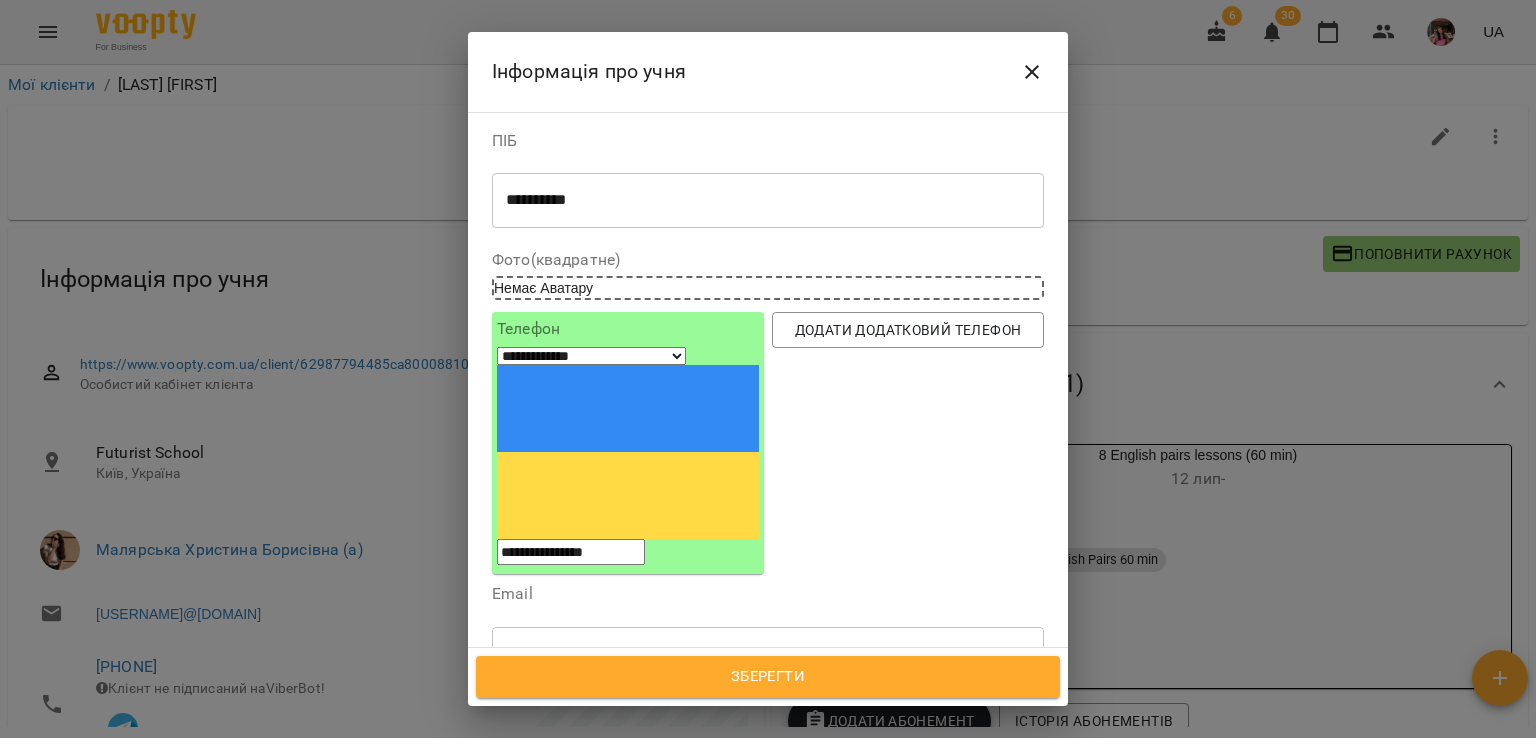 click on "А2 Парні заняття 2 рази на тиждень" at bounding box center [731, 748] 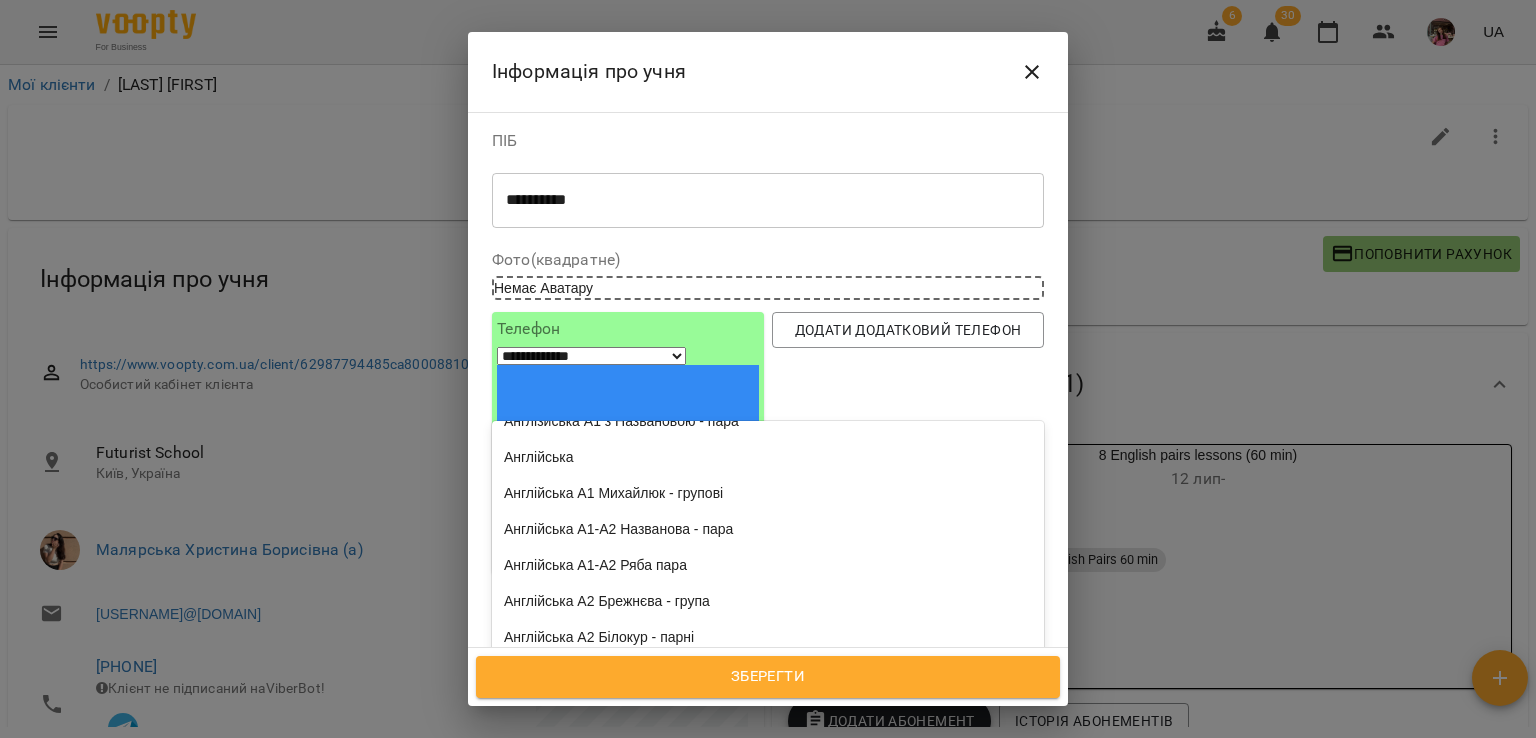 scroll, scrollTop: 1719, scrollLeft: 0, axis: vertical 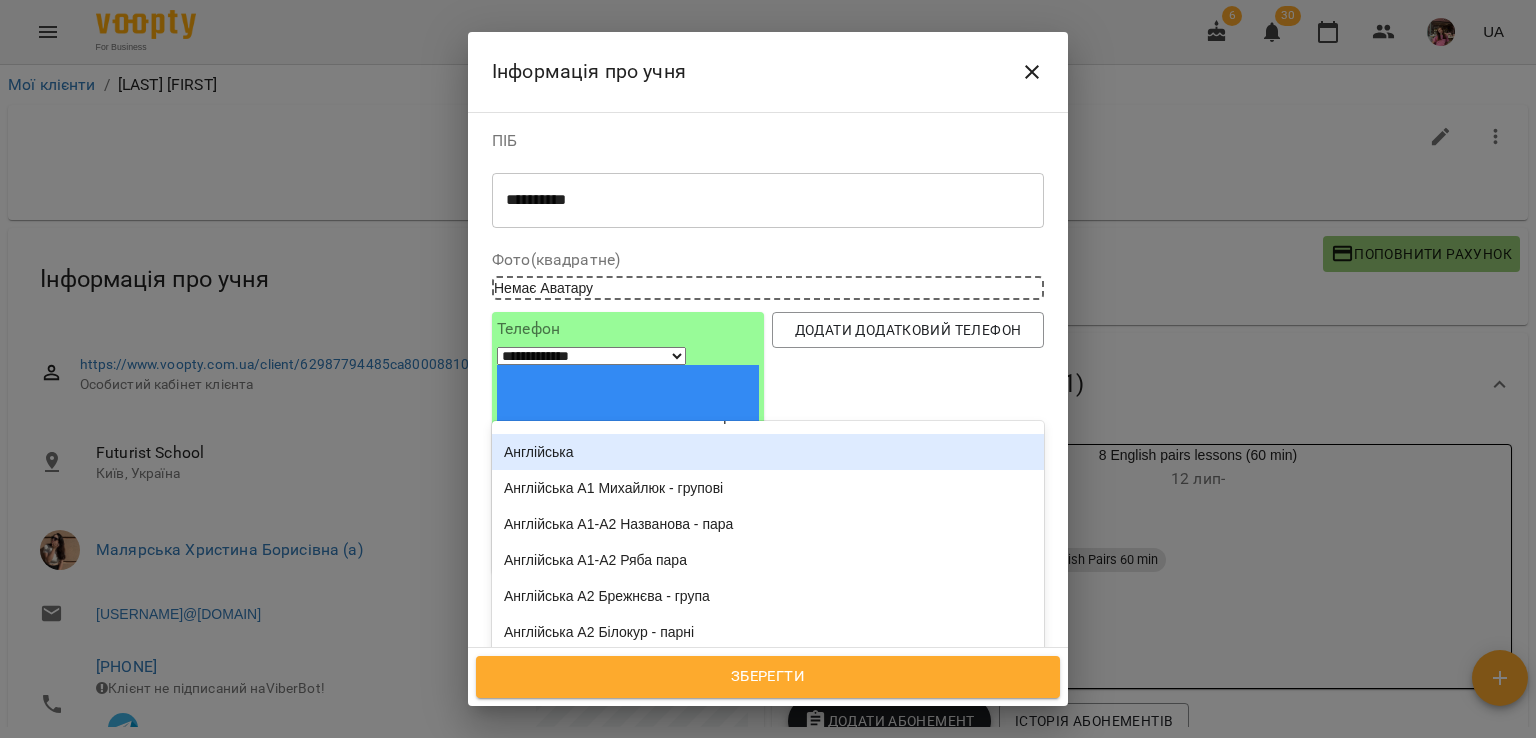 click on "Англійська" at bounding box center (768, 452) 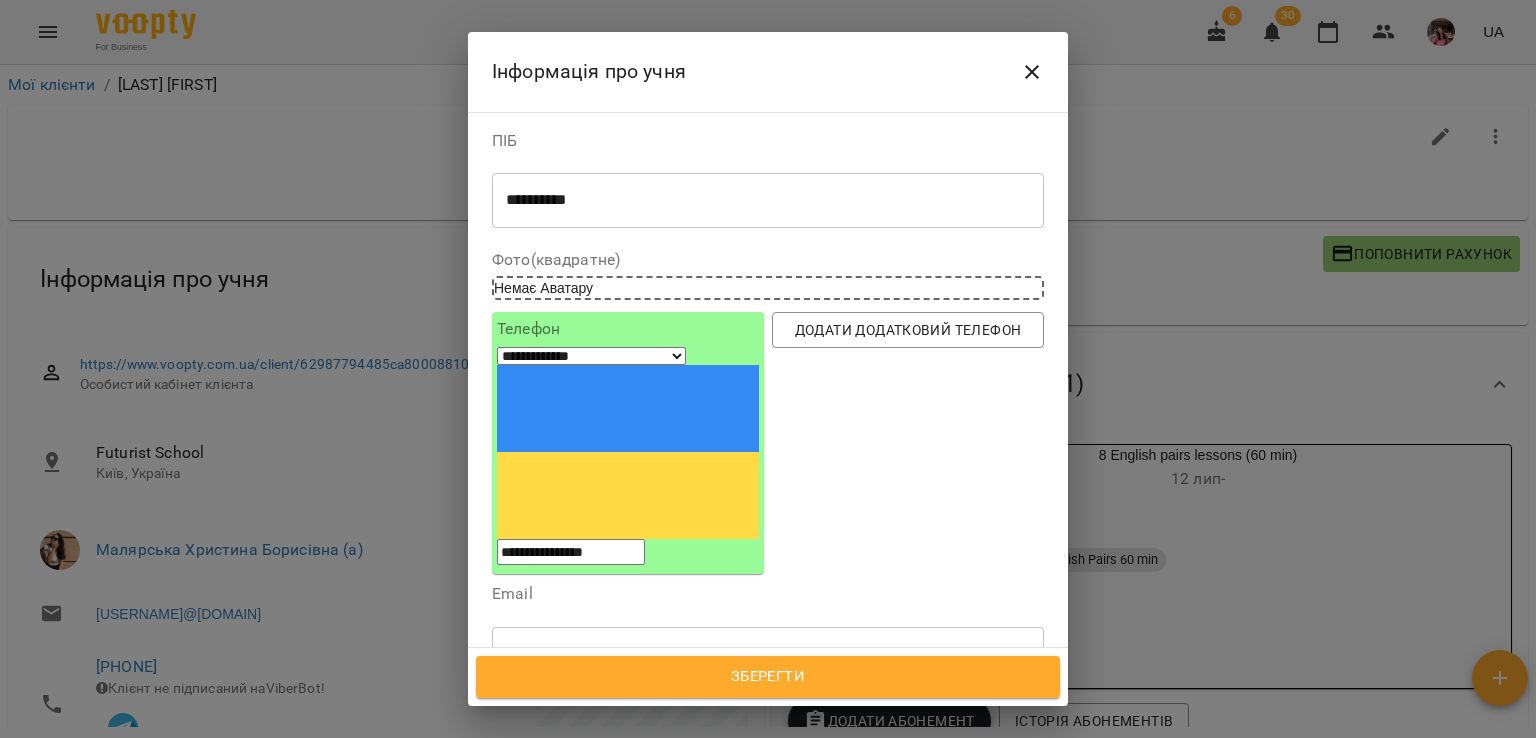 click on "Зберегти" at bounding box center (768, 677) 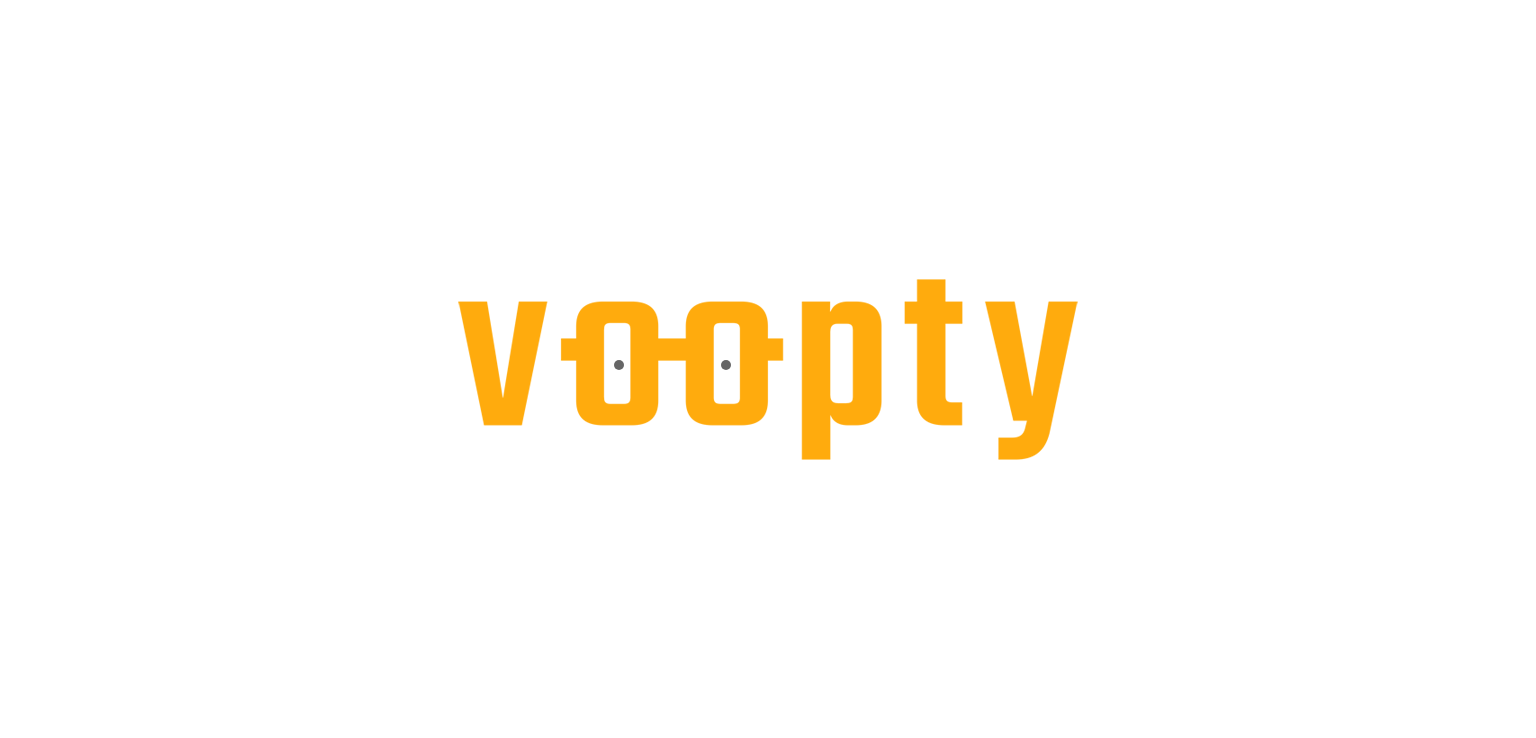 scroll, scrollTop: 0, scrollLeft: 0, axis: both 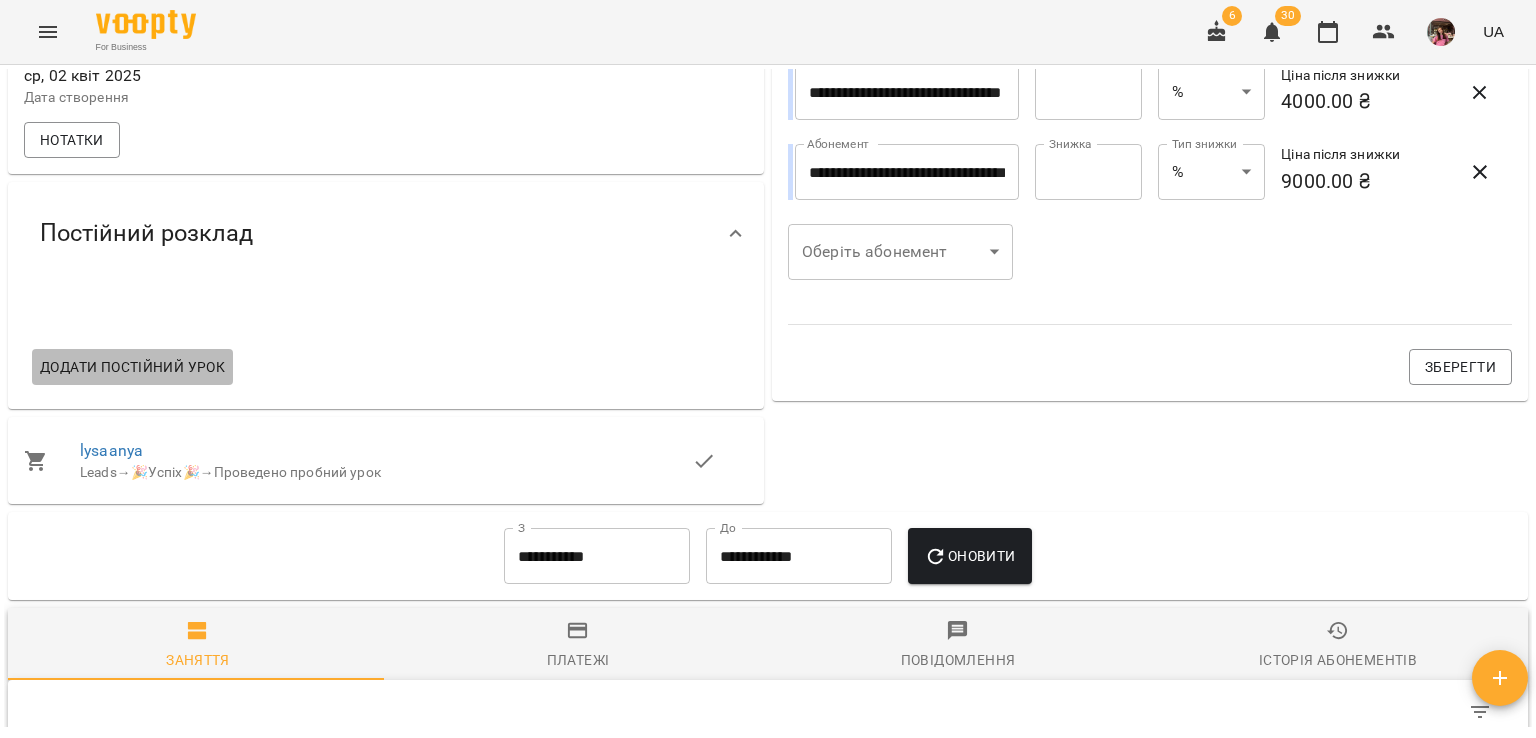 click on "Додати постійний урок" at bounding box center (132, 367) 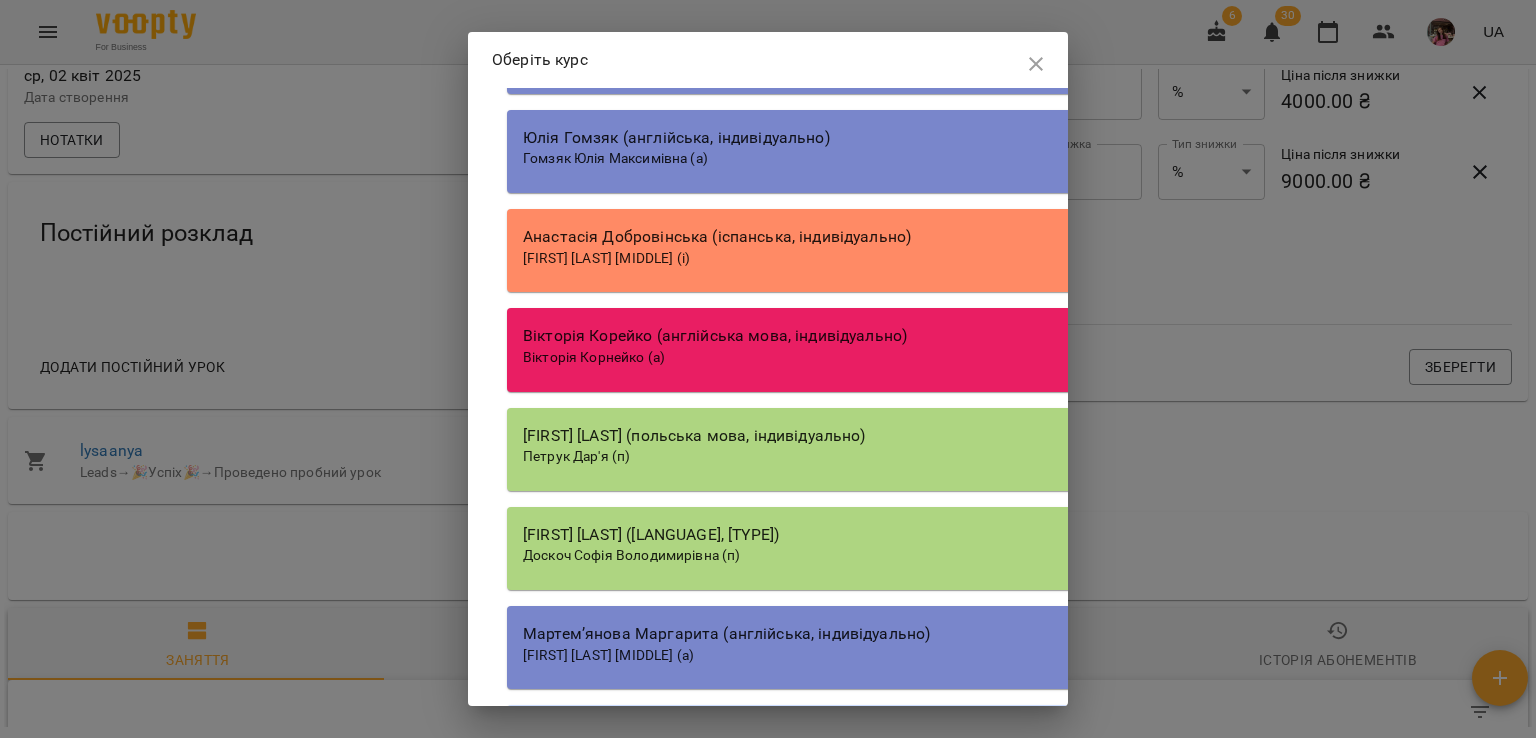 scroll, scrollTop: 0, scrollLeft: 0, axis: both 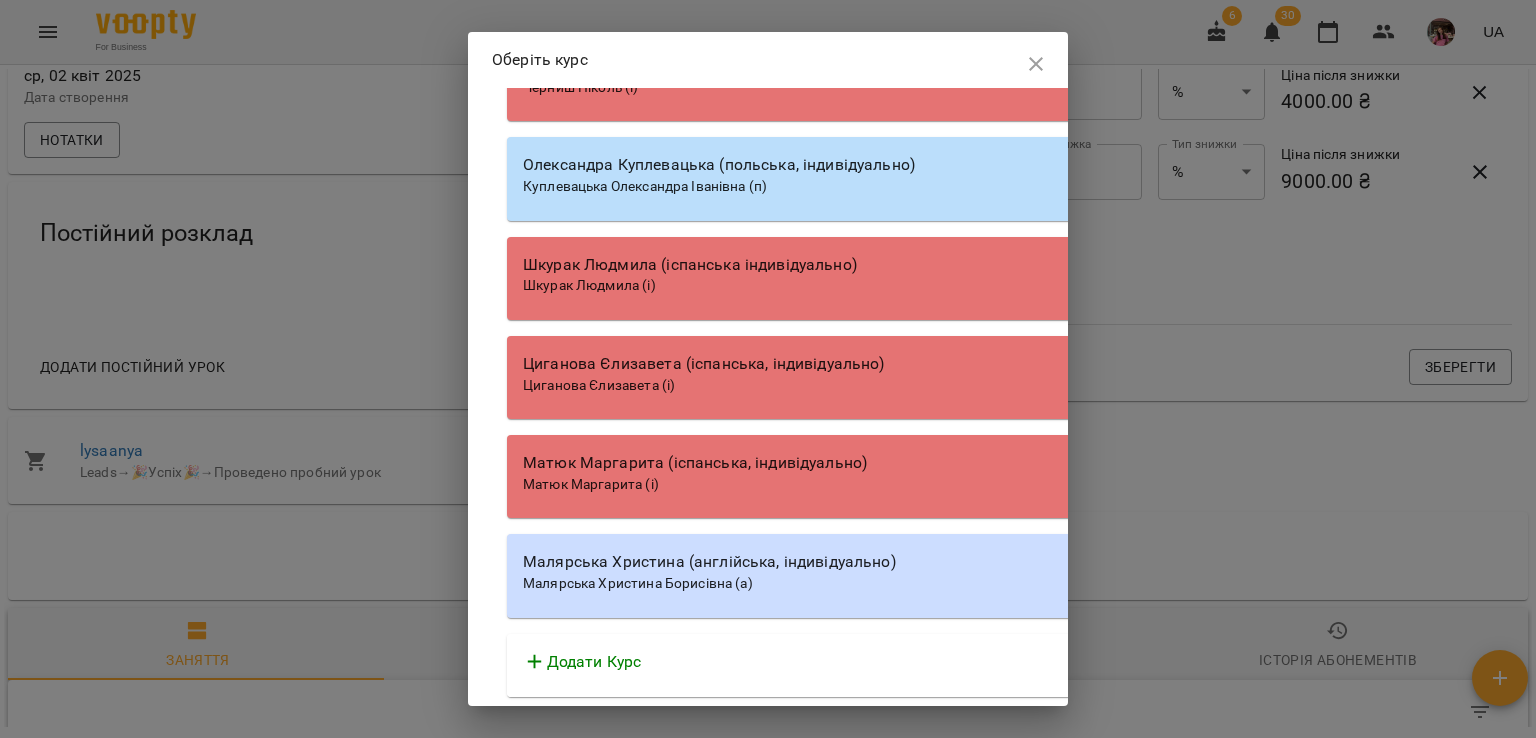click on "Додати Курс" at bounding box center (1077, 662) 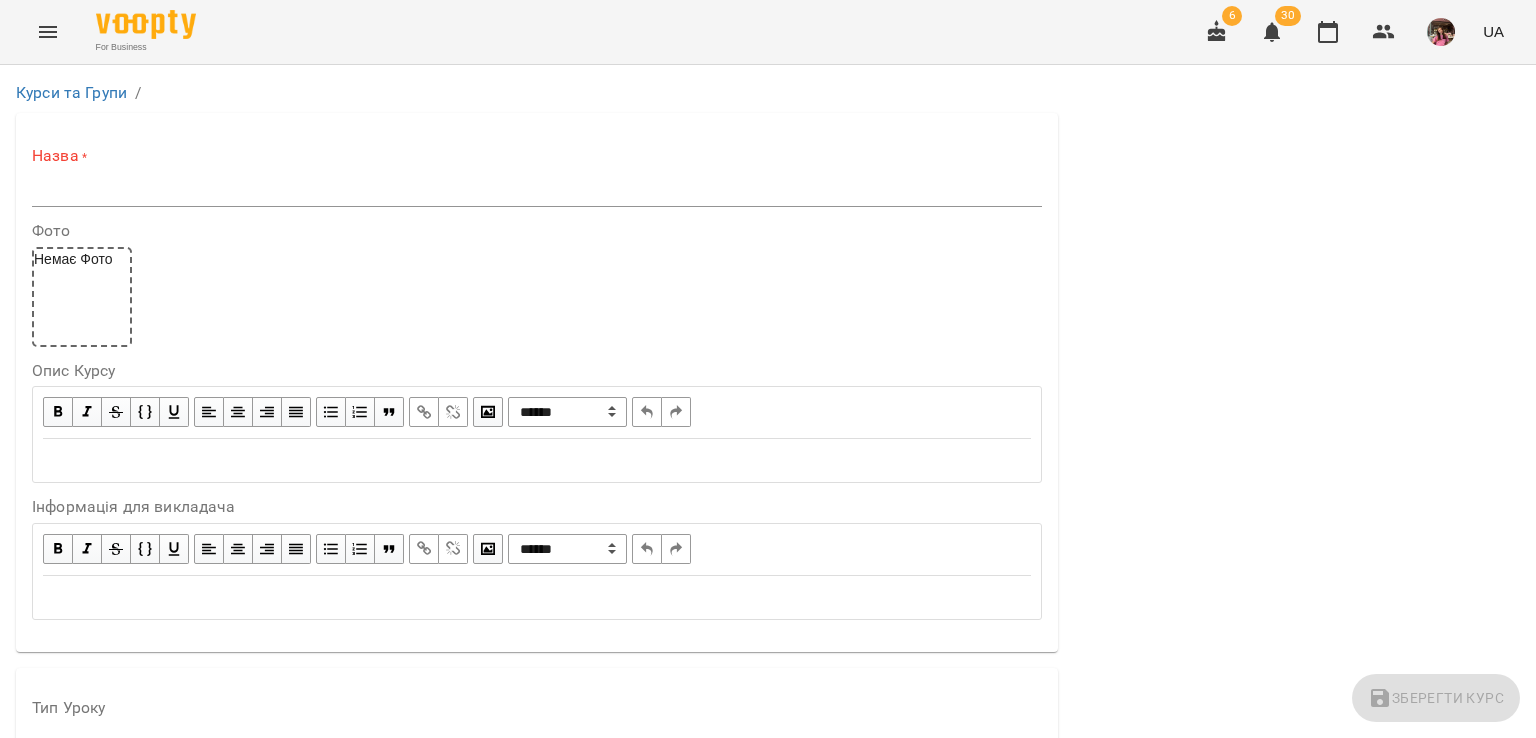 click on "**********" at bounding box center (541, 1120) 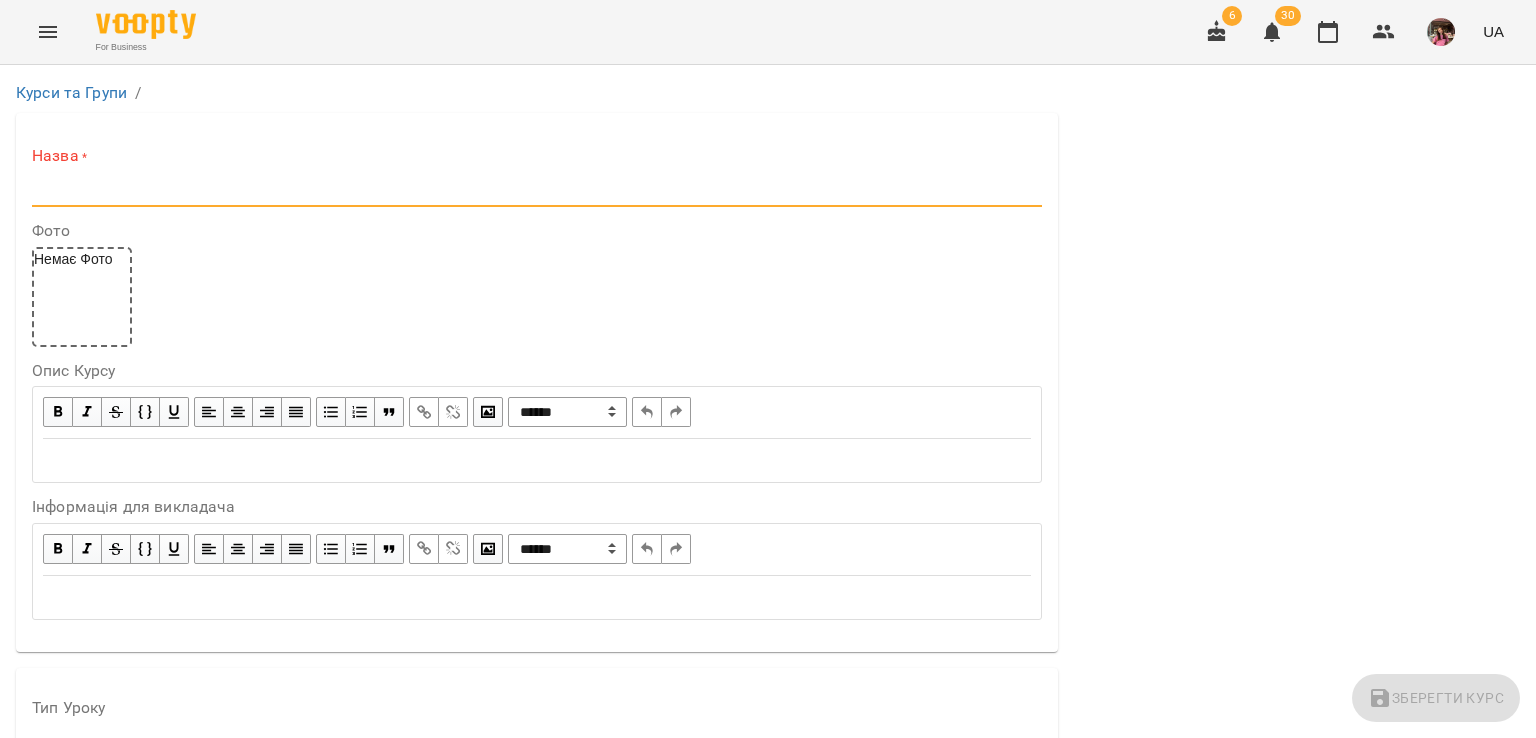 click at bounding box center [537, 191] 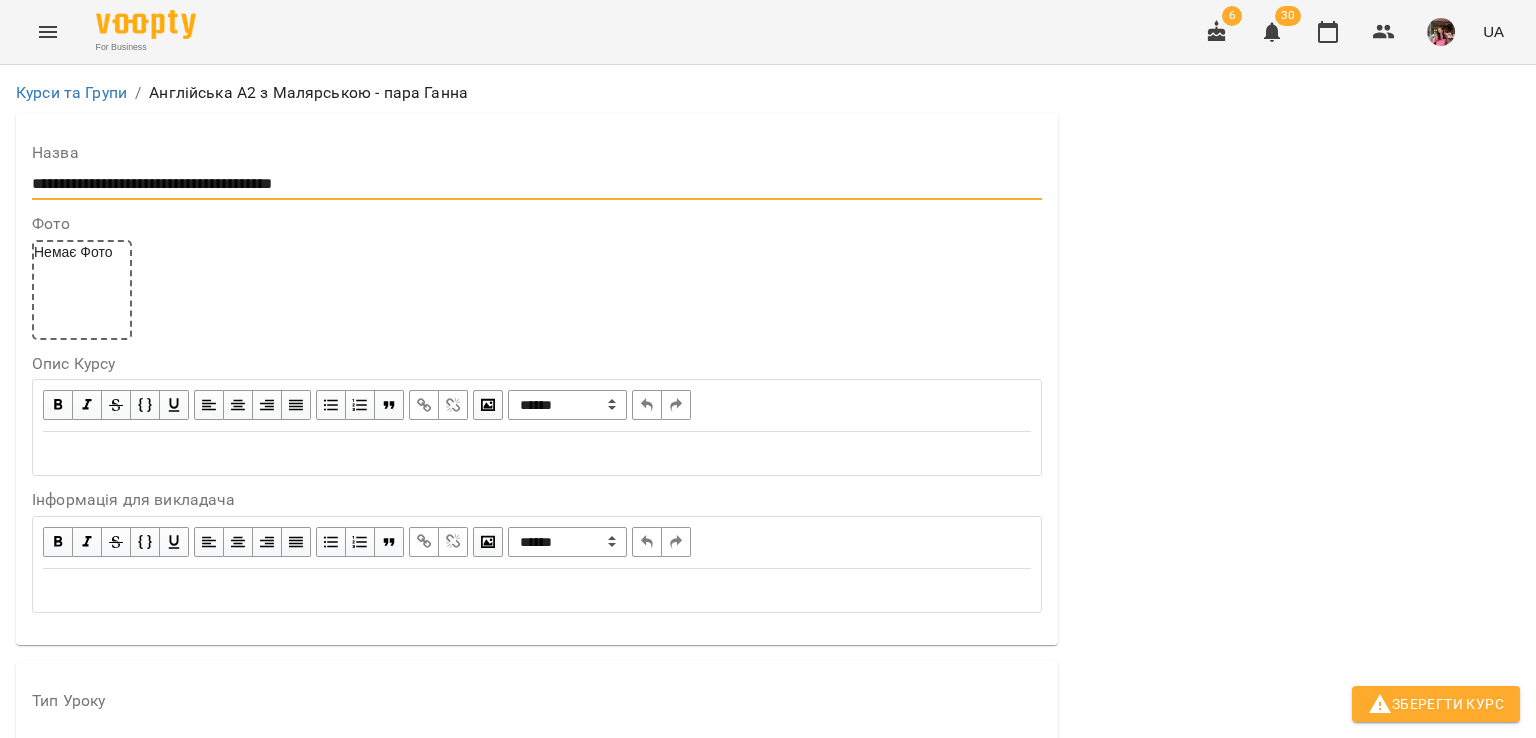 scroll, scrollTop: 503, scrollLeft: 0, axis: vertical 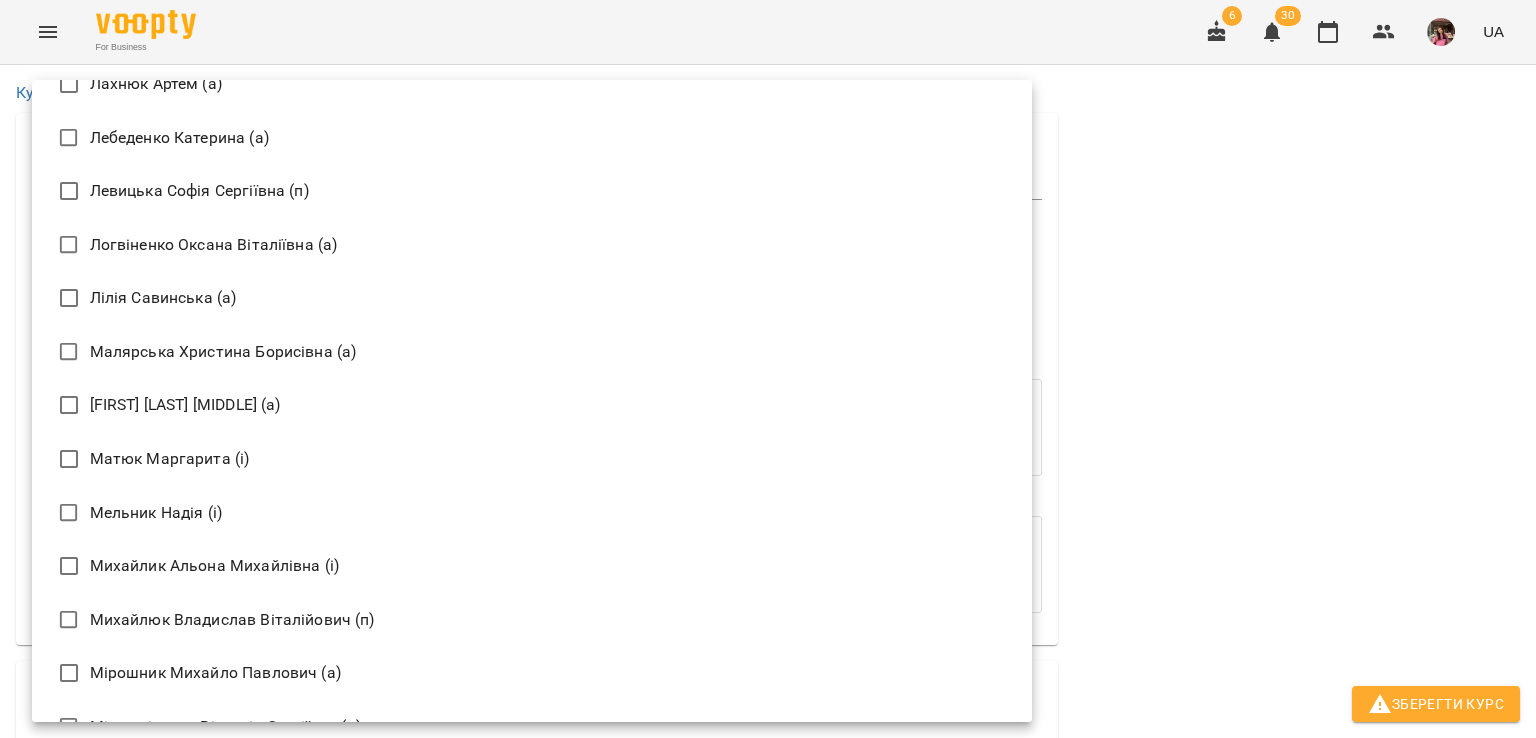 type on "**********" 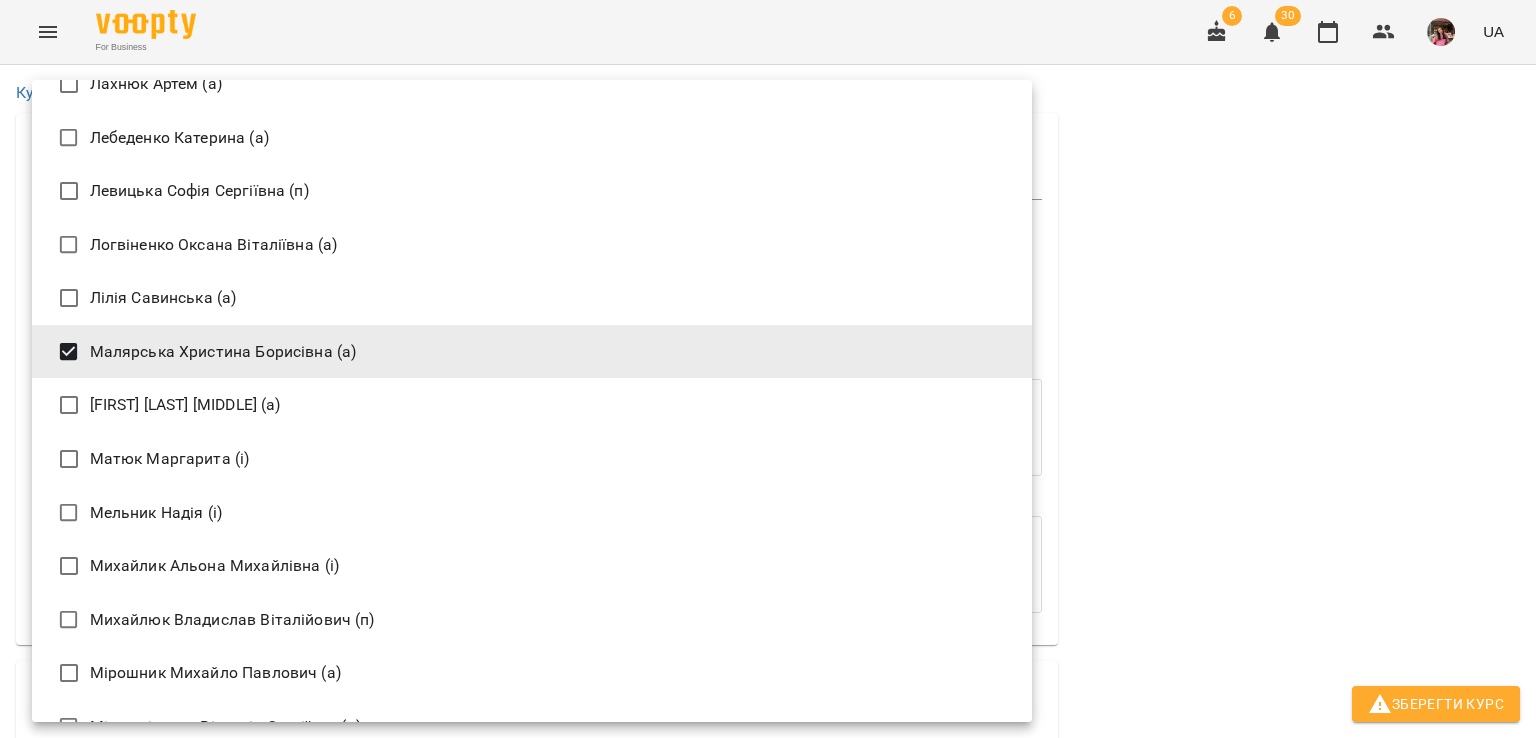 click at bounding box center [768, 369] 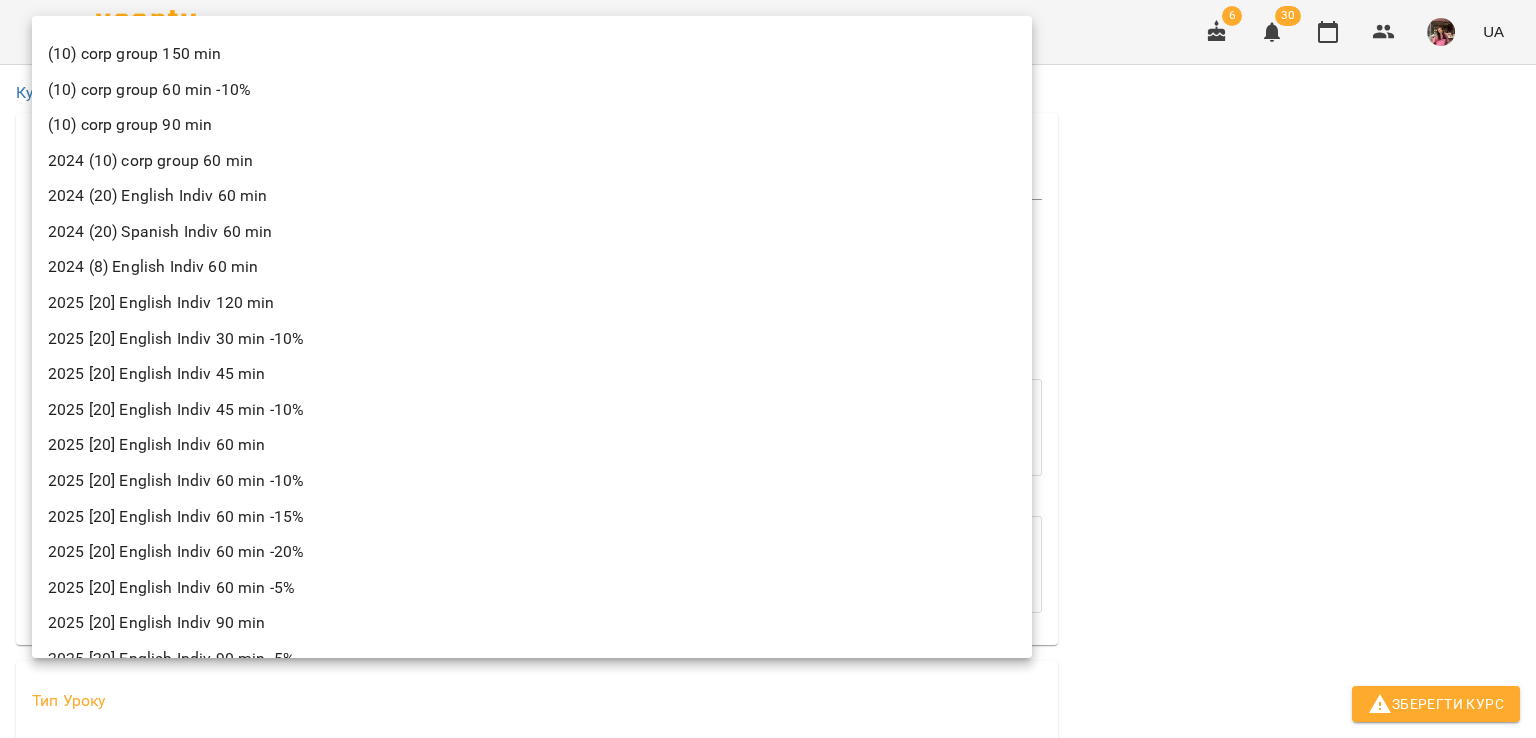 click on "**********" at bounding box center [768, 1163] 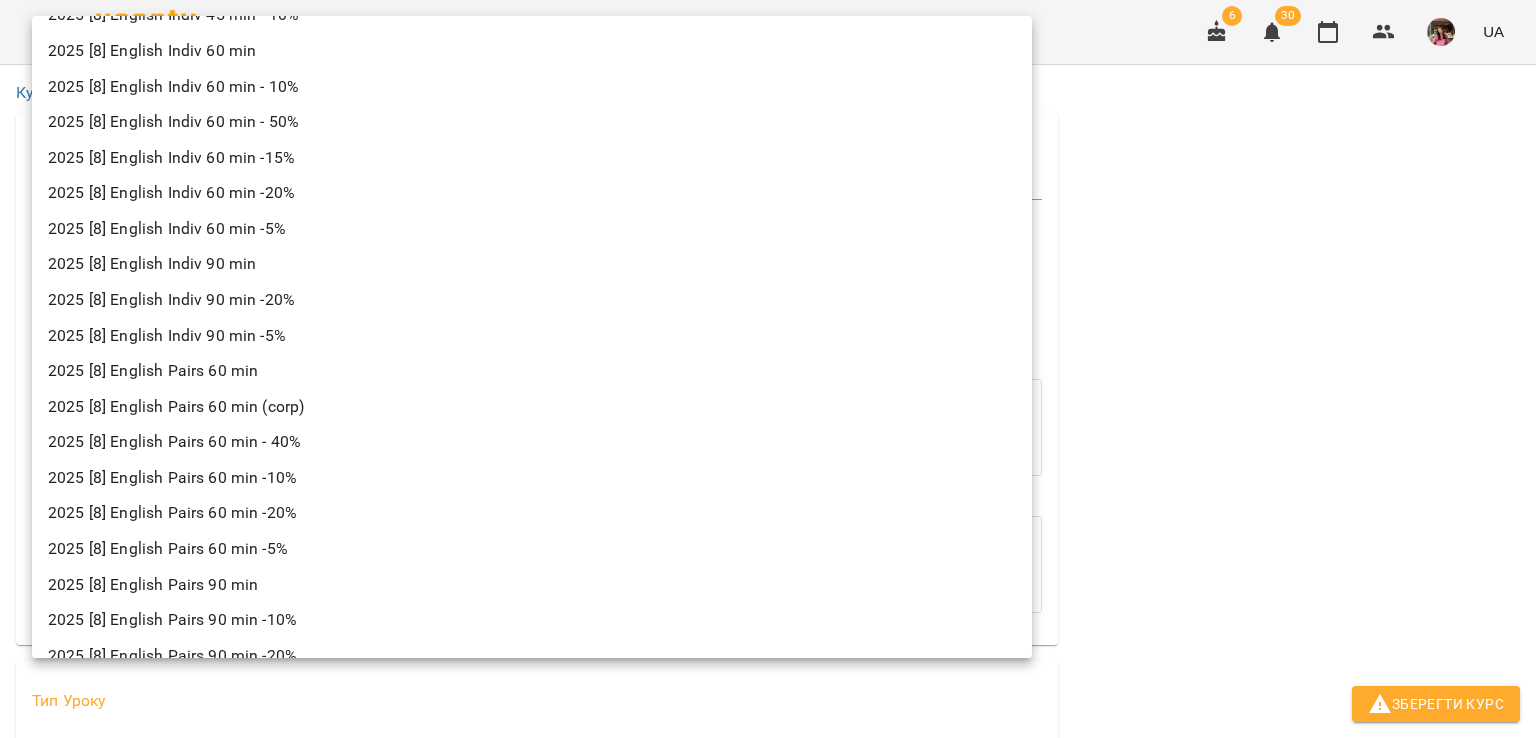 scroll, scrollTop: 2665, scrollLeft: 0, axis: vertical 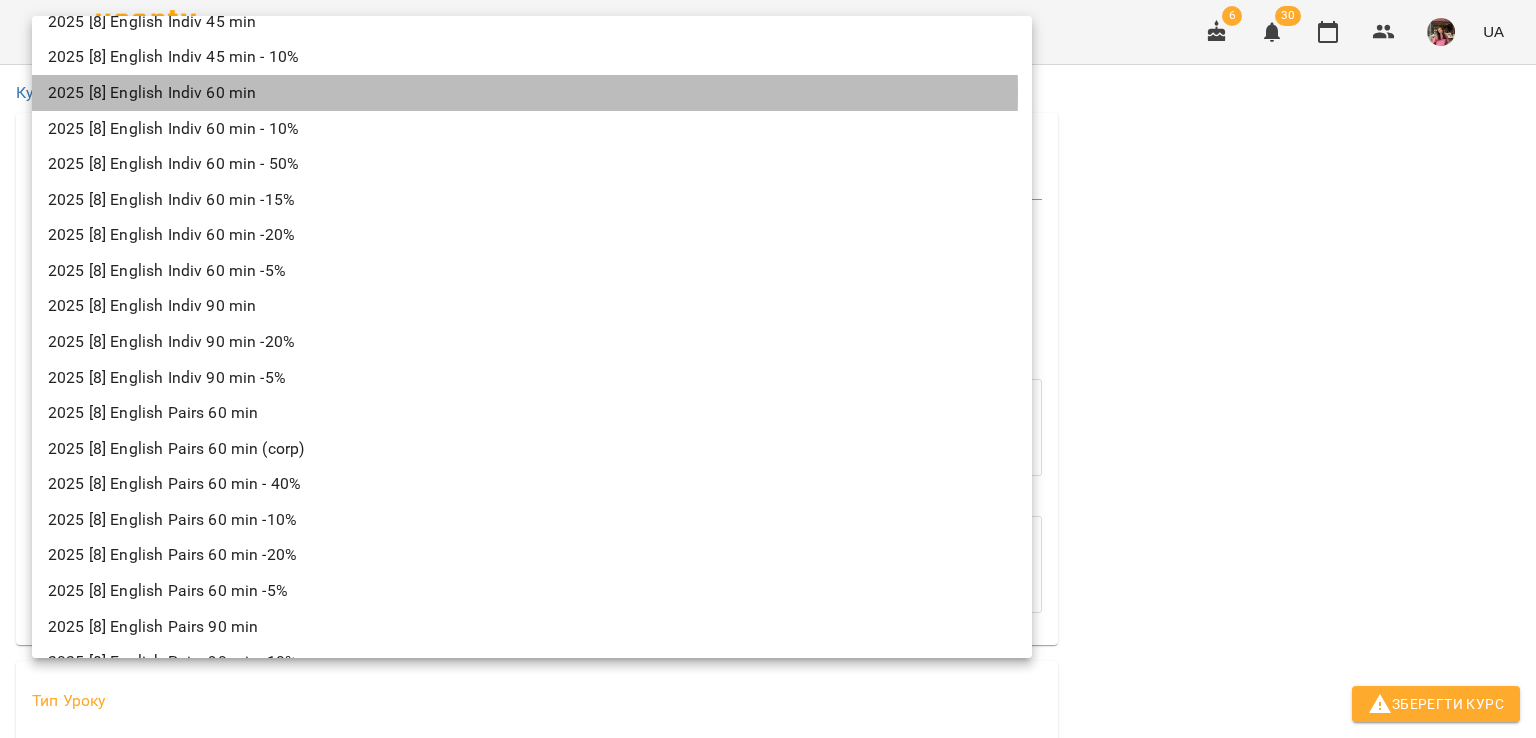 click on "2025 [8] English Indiv 60 min" at bounding box center [532, 93] 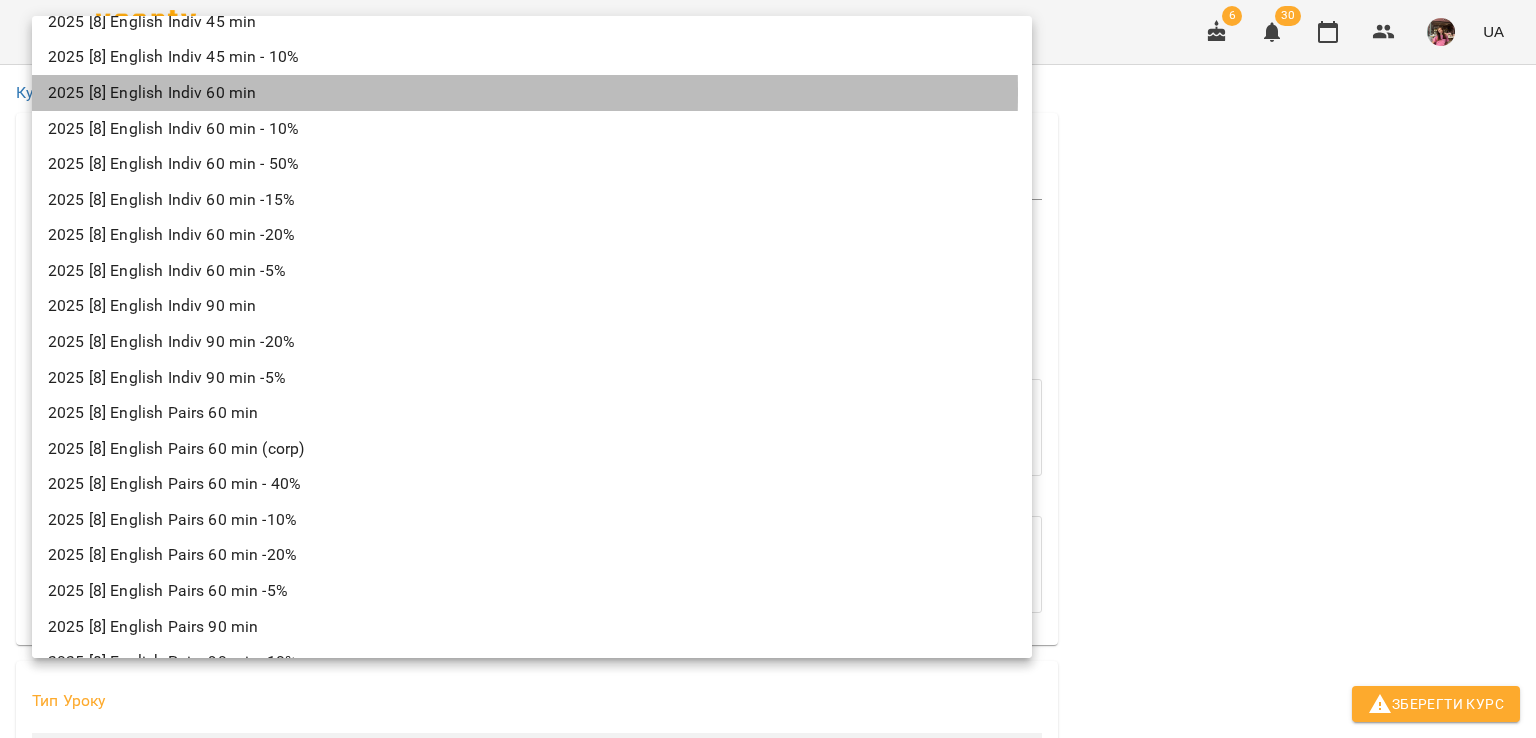 type on "**********" 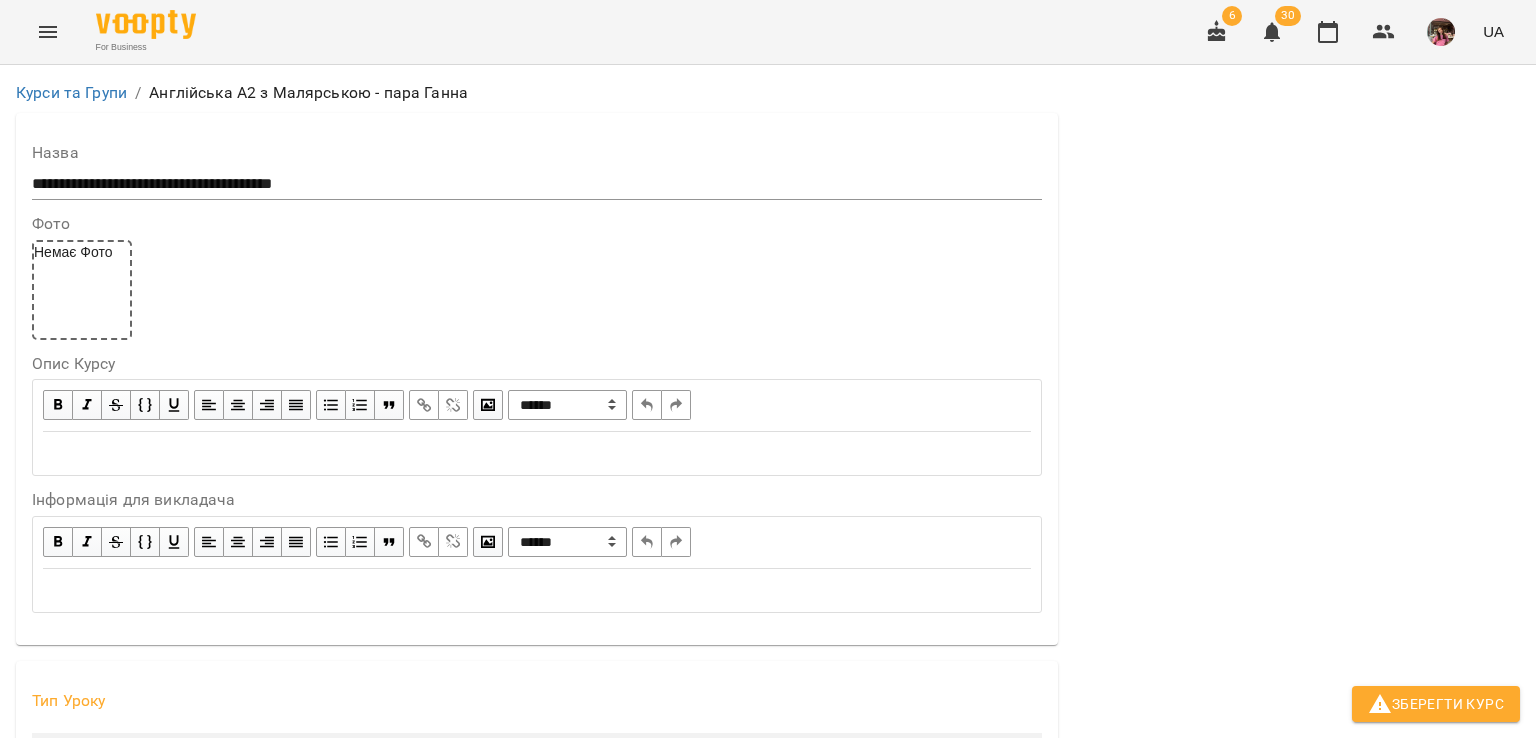 scroll, scrollTop: 1586, scrollLeft: 0, axis: vertical 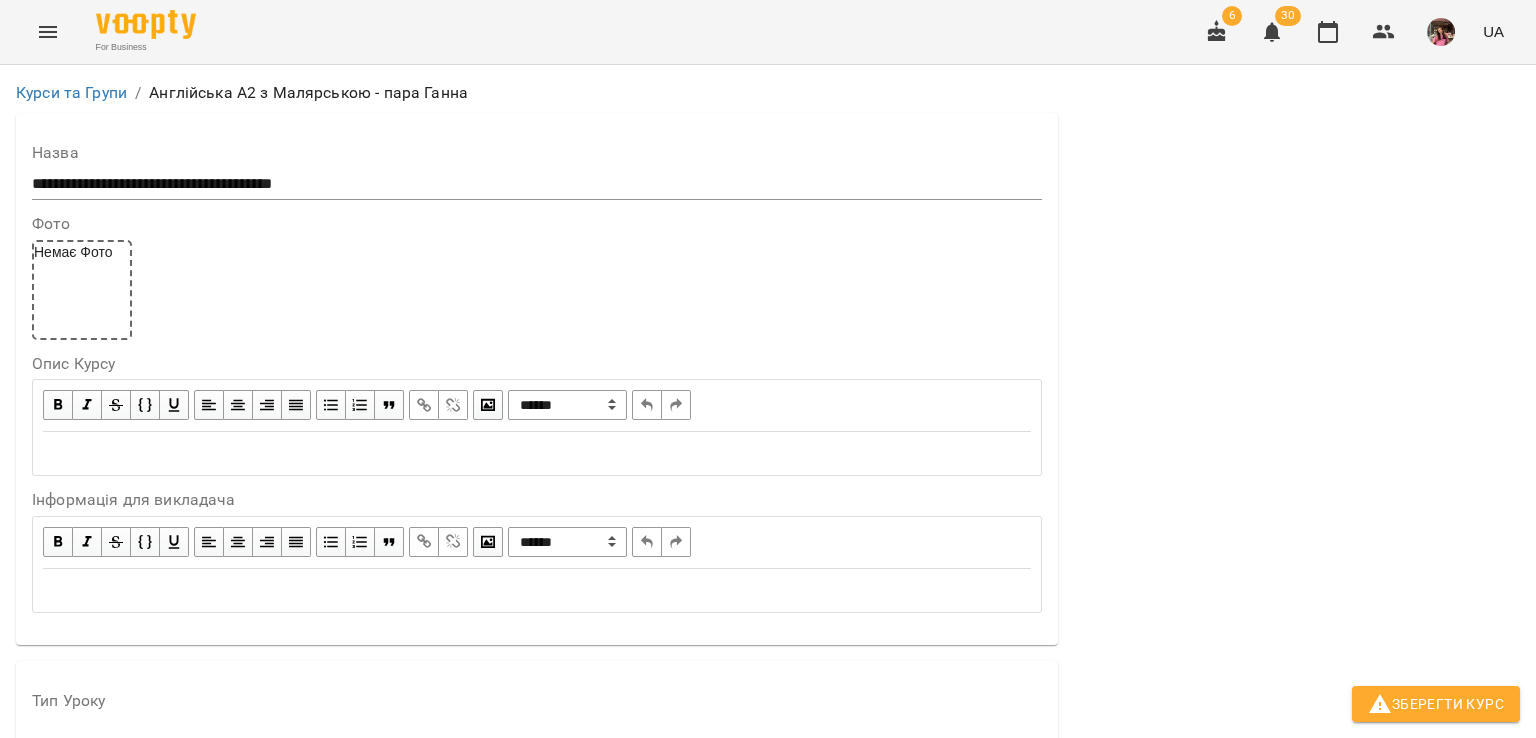 click on "Обрати клієнтів, які це відвідують" at bounding box center (189, 1927) 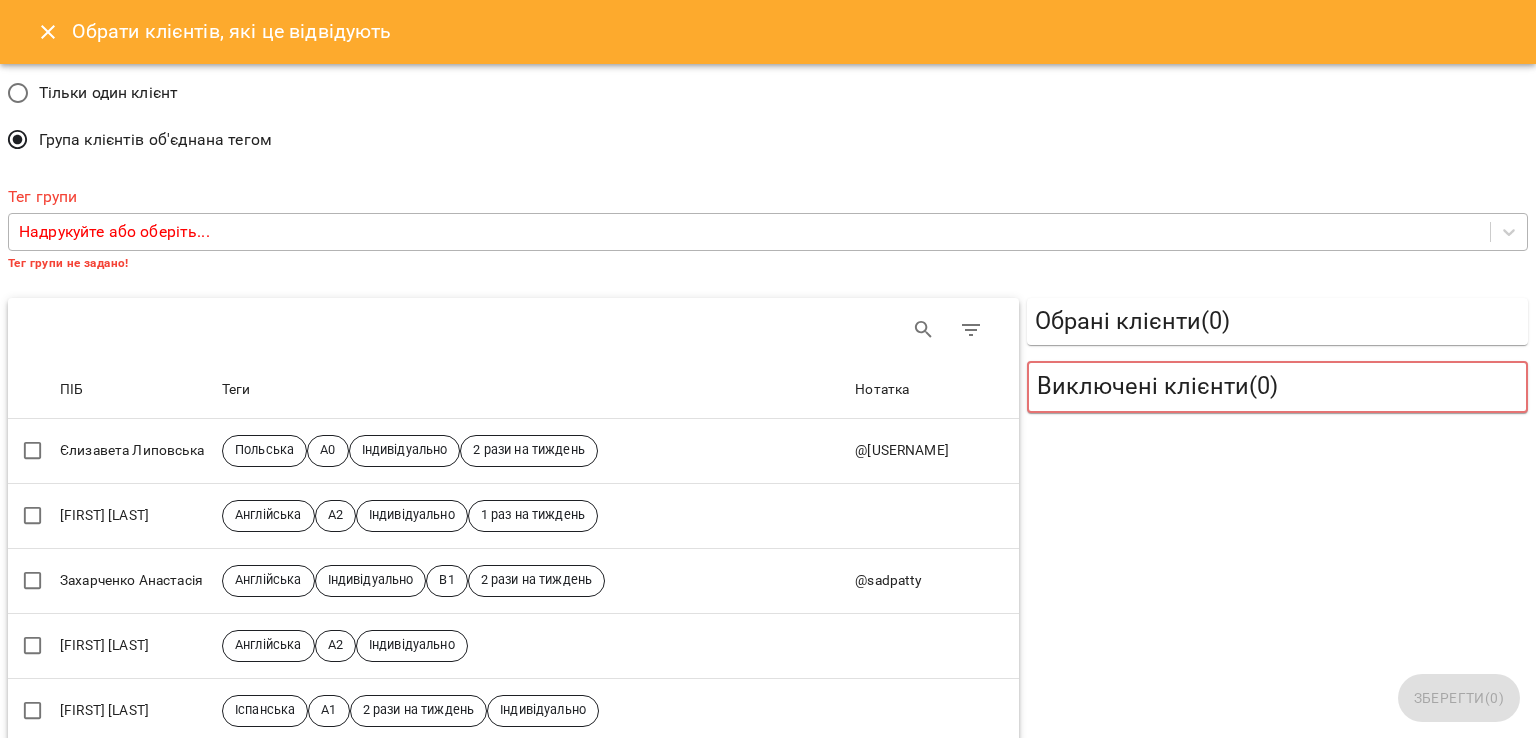 click on "Надрукуйте або оберіть..." at bounding box center (749, 232) 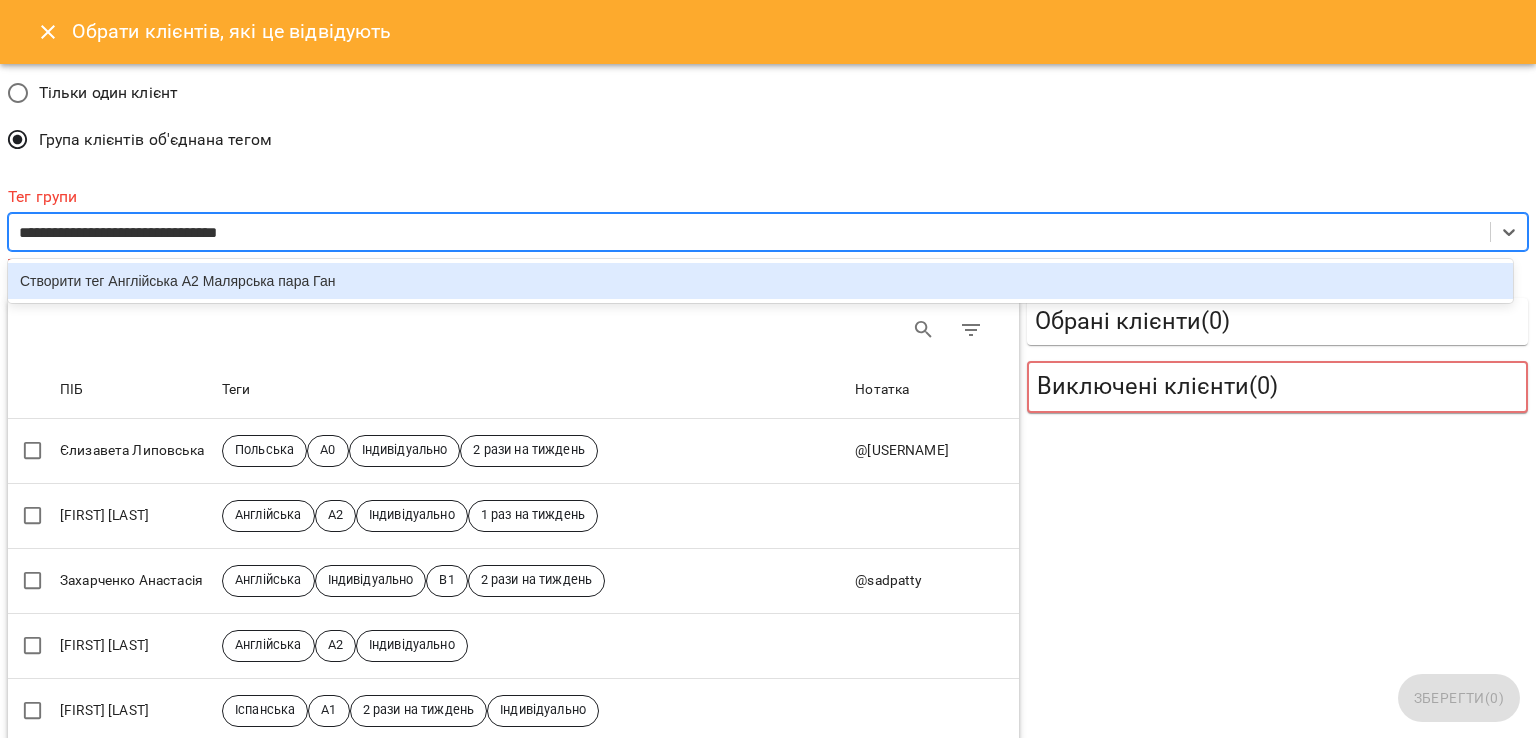 type on "**********" 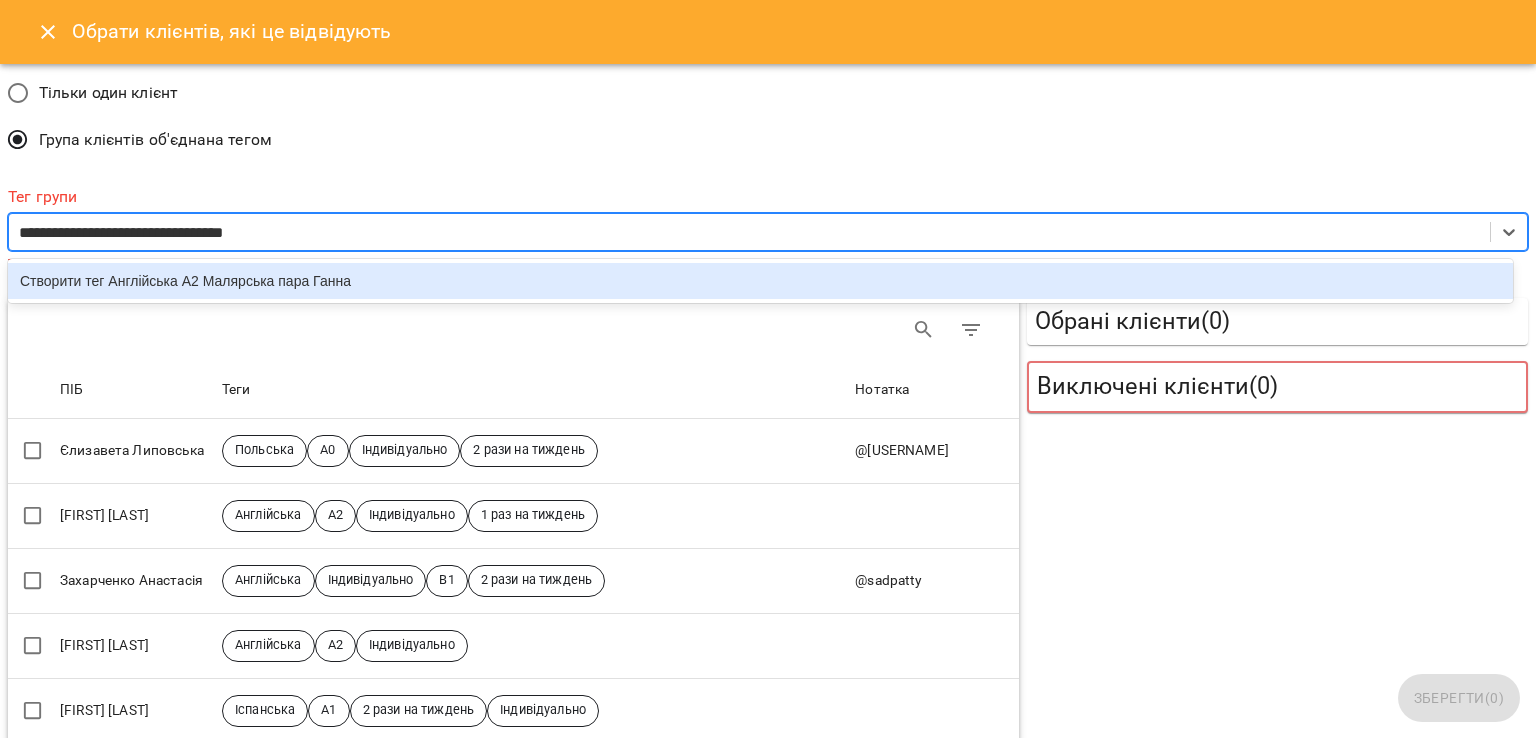 click on "Створити тег Англійська А2 Малярська пара Ганна" at bounding box center [760, 281] 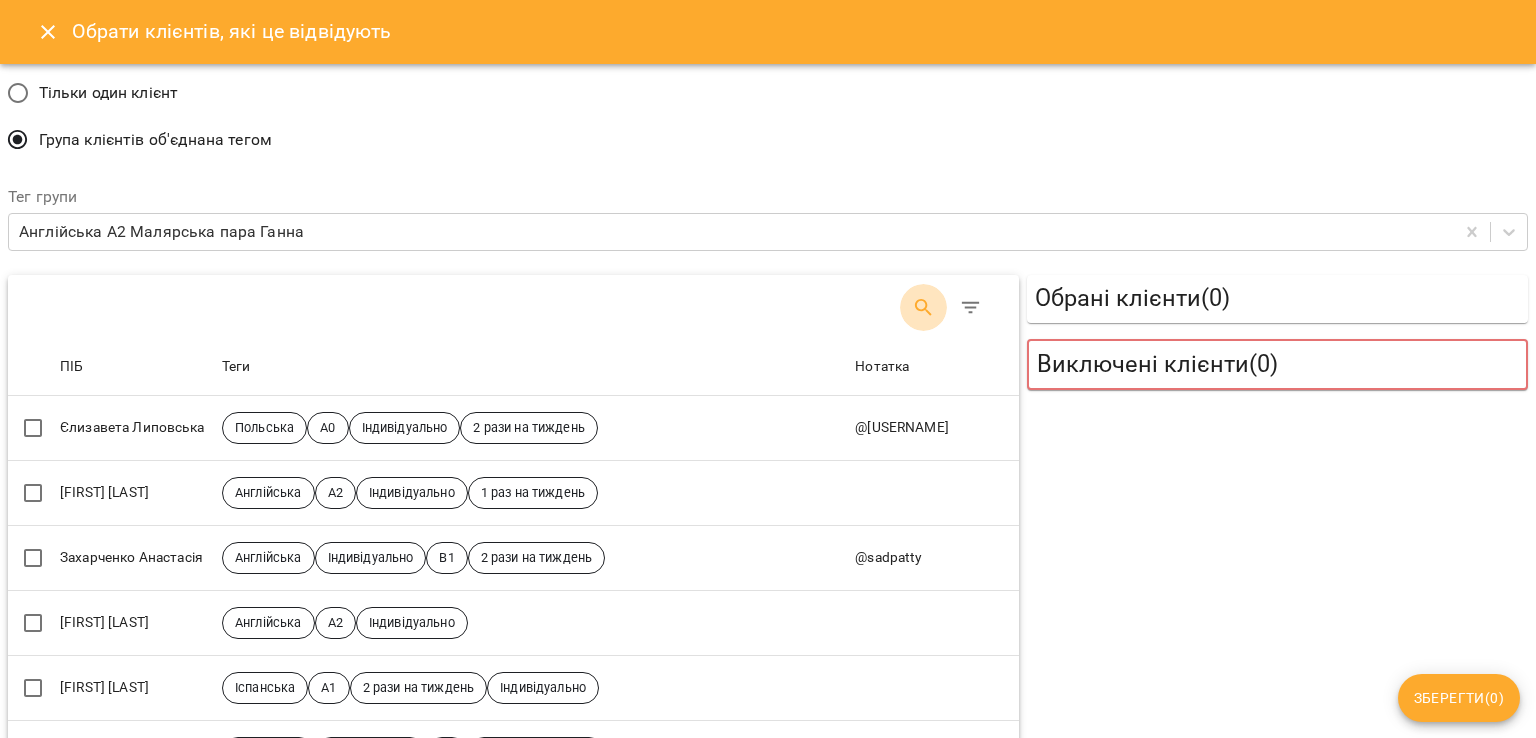 click 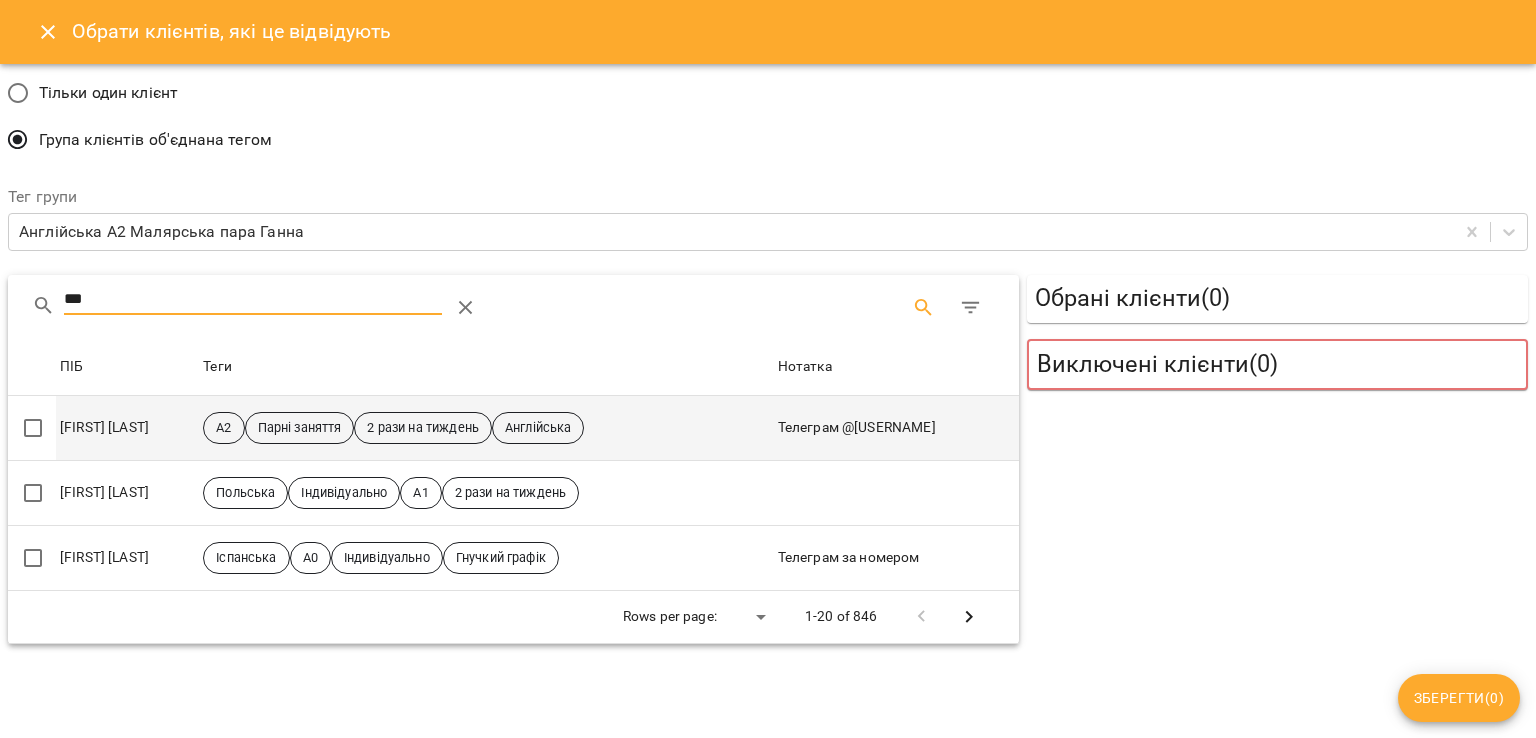 type on "***" 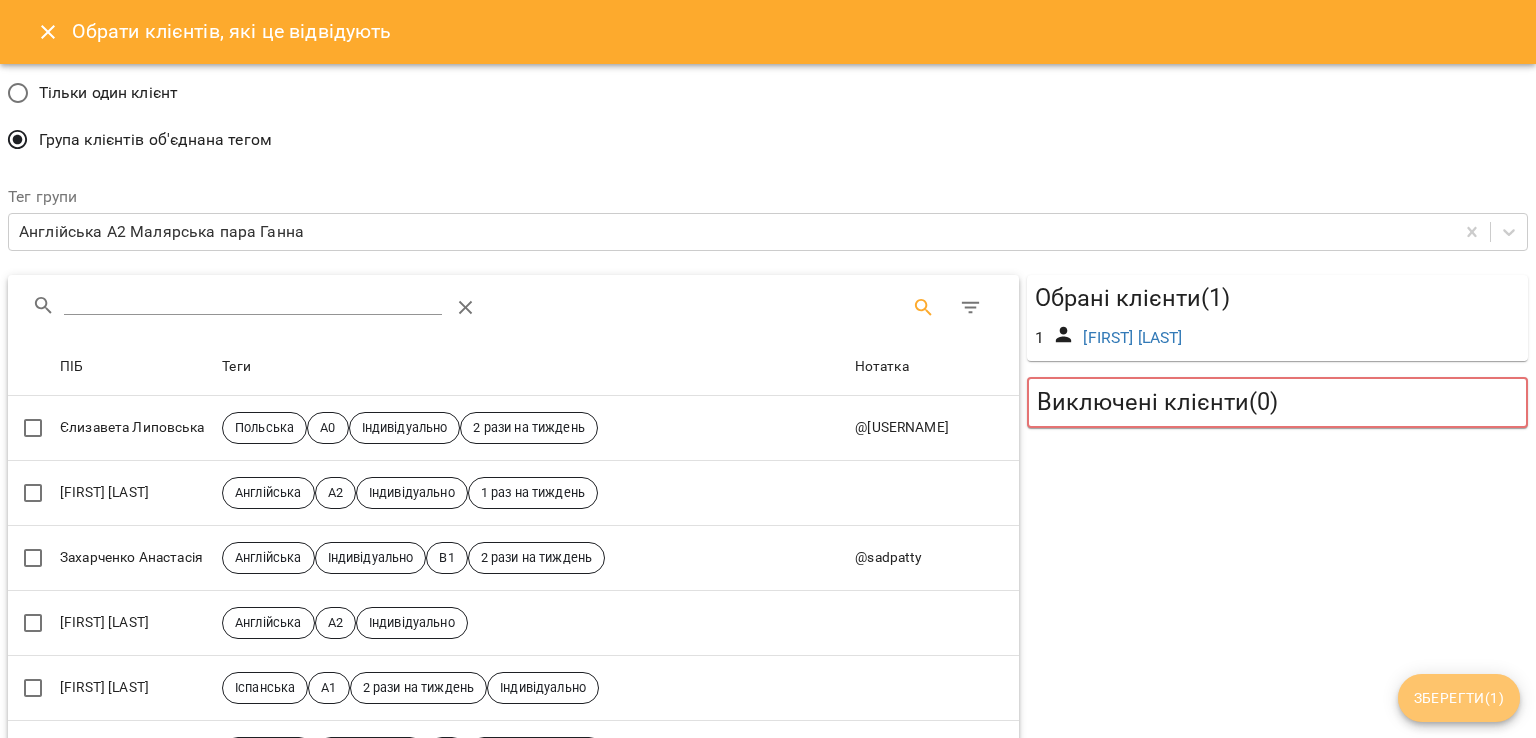click on "Зберегти ( 1 )" at bounding box center (1459, 698) 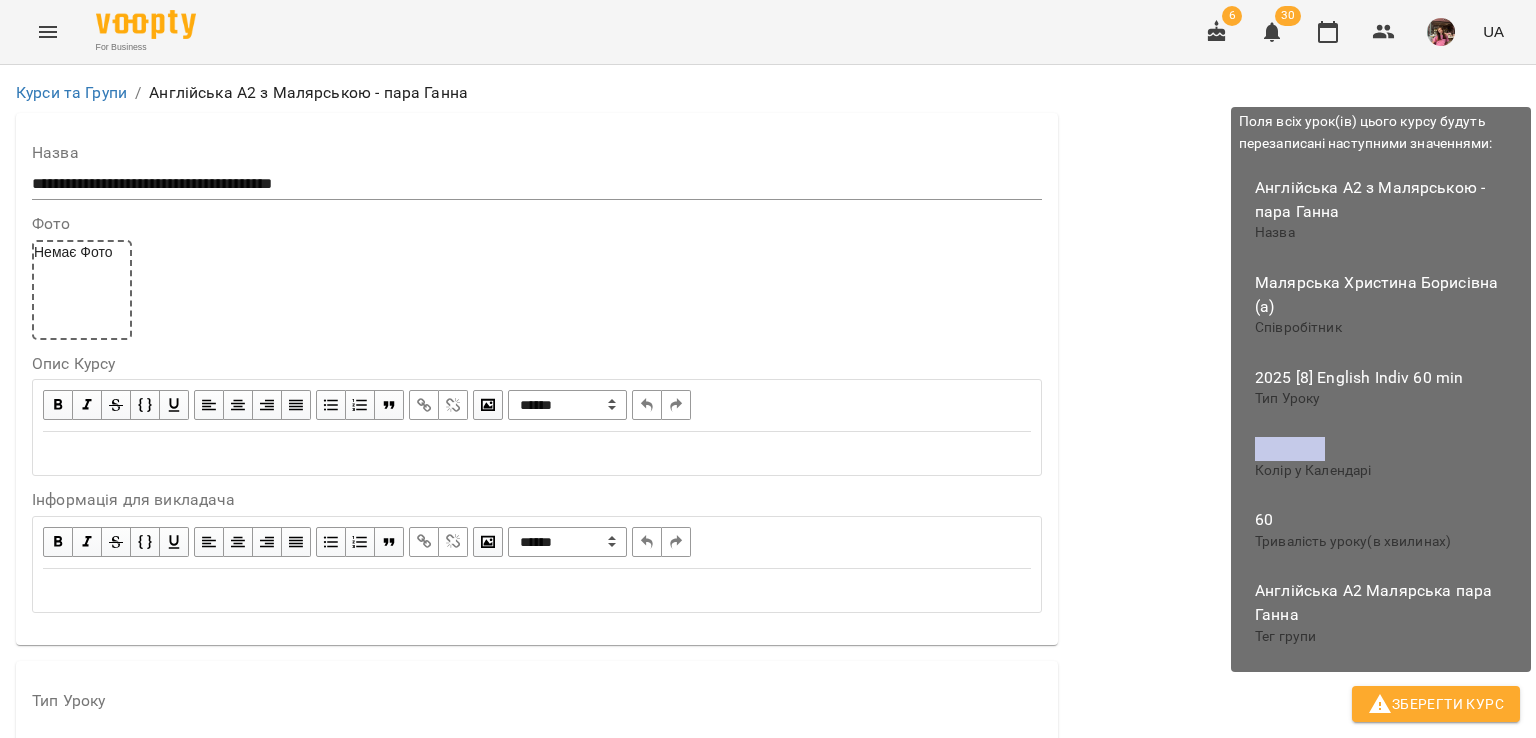 drag, startPoint x: 1439, startPoint y: 698, endPoint x: 1480, endPoint y: 705, distance: 41.59327 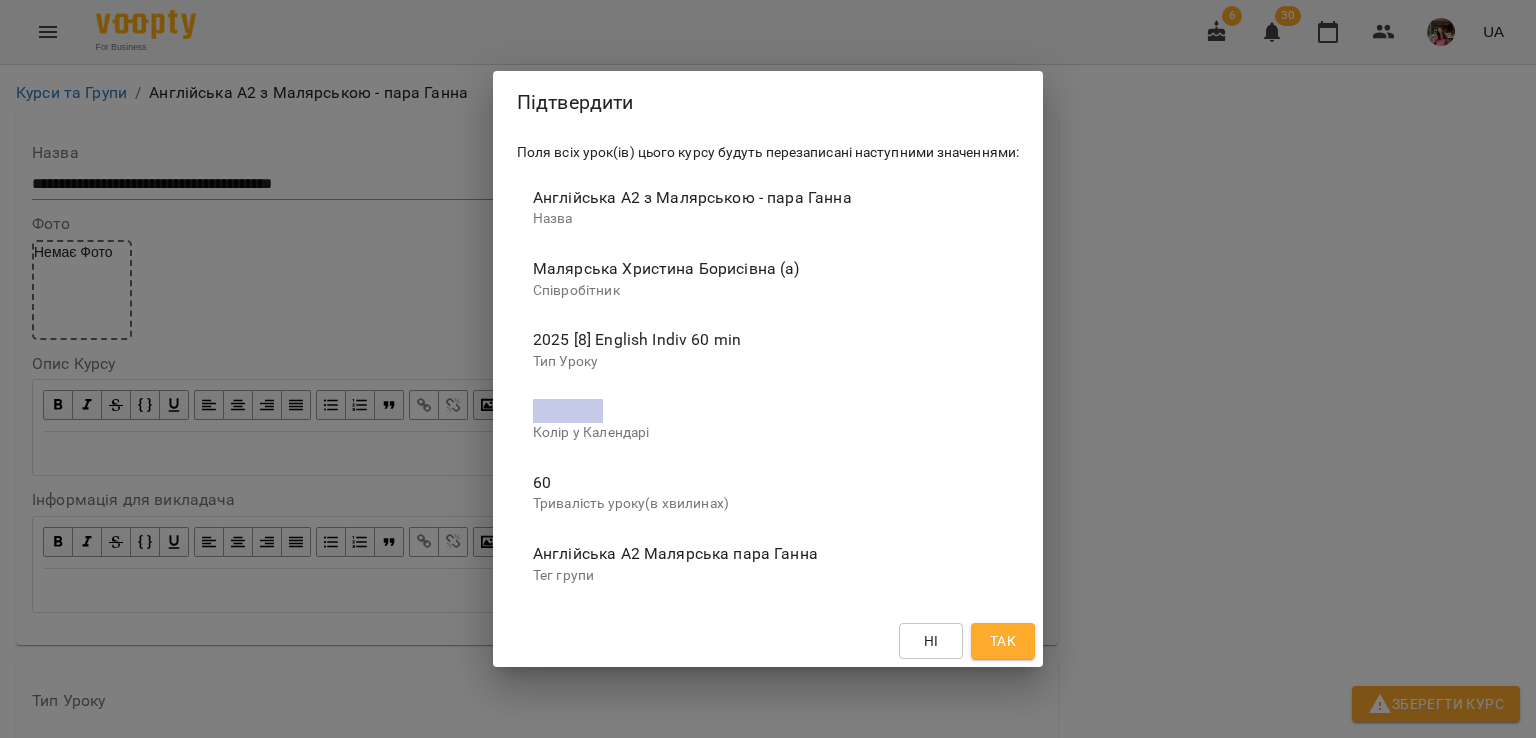 click on "Так" at bounding box center [1003, 641] 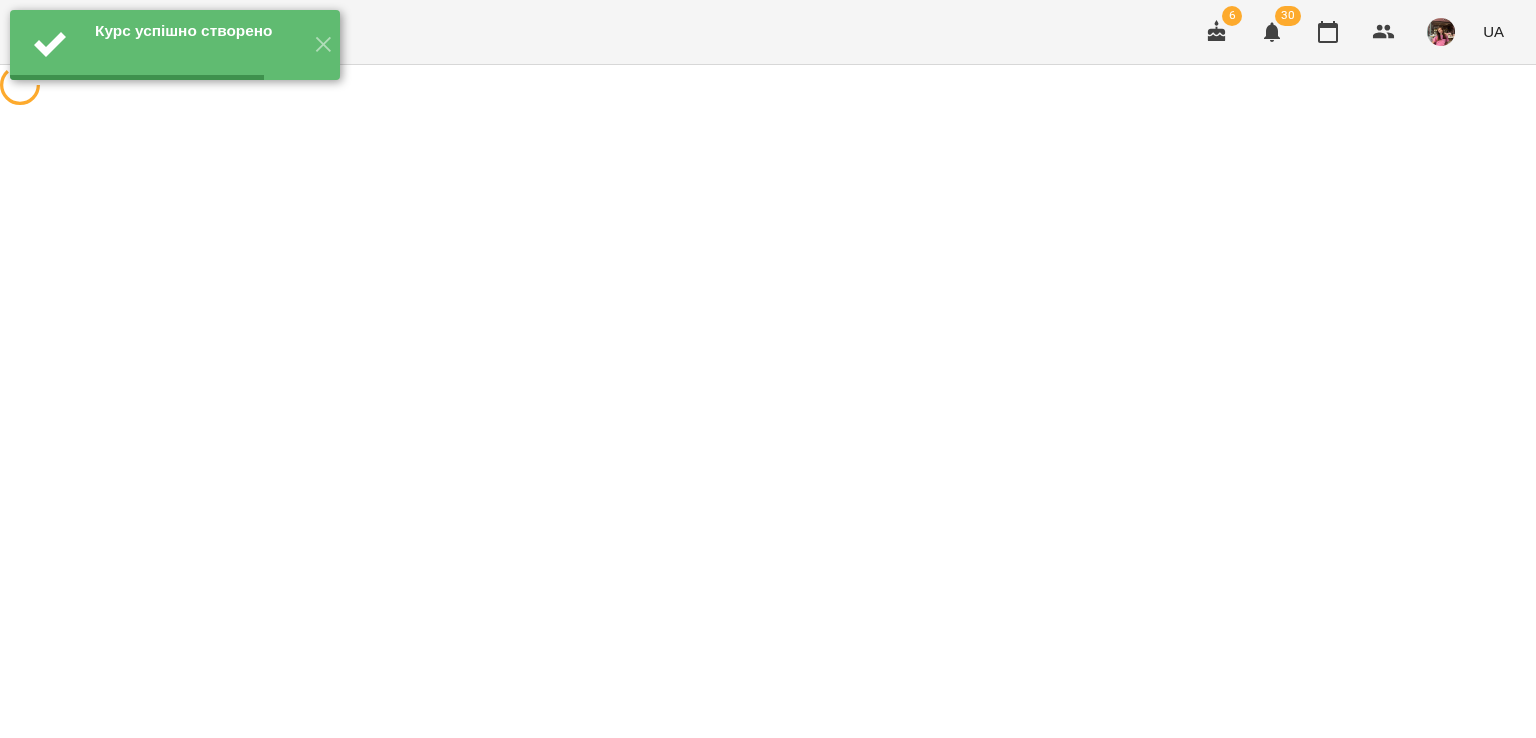 scroll, scrollTop: 0, scrollLeft: 0, axis: both 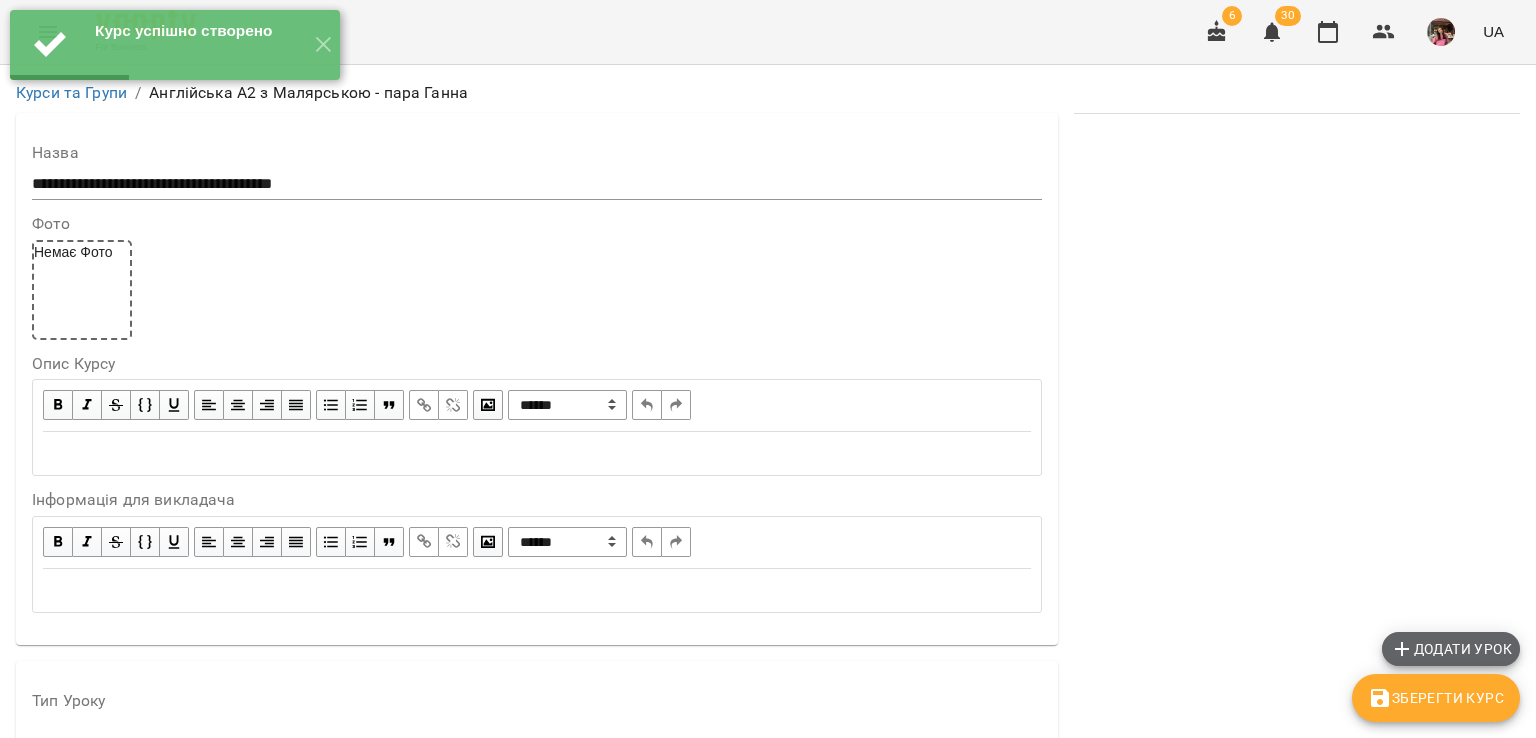 click on "Додати урок" at bounding box center (1451, 649) 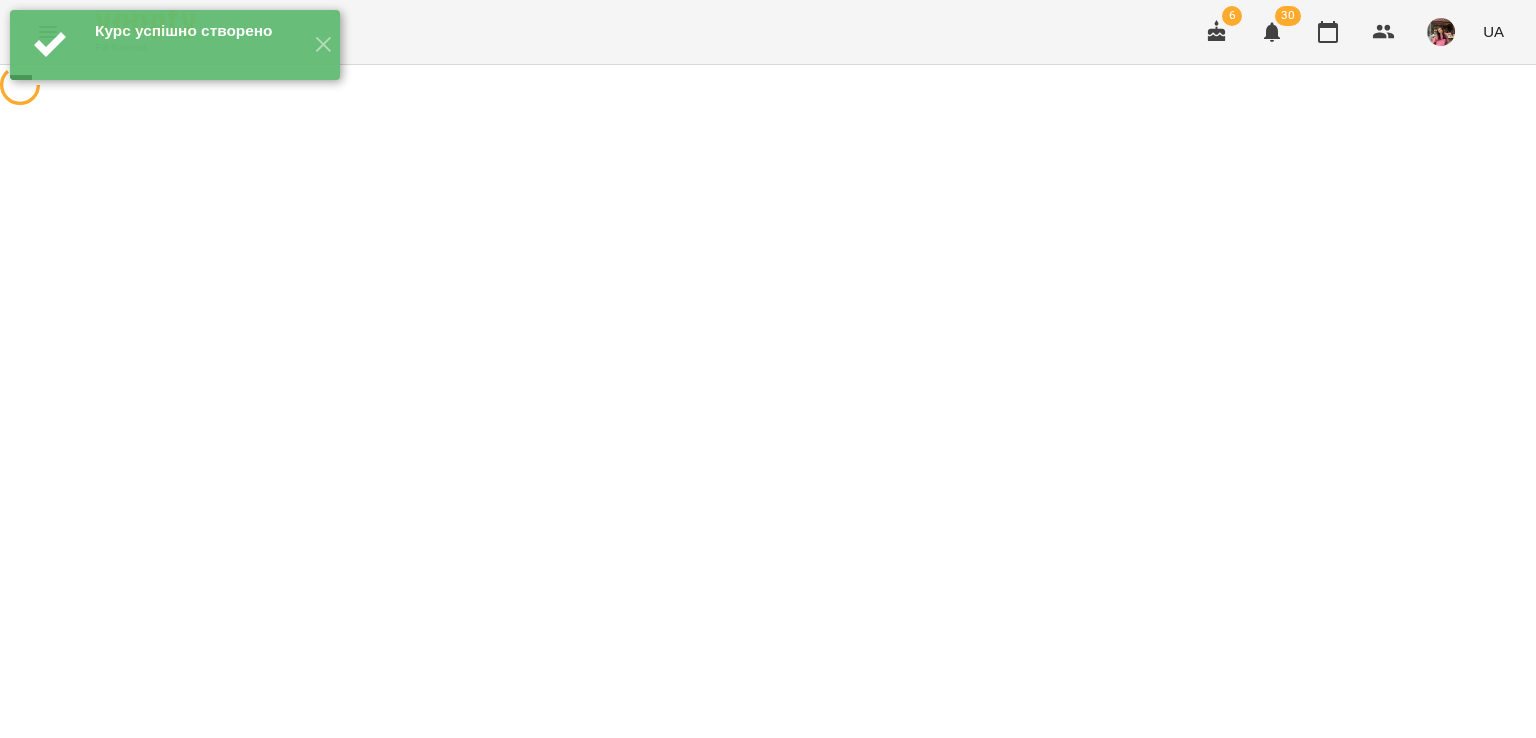 select on "**********" 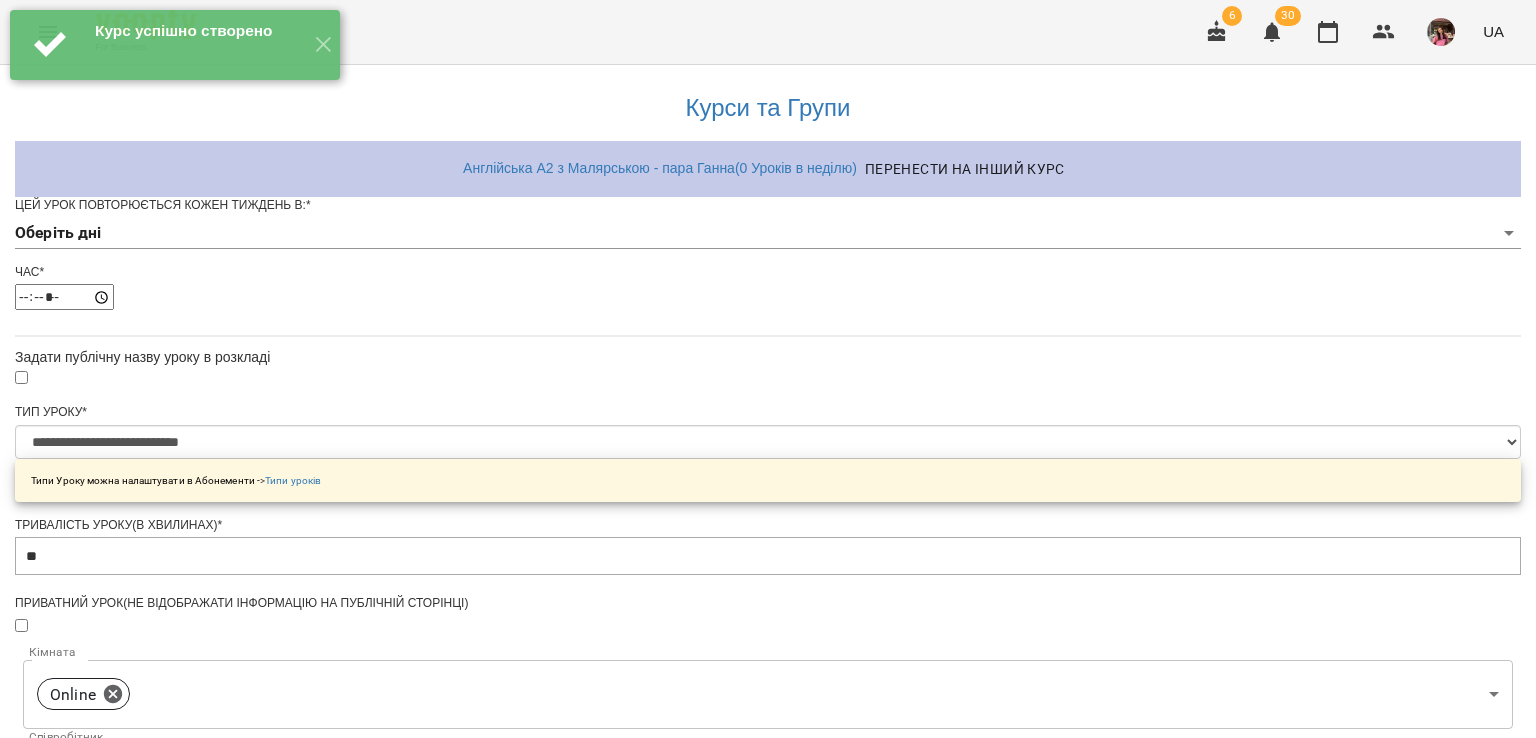 click on "**********" at bounding box center [768, 642] 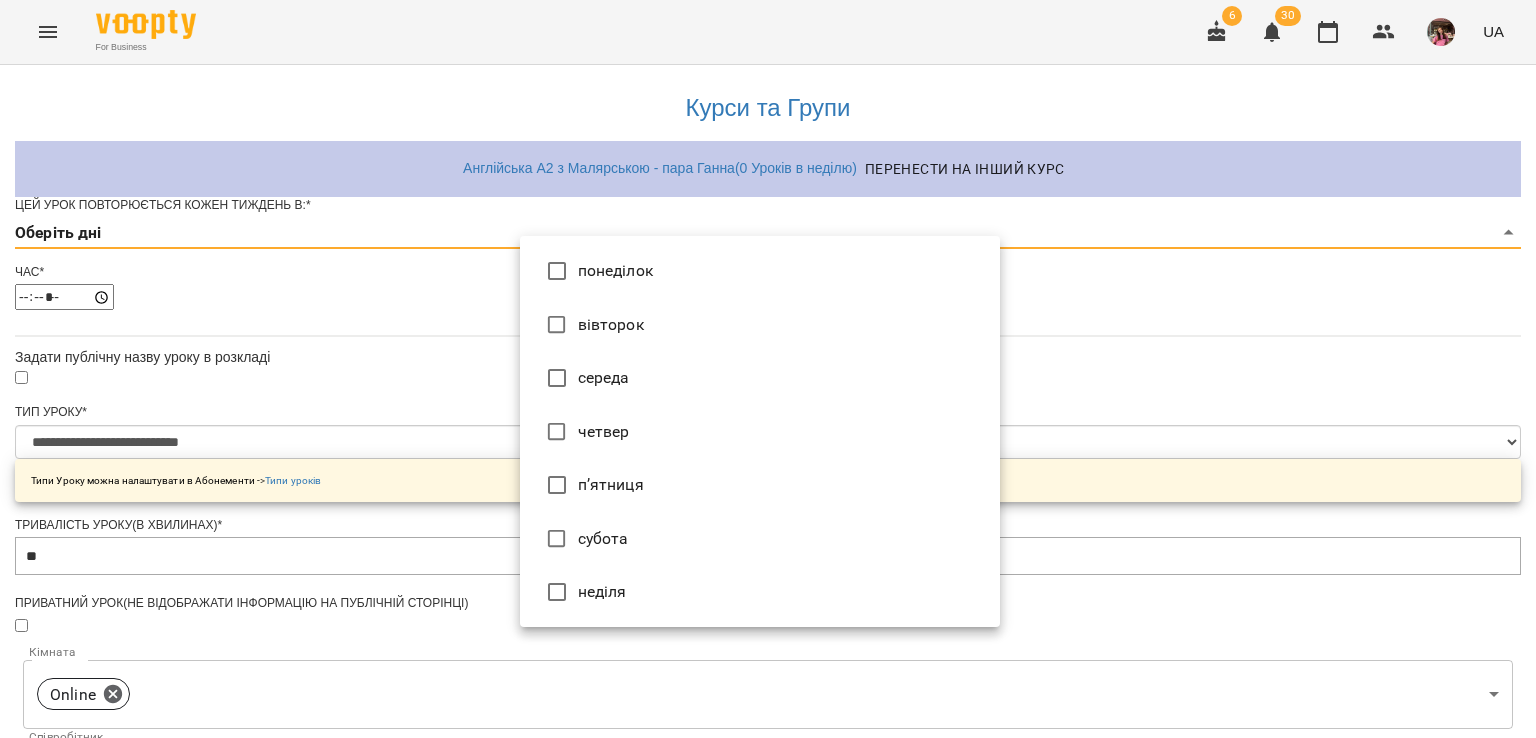 type on "*" 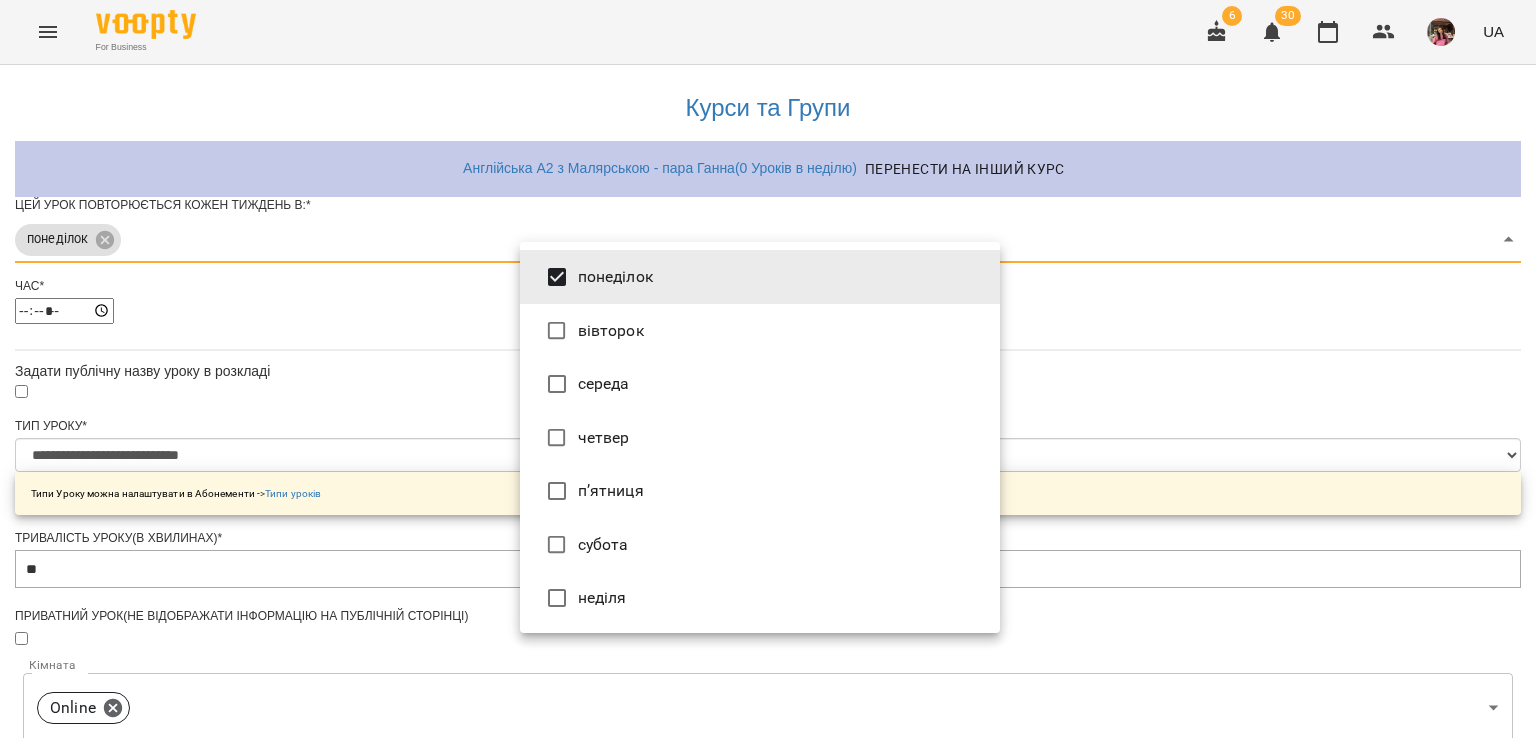 click at bounding box center (768, 369) 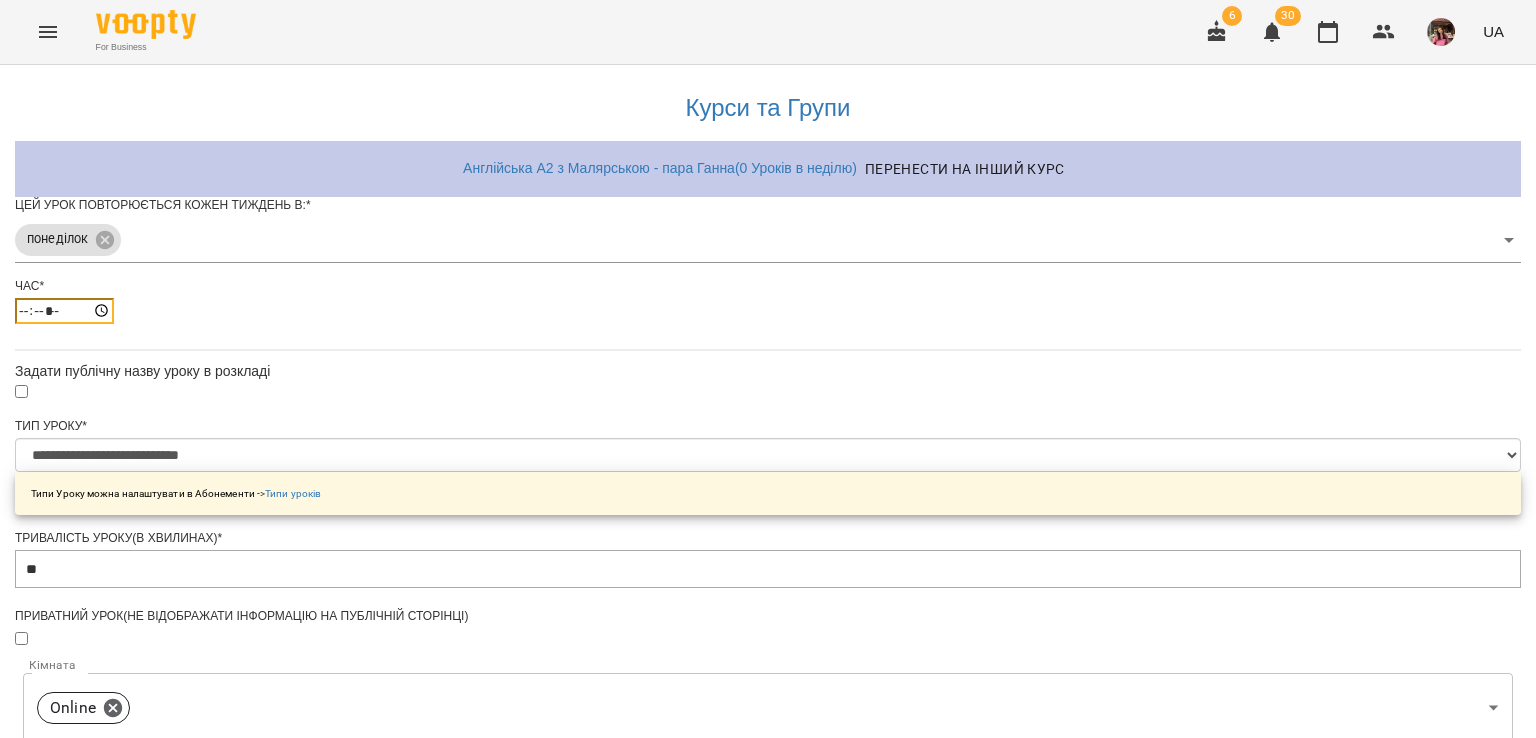 click on "*****" at bounding box center [64, 311] 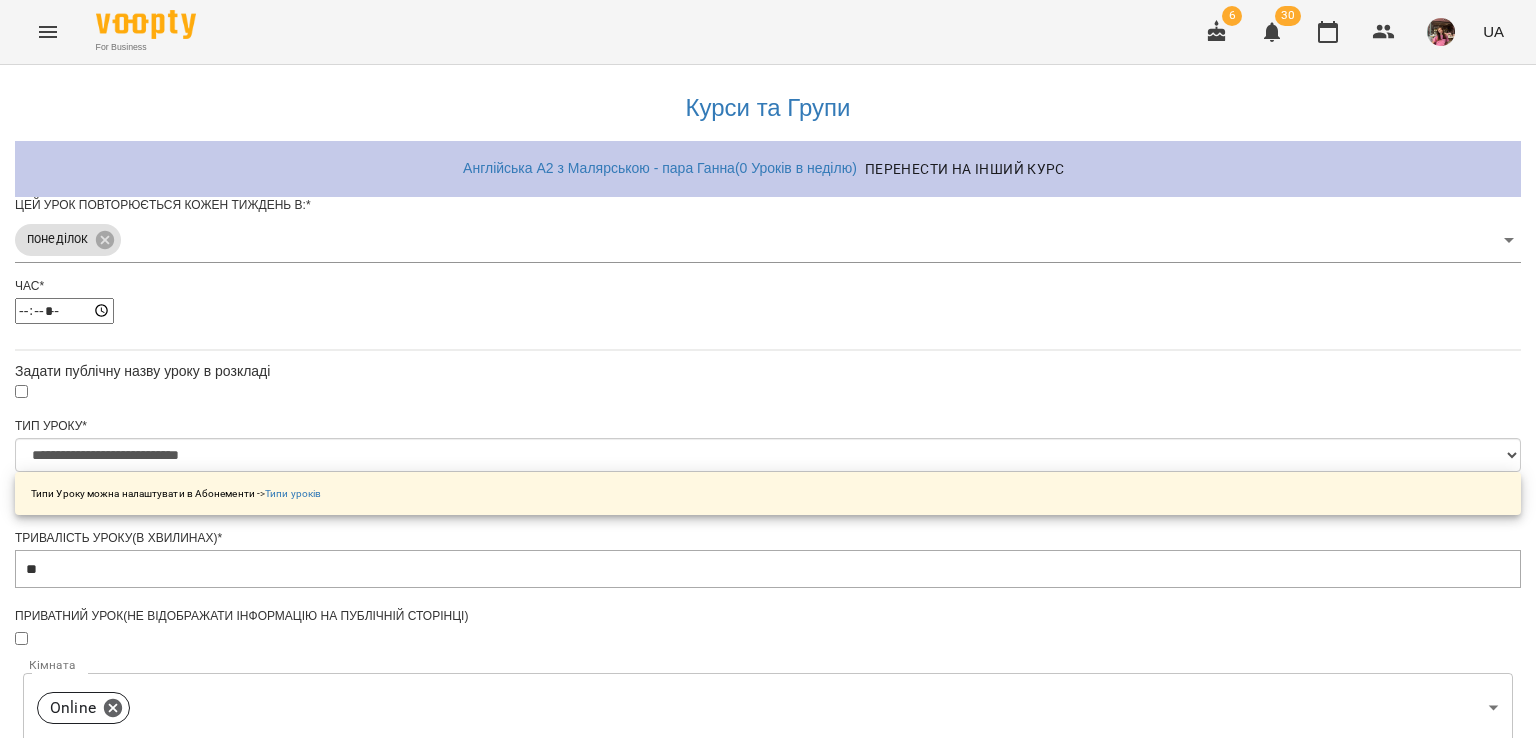 type on "*****" 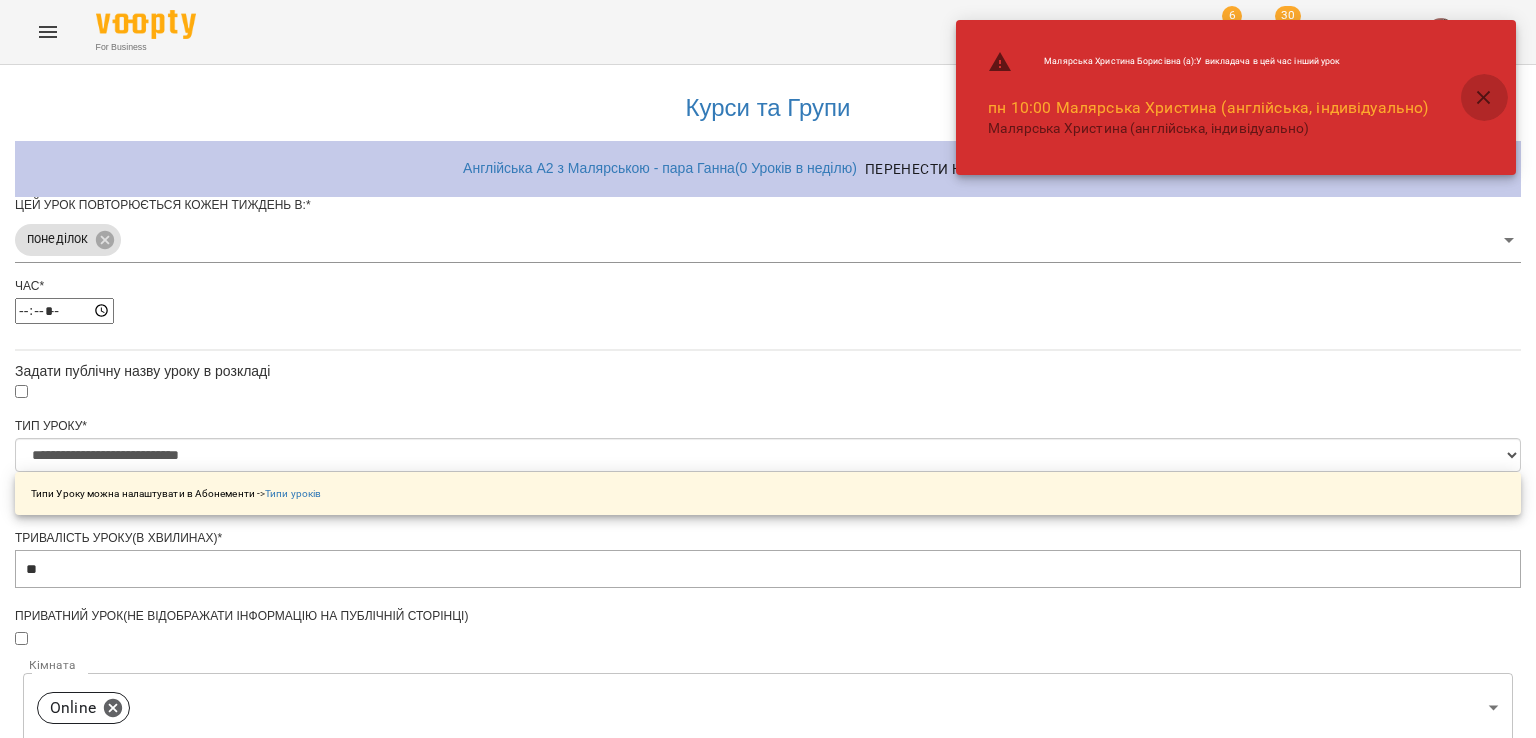 click at bounding box center (1484, 98) 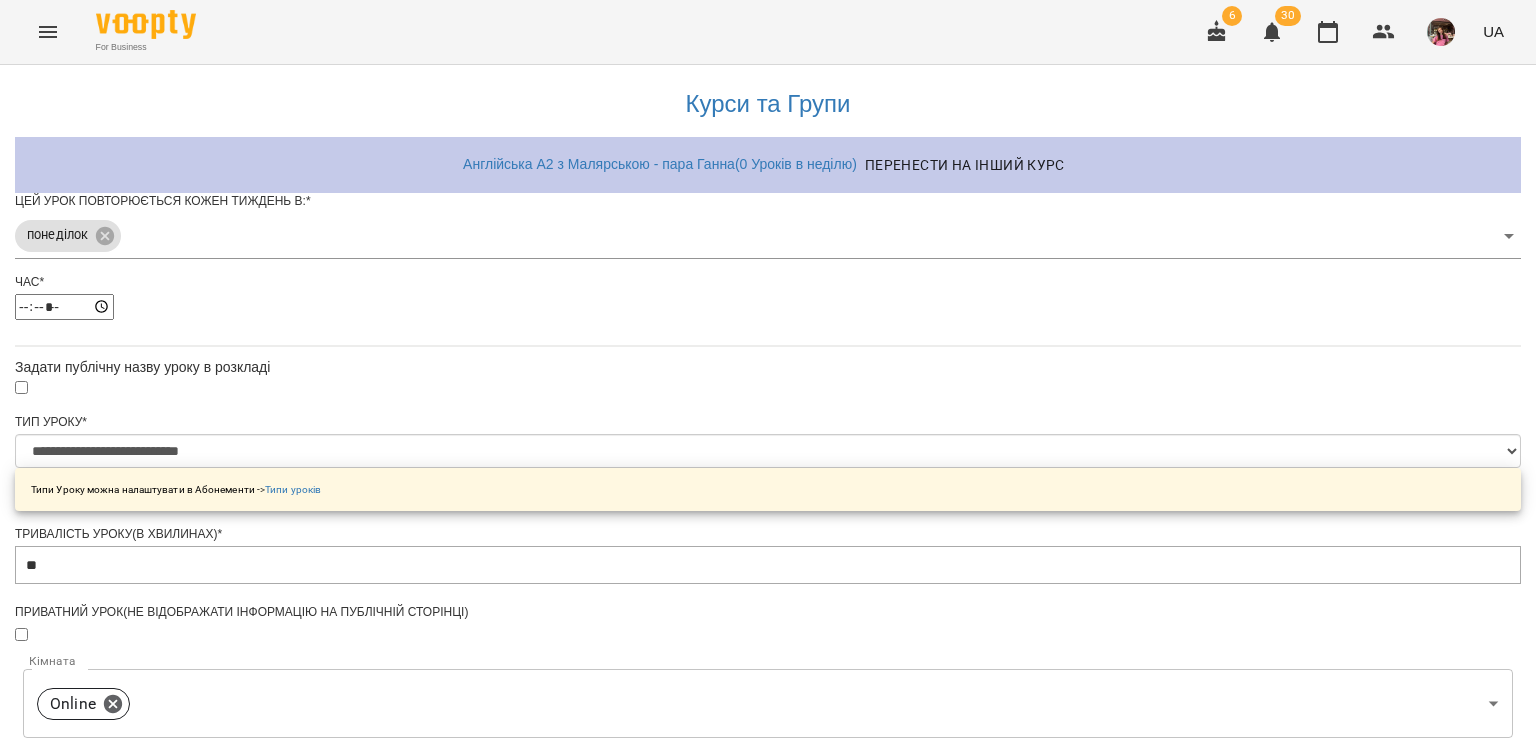 scroll, scrollTop: 660, scrollLeft: 0, axis: vertical 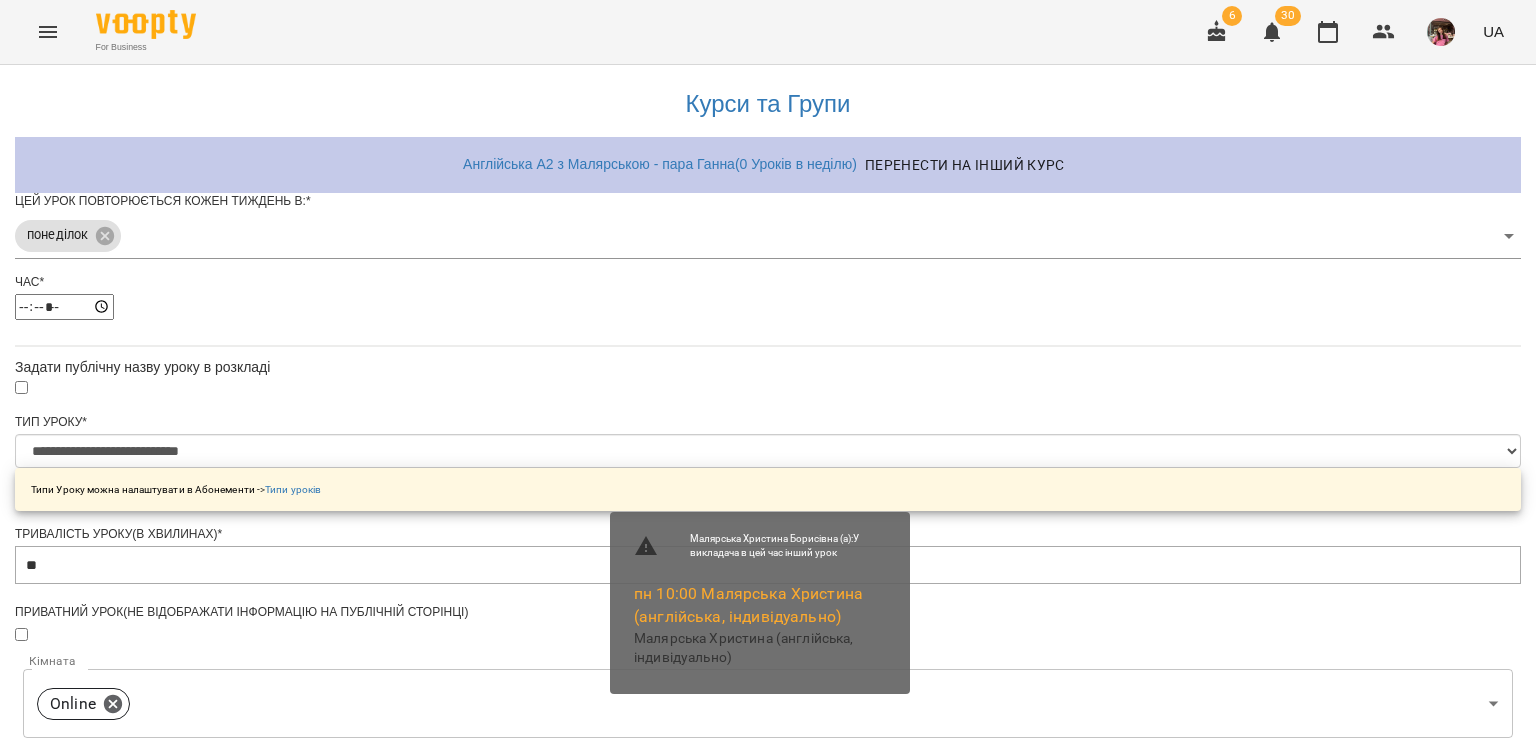 click on "Зберегти" at bounding box center [768, 1323] 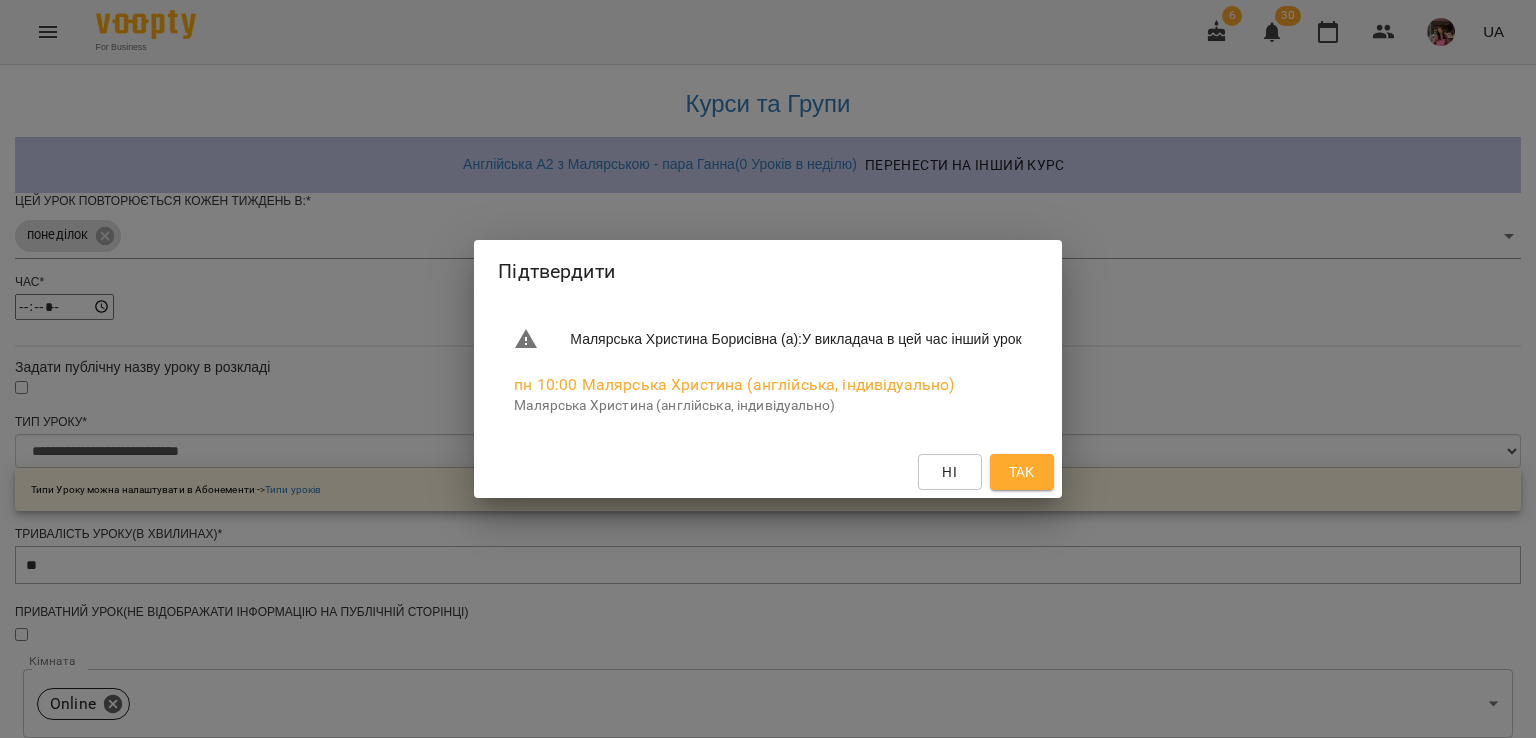 click on "Так" at bounding box center (1022, 472) 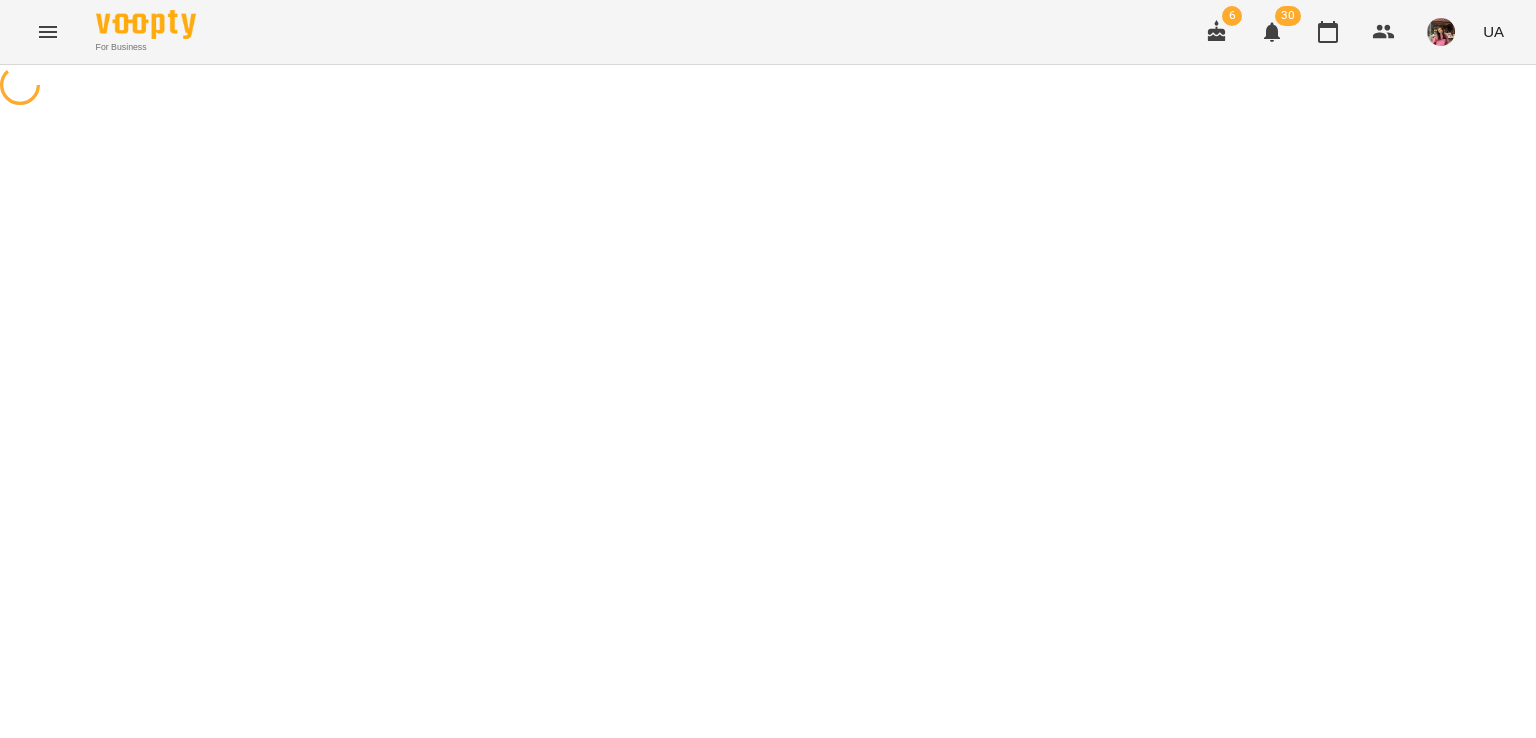scroll, scrollTop: 0, scrollLeft: 0, axis: both 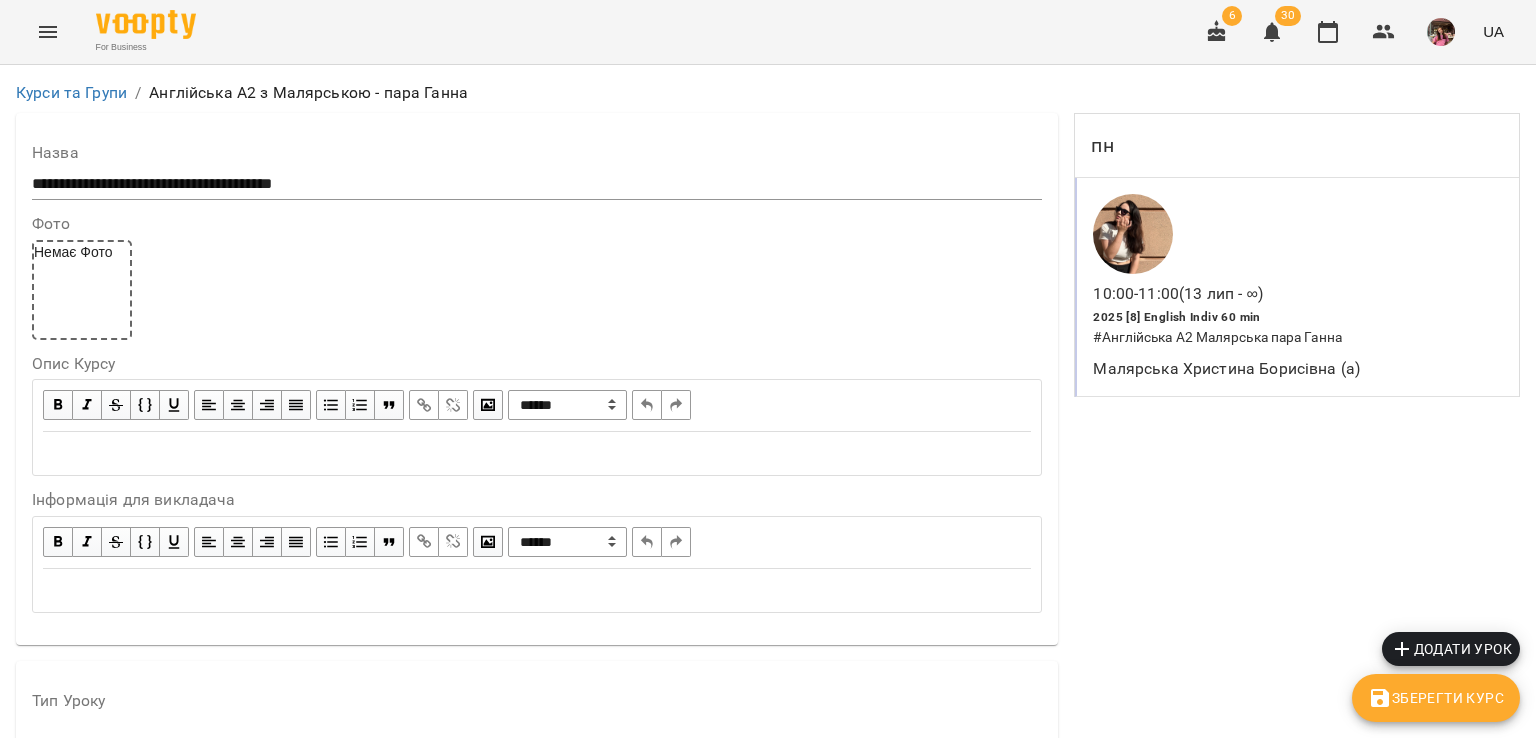 click on "Зберегти Курс" at bounding box center [1436, 698] 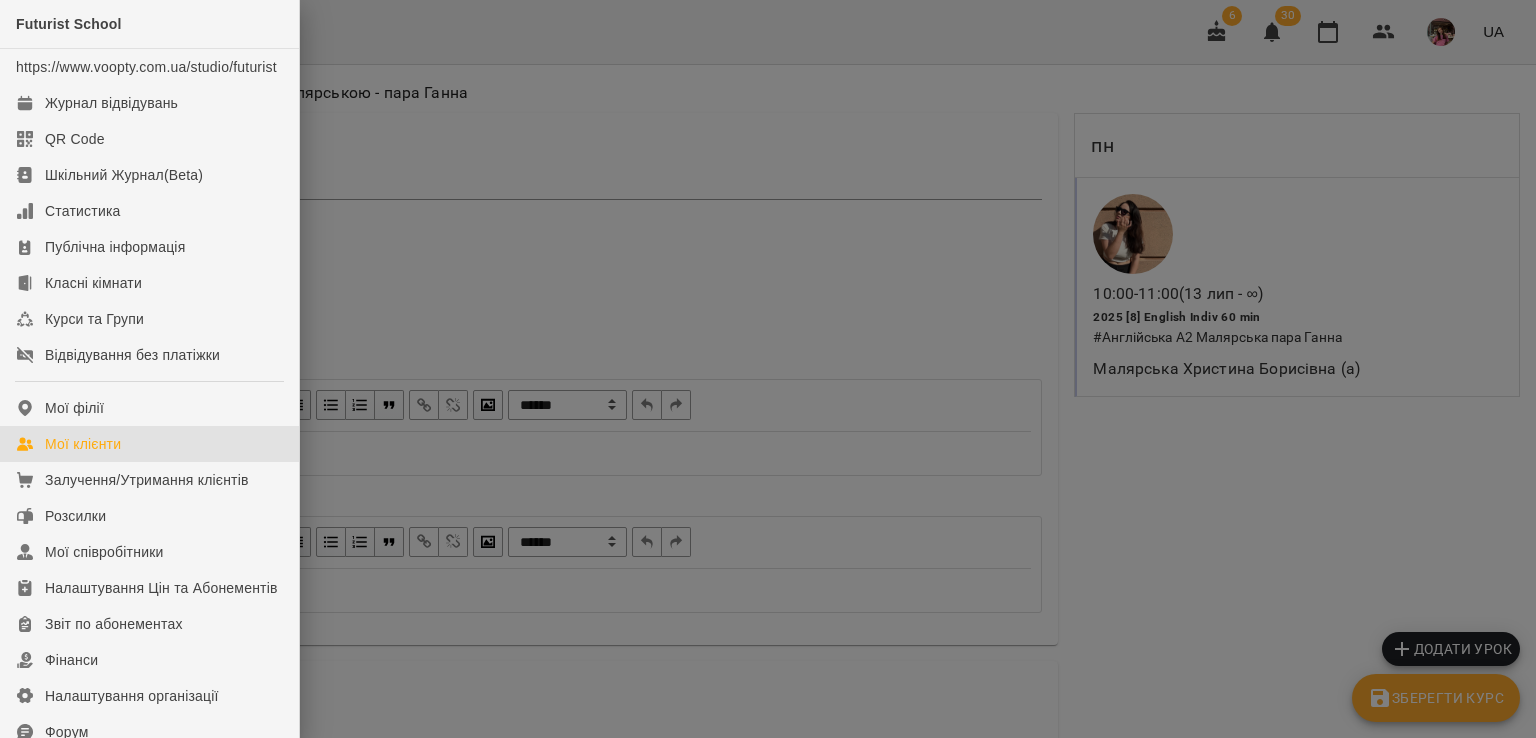 click on "Мої клієнти" at bounding box center [83, 444] 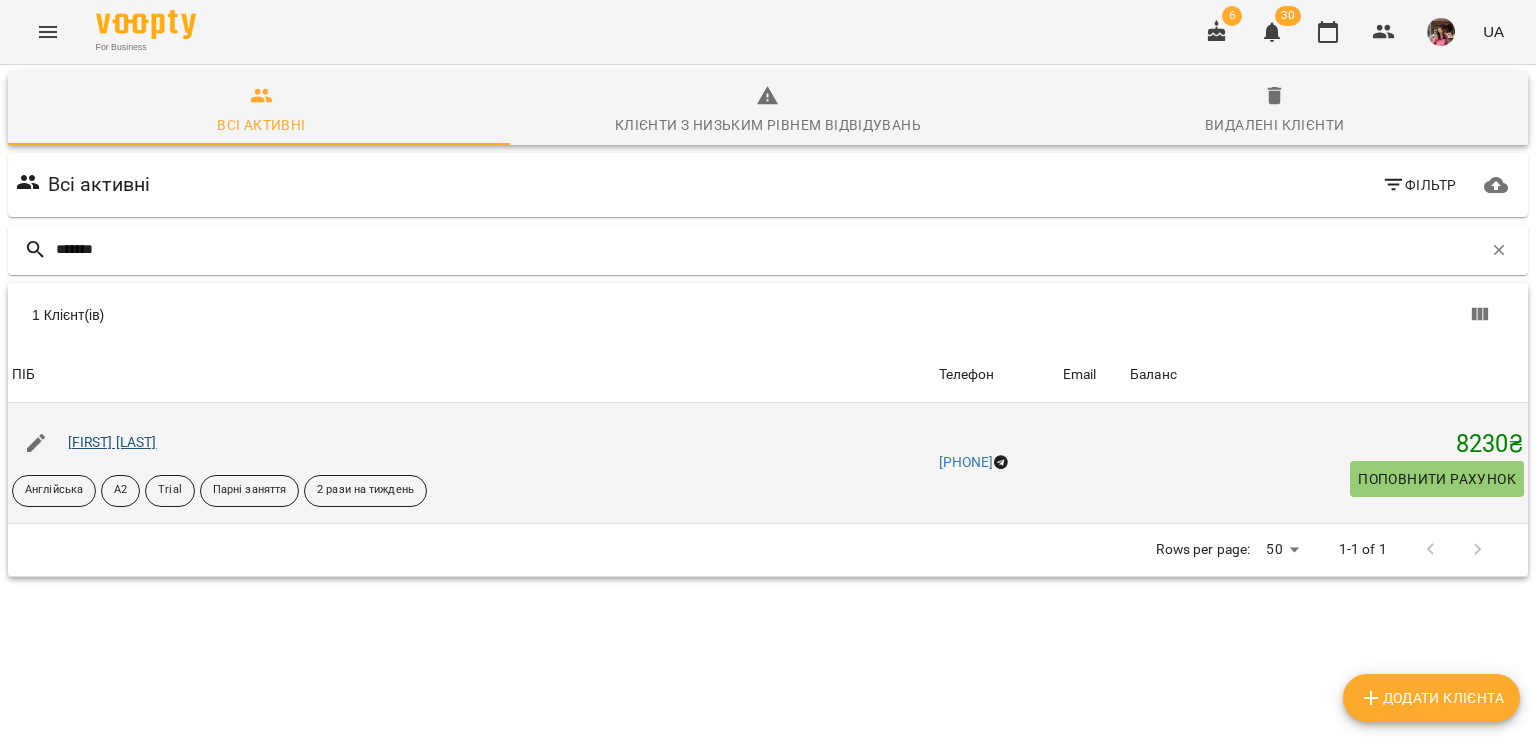 type on "*******" 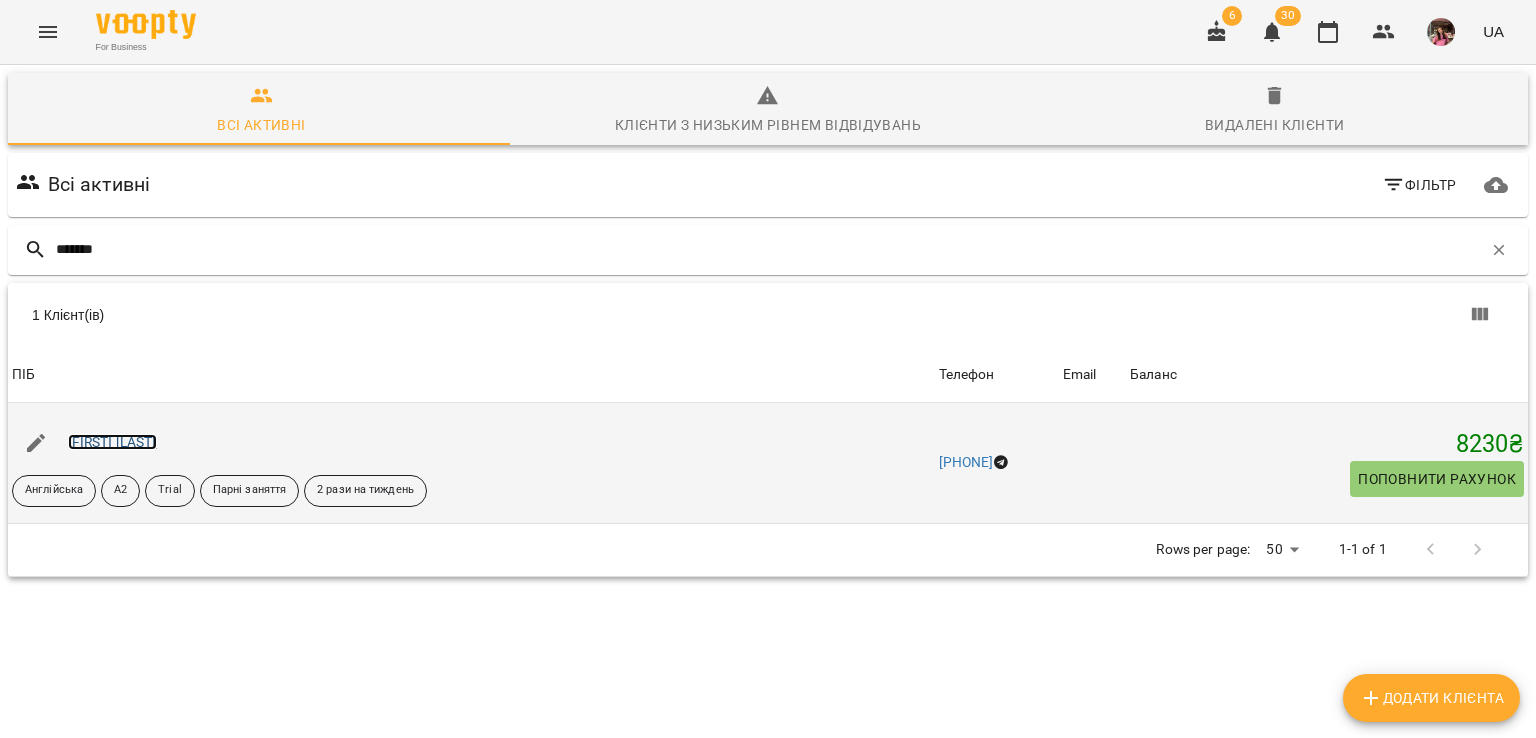 click on "[FIRST] [LAST]" at bounding box center (112, 442) 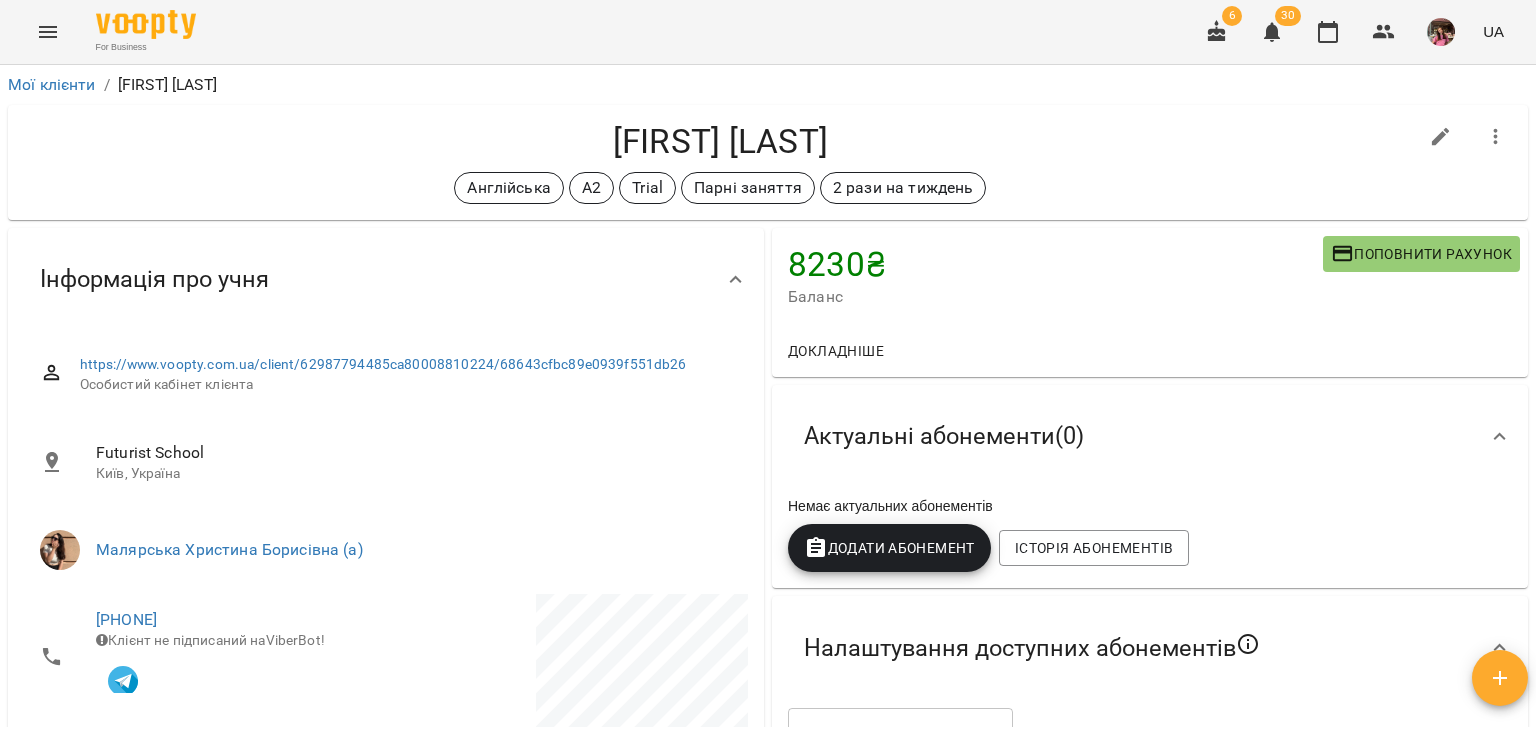 scroll, scrollTop: 560, scrollLeft: 0, axis: vertical 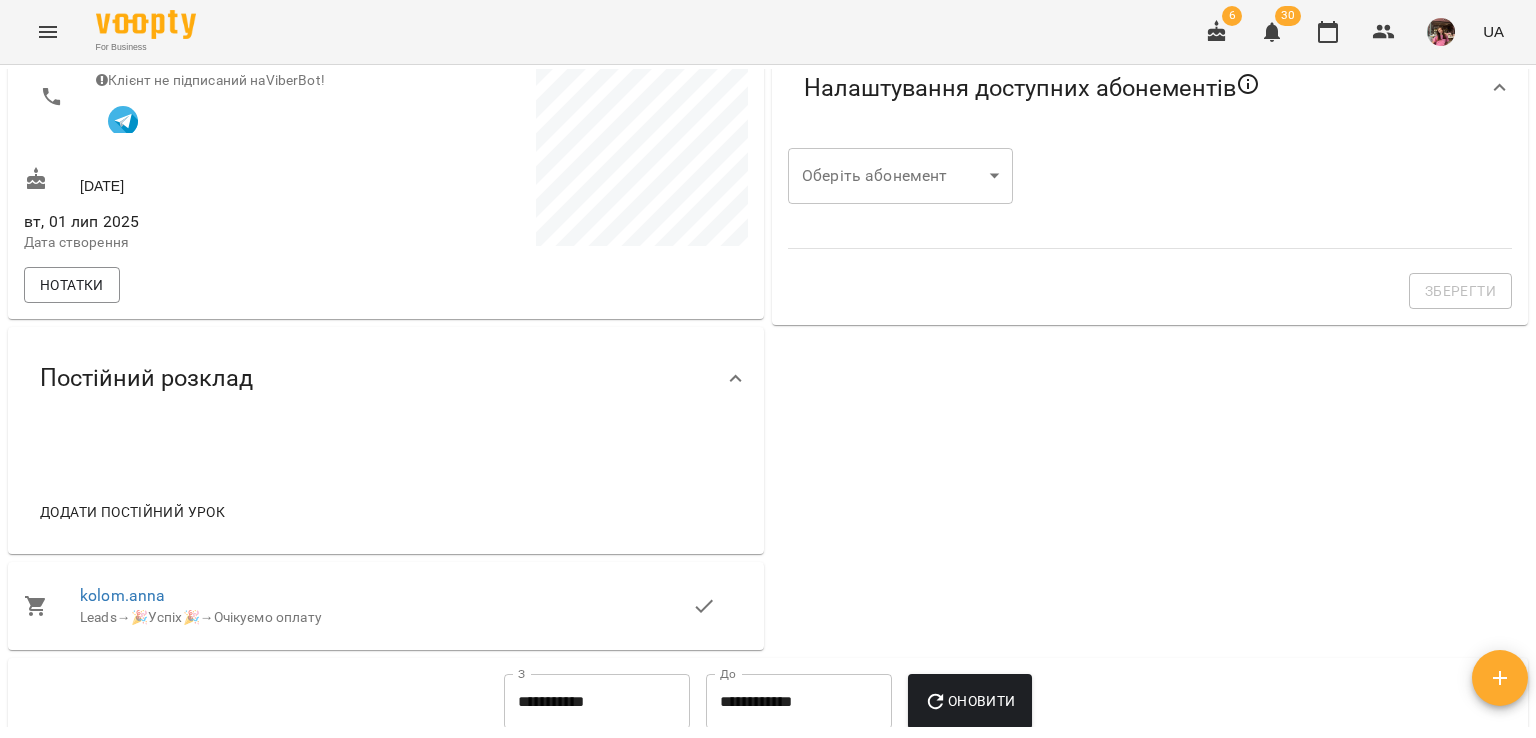 click on "Додати постійний урок" at bounding box center [132, 512] 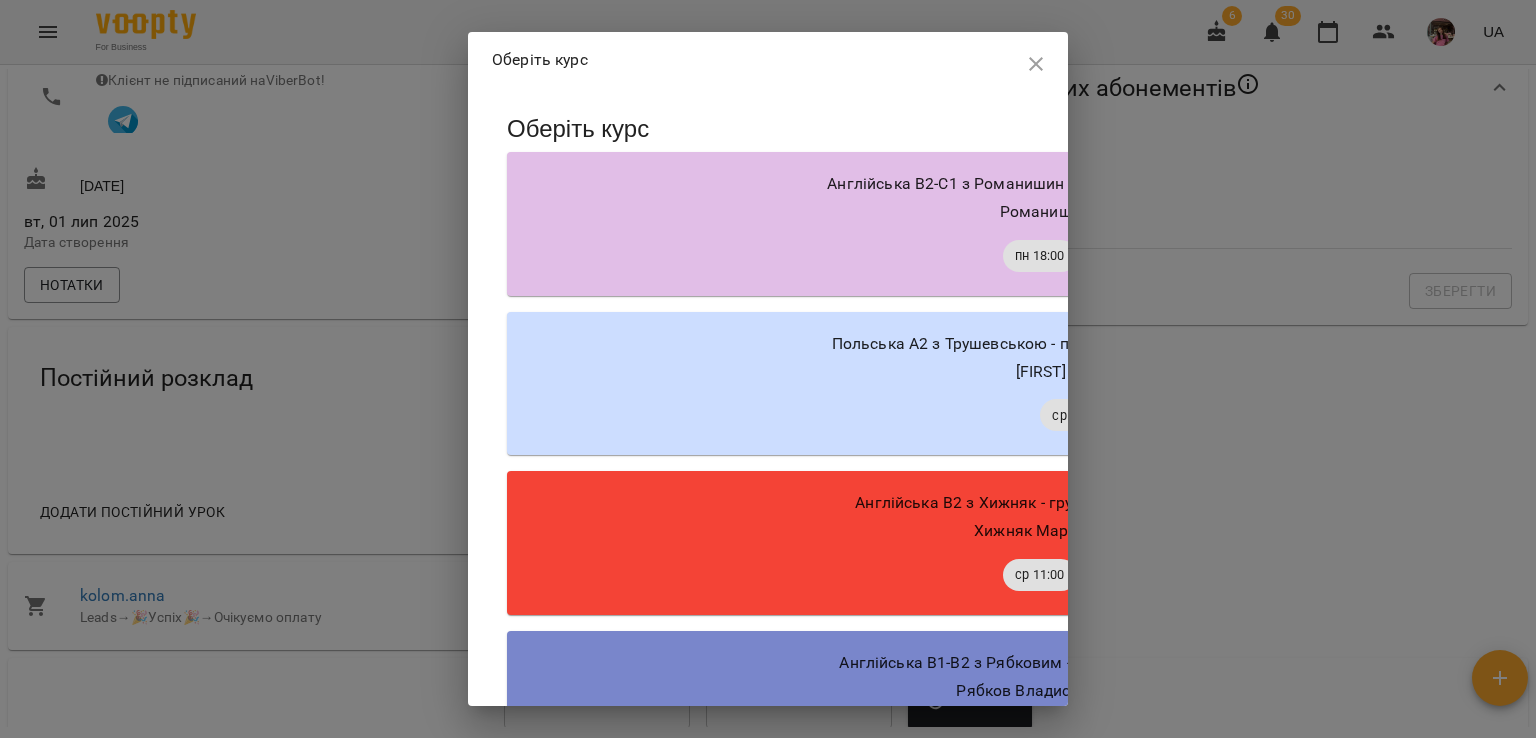 scroll, scrollTop: 25254, scrollLeft: 0, axis: vertical 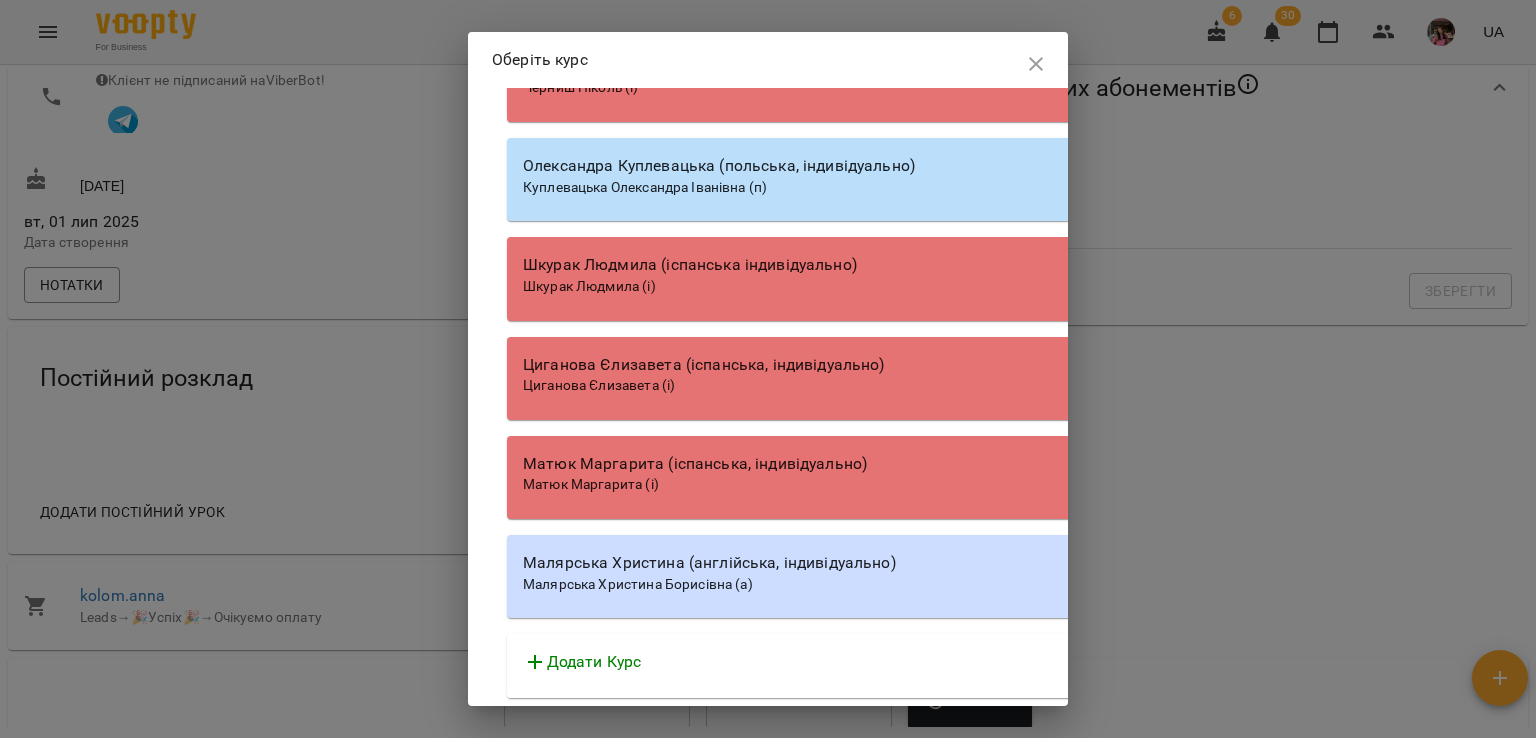 drag, startPoint x: 824, startPoint y: 701, endPoint x: 740, endPoint y: 658, distance: 94.36631 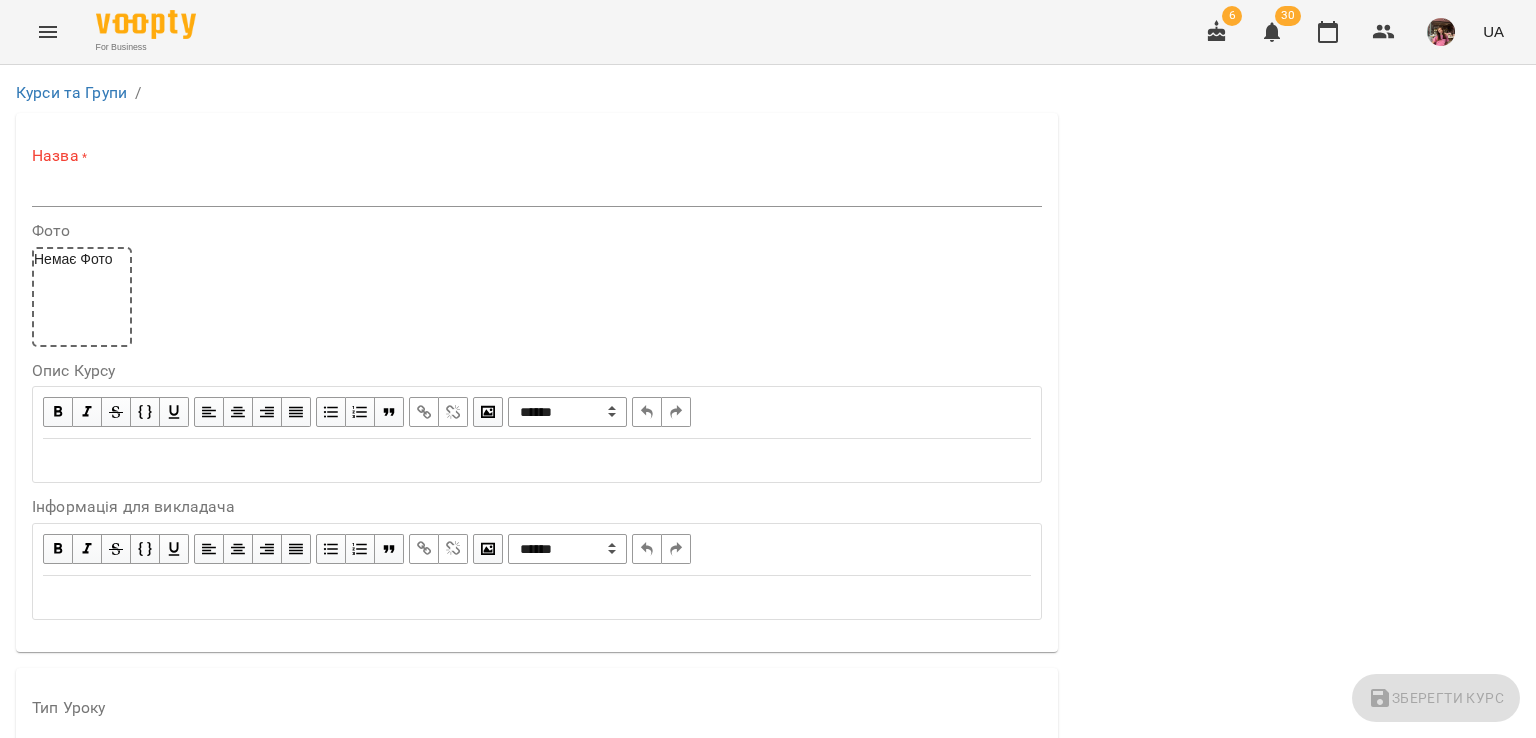 click on "Назва   *" at bounding box center [537, 176] 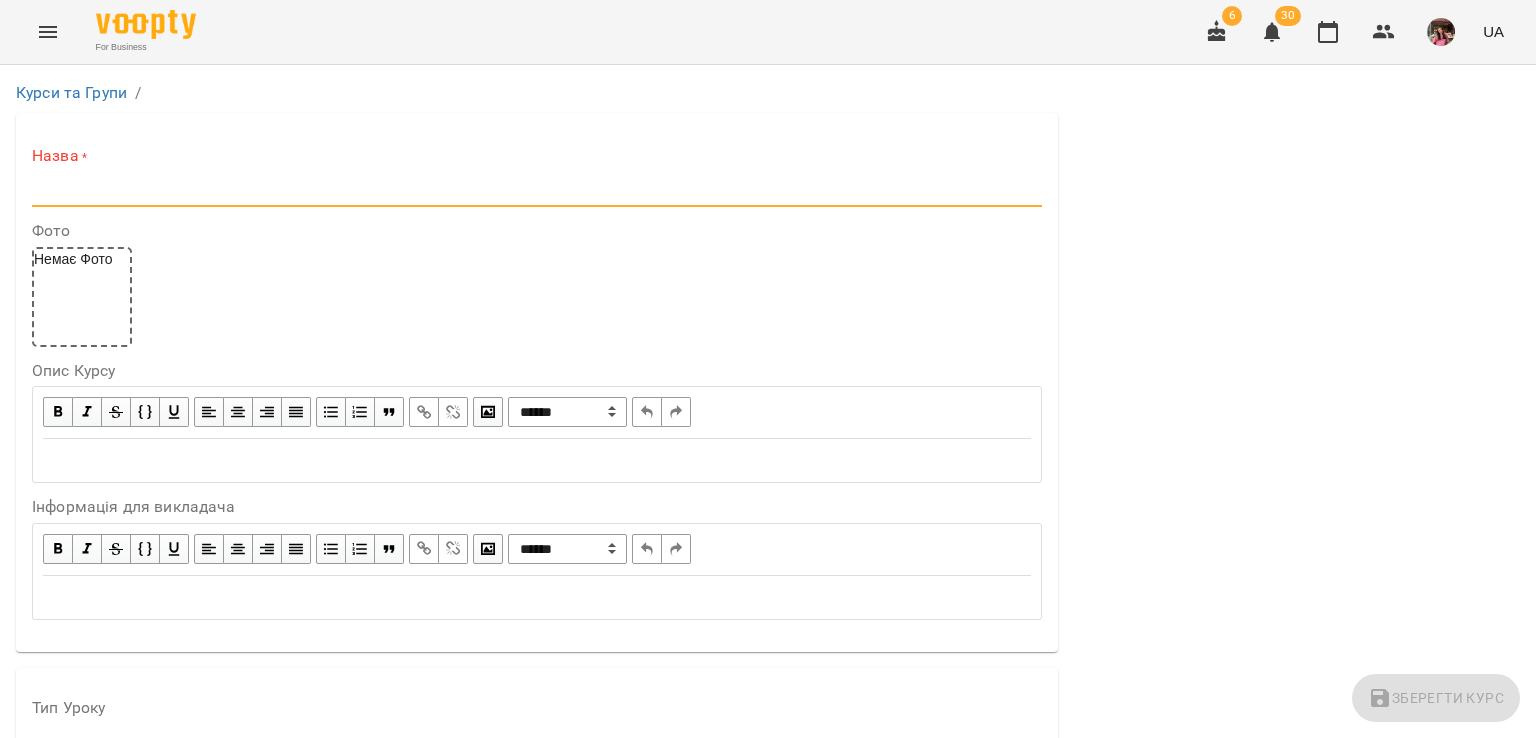 click at bounding box center (537, 191) 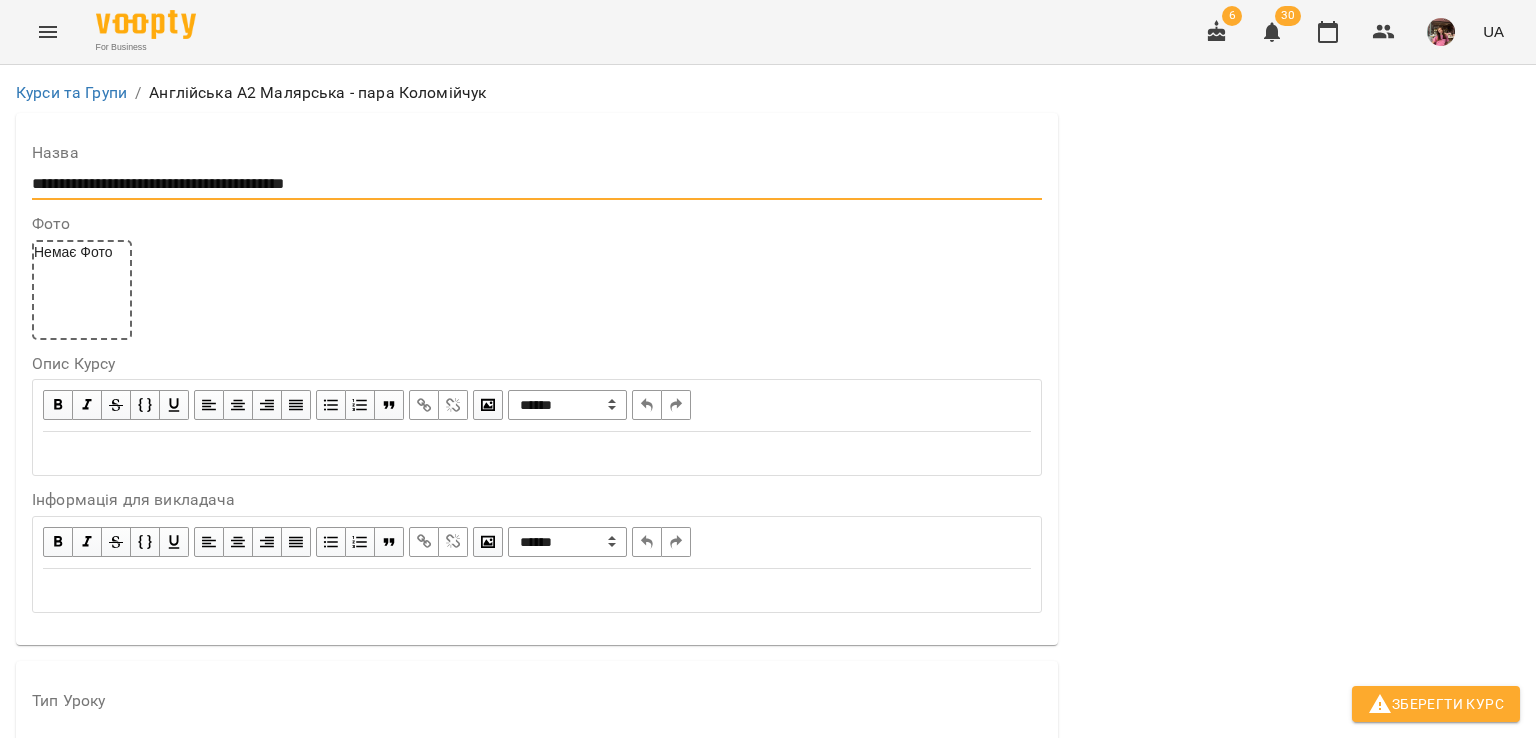 scroll, scrollTop: 460, scrollLeft: 0, axis: vertical 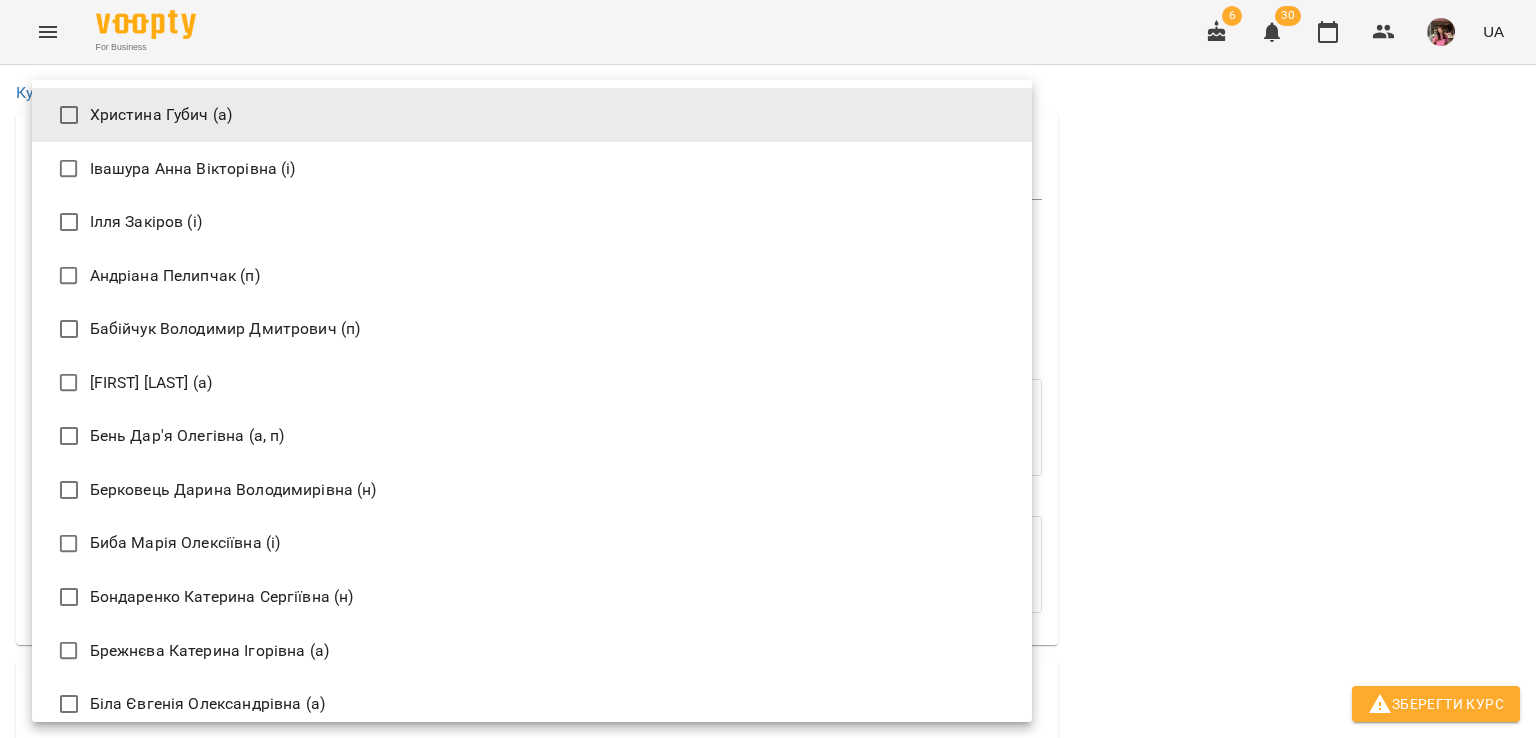 click on "**********" at bounding box center (768, 1156) 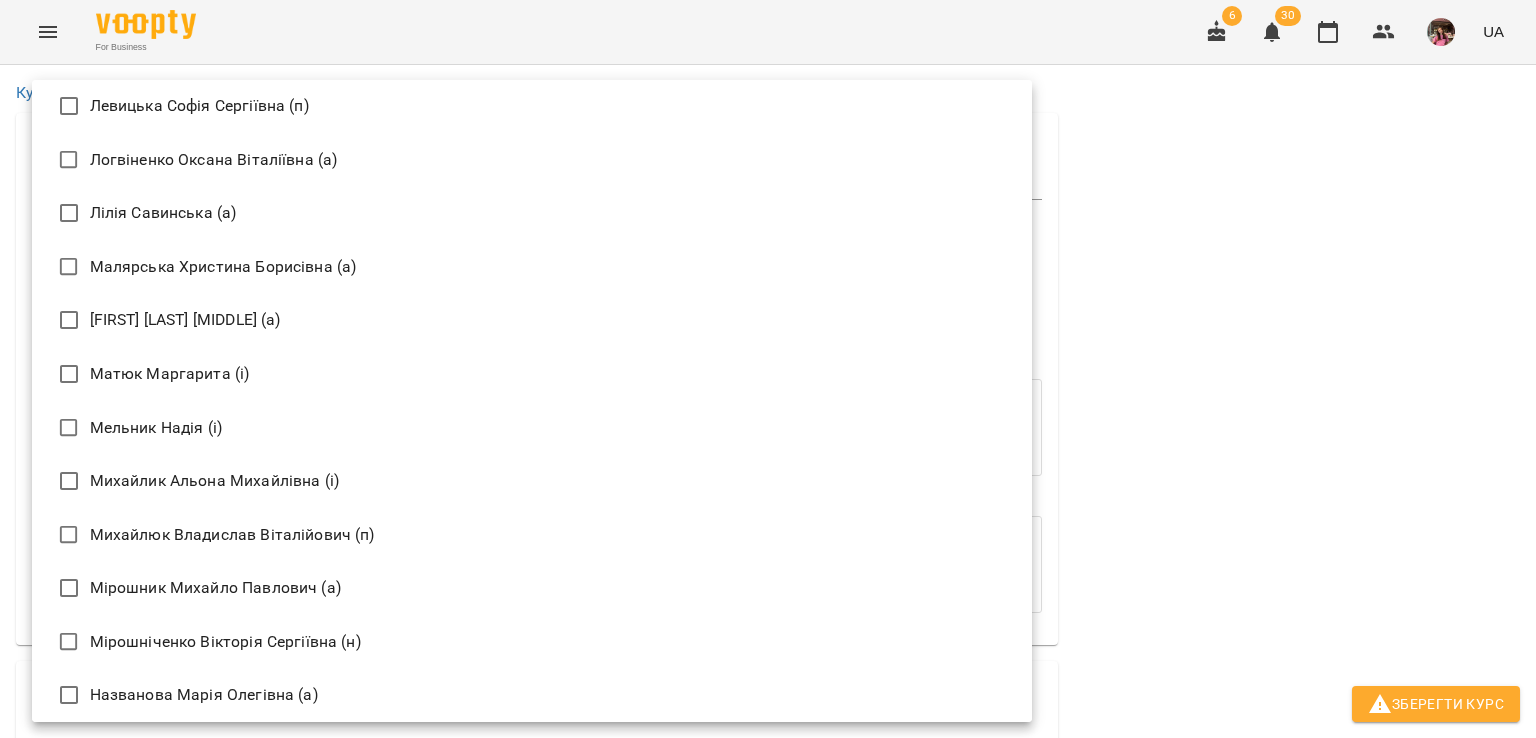 scroll, scrollTop: 2316, scrollLeft: 0, axis: vertical 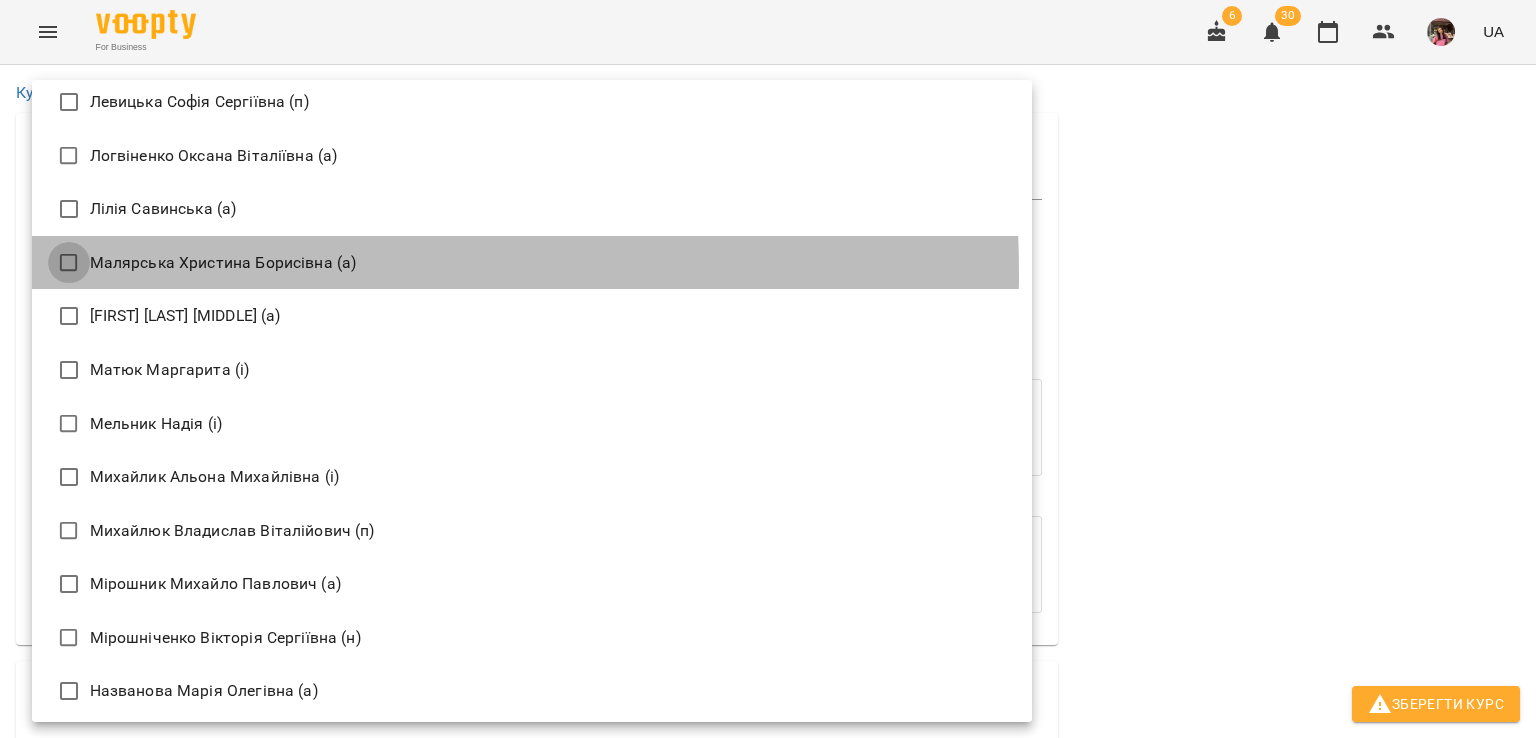 type on "**********" 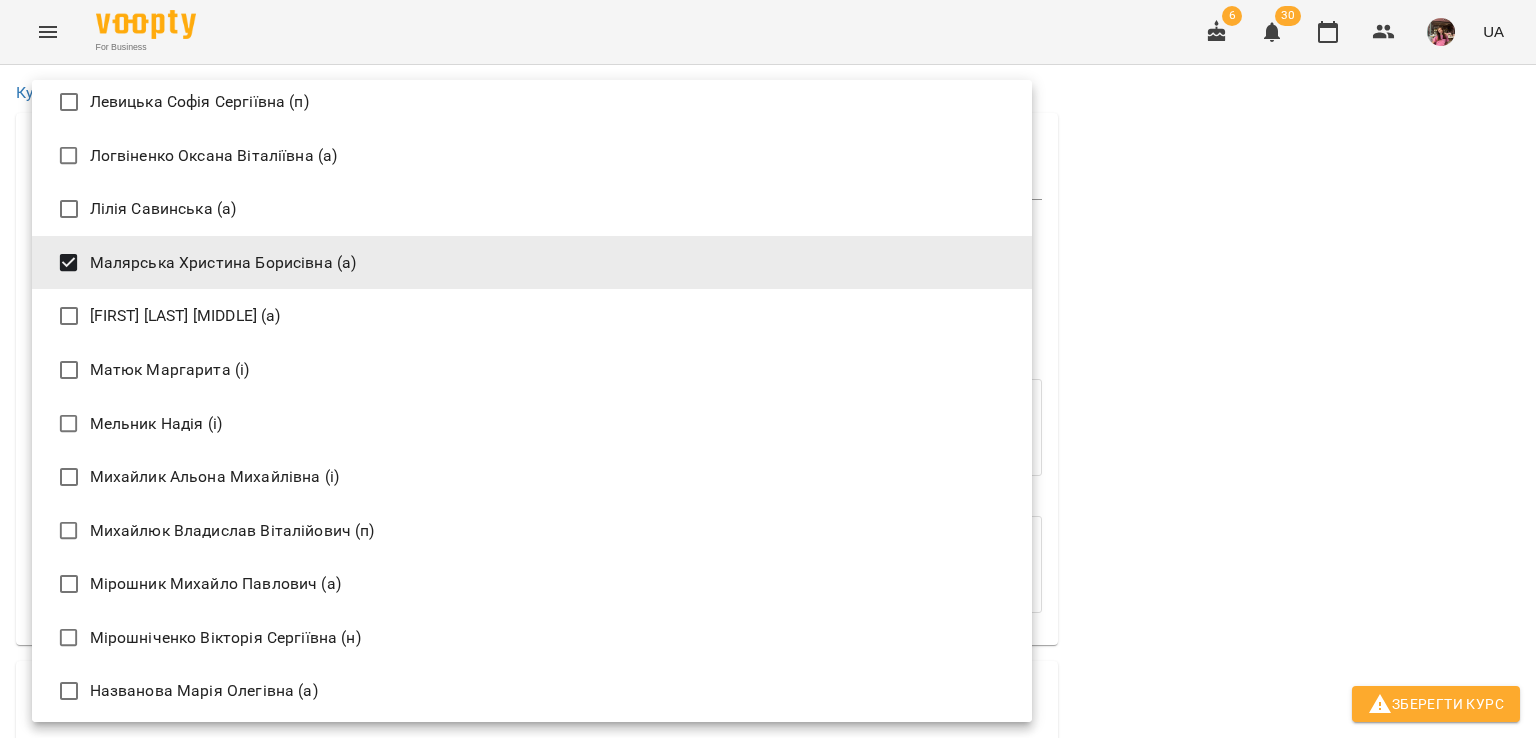 click at bounding box center [768, 369] 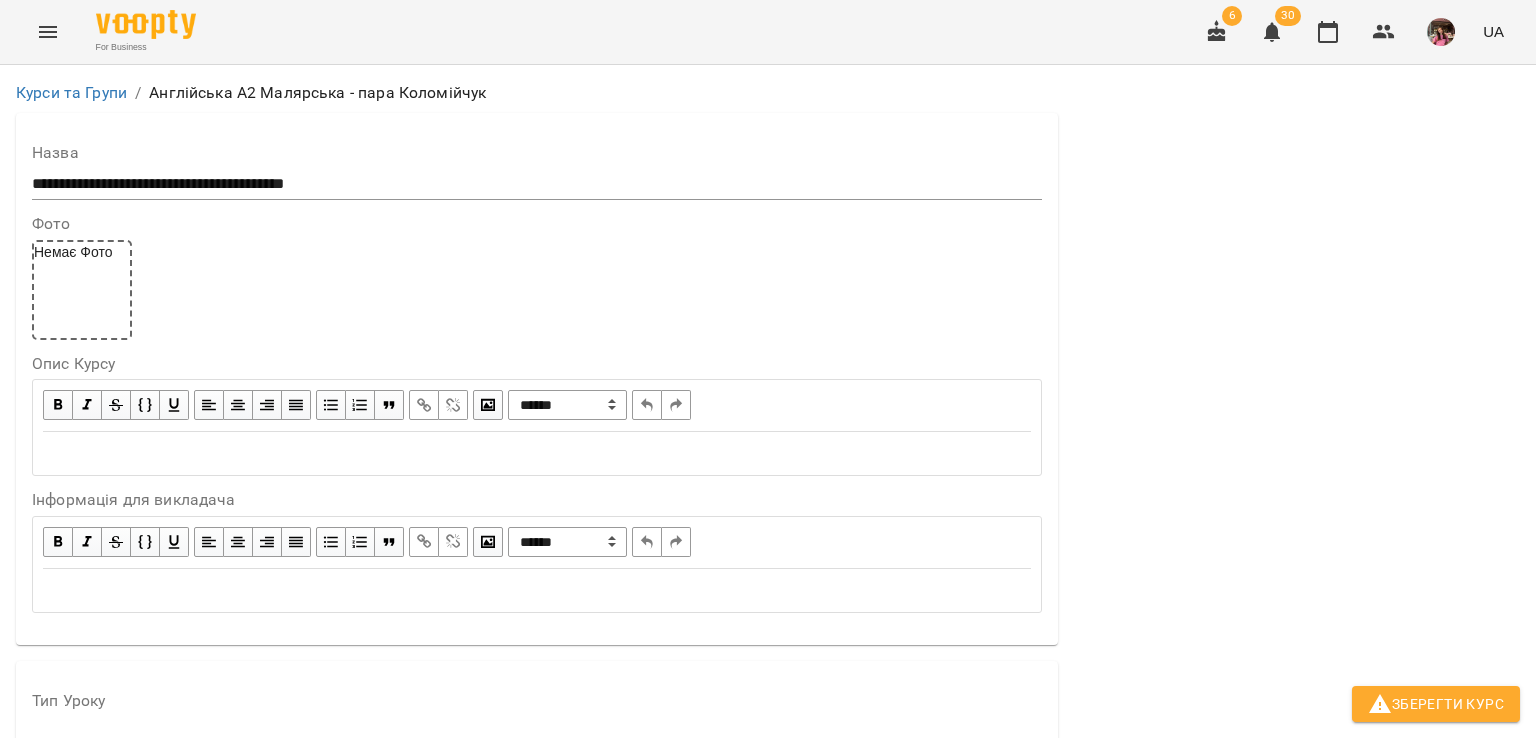 click on "Тип Уроку Без ціни ******** Типи Уроку можна налаштувати в Абонементи ->  Типи уроків" at bounding box center (537, 750) 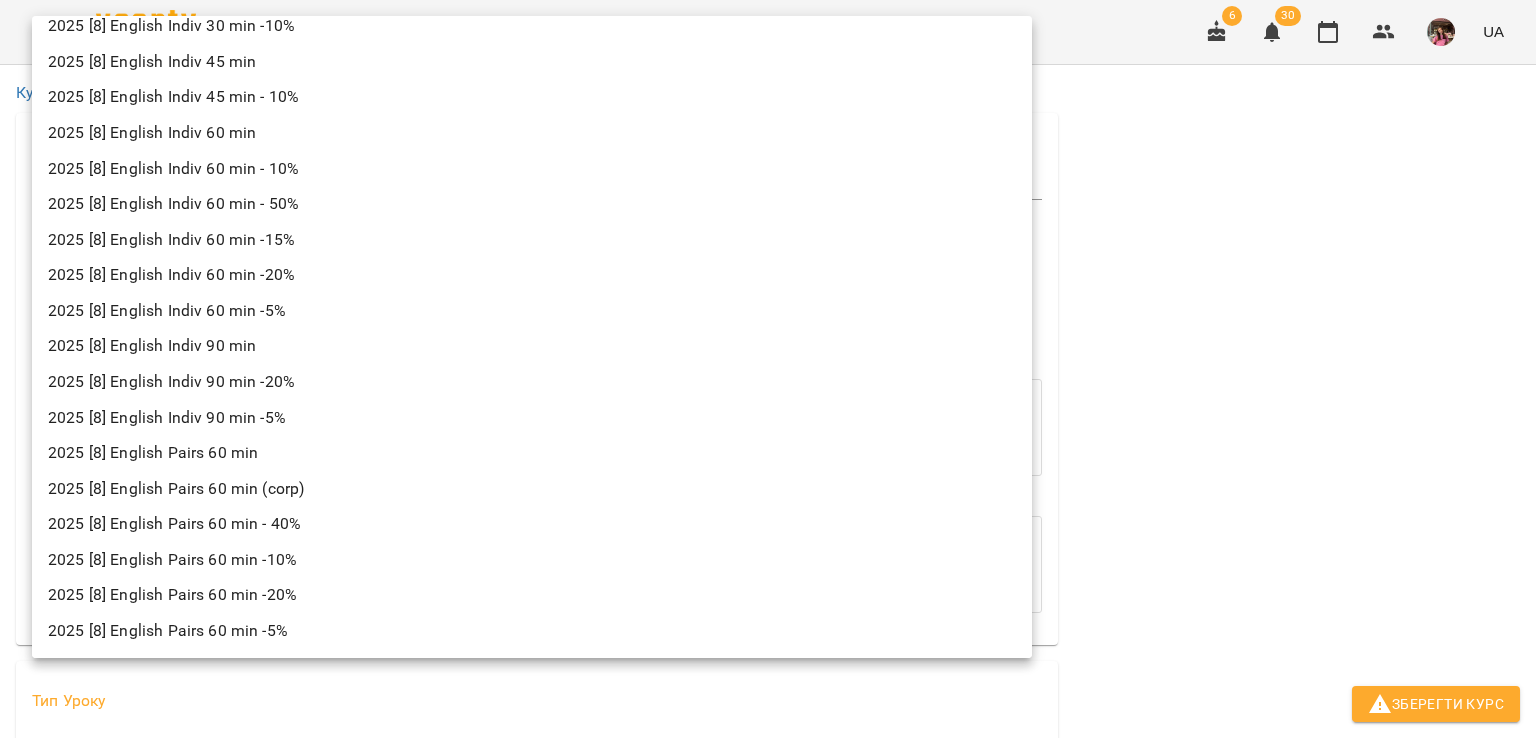 scroll, scrollTop: 2623, scrollLeft: 0, axis: vertical 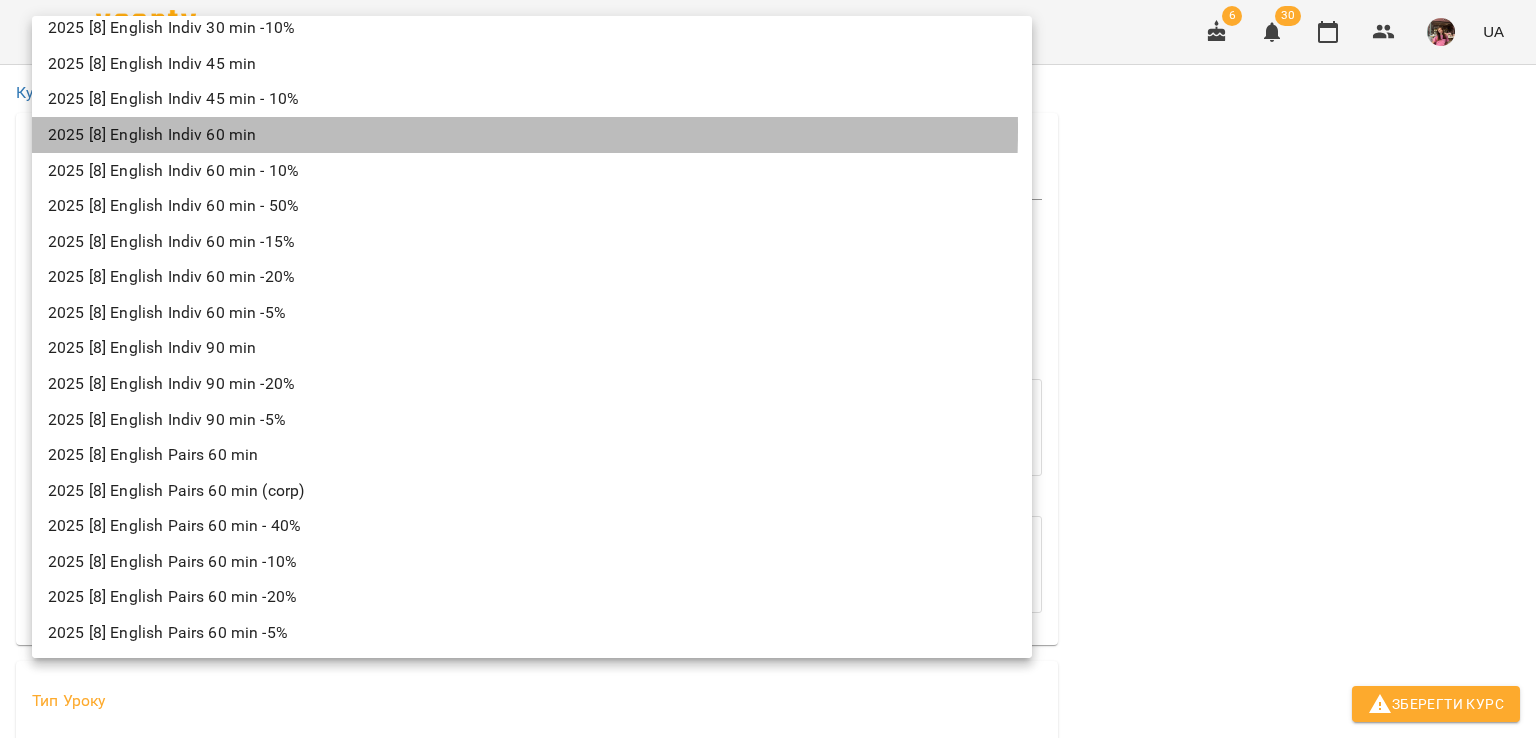 click on "2025 [8] English Indiv 60 min" at bounding box center [532, 135] 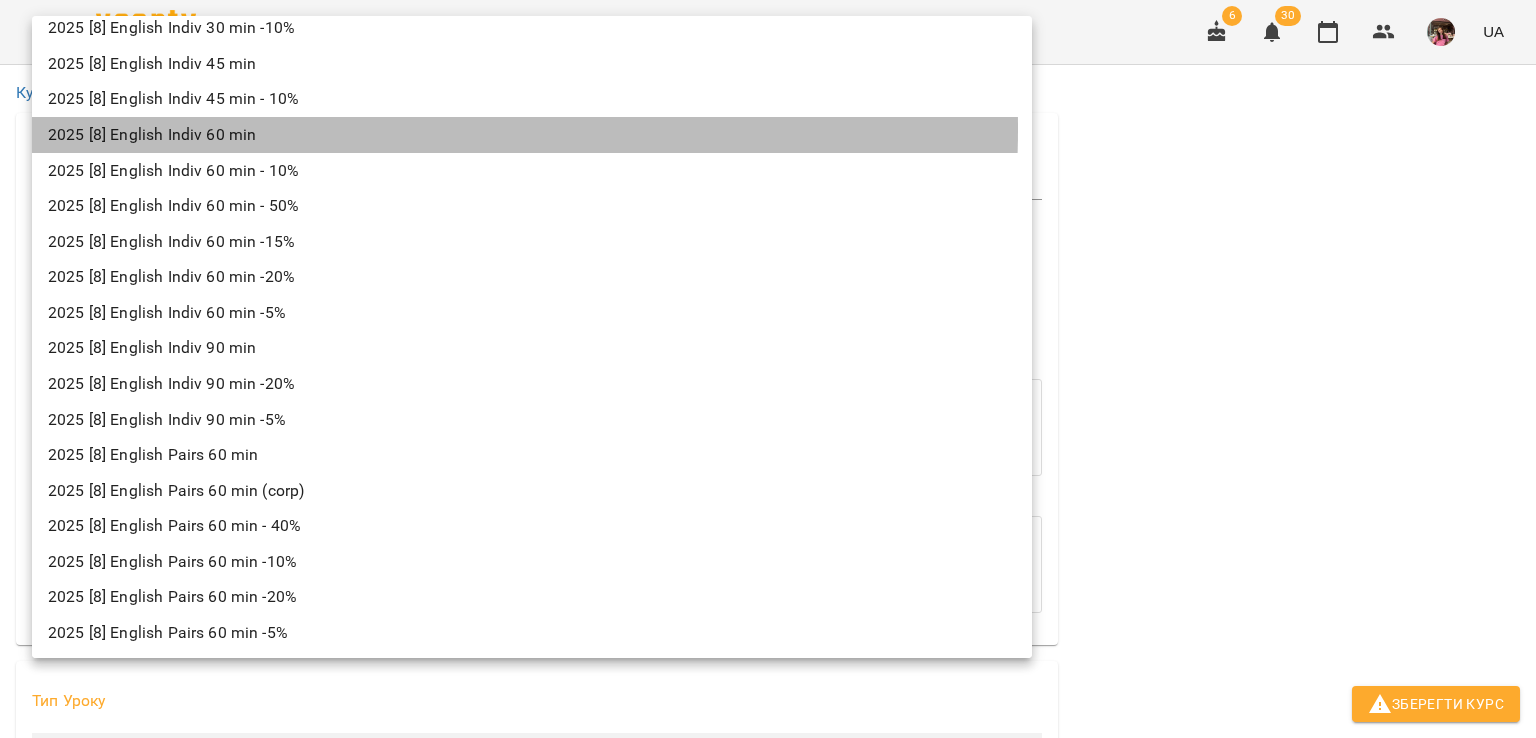 type on "**********" 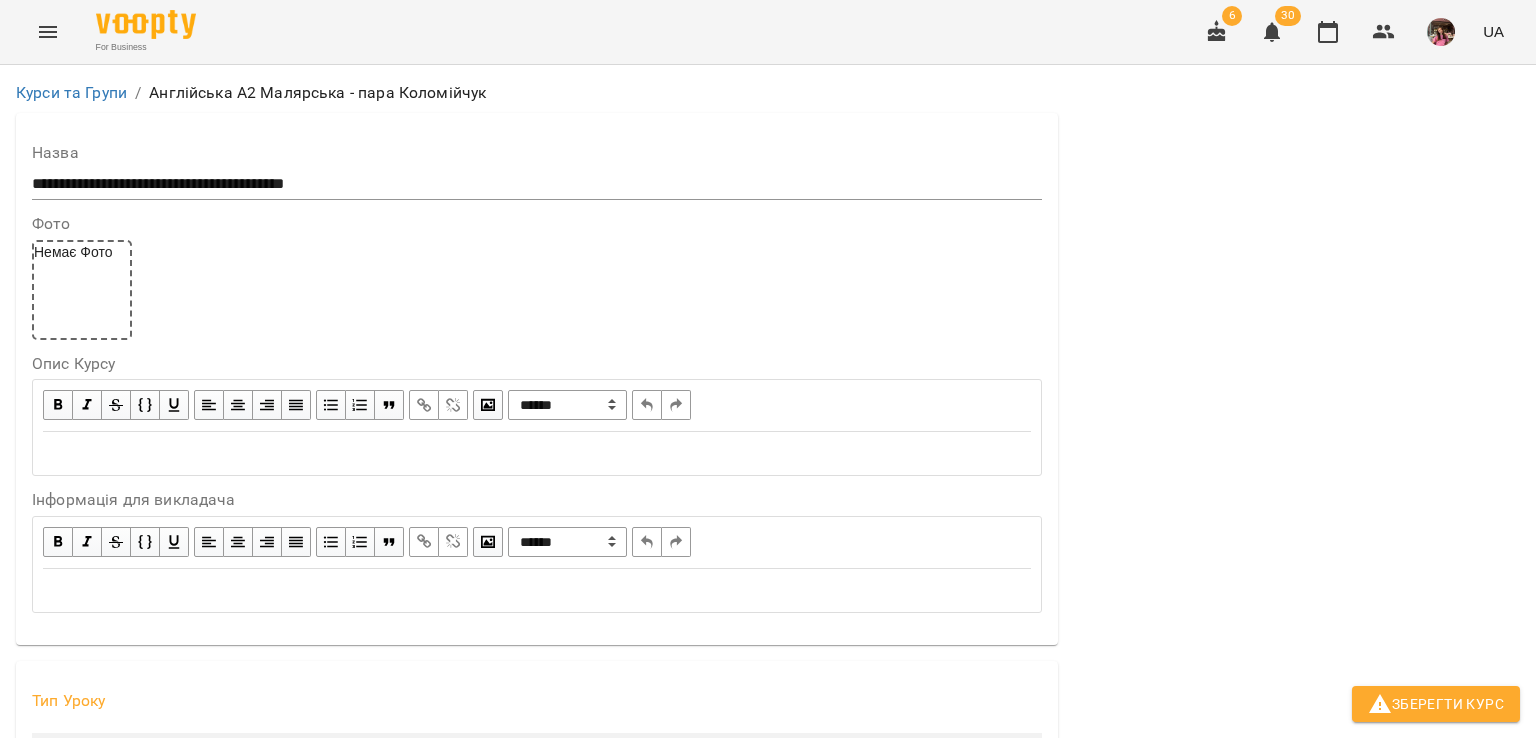 scroll, scrollTop: 1588, scrollLeft: 0, axis: vertical 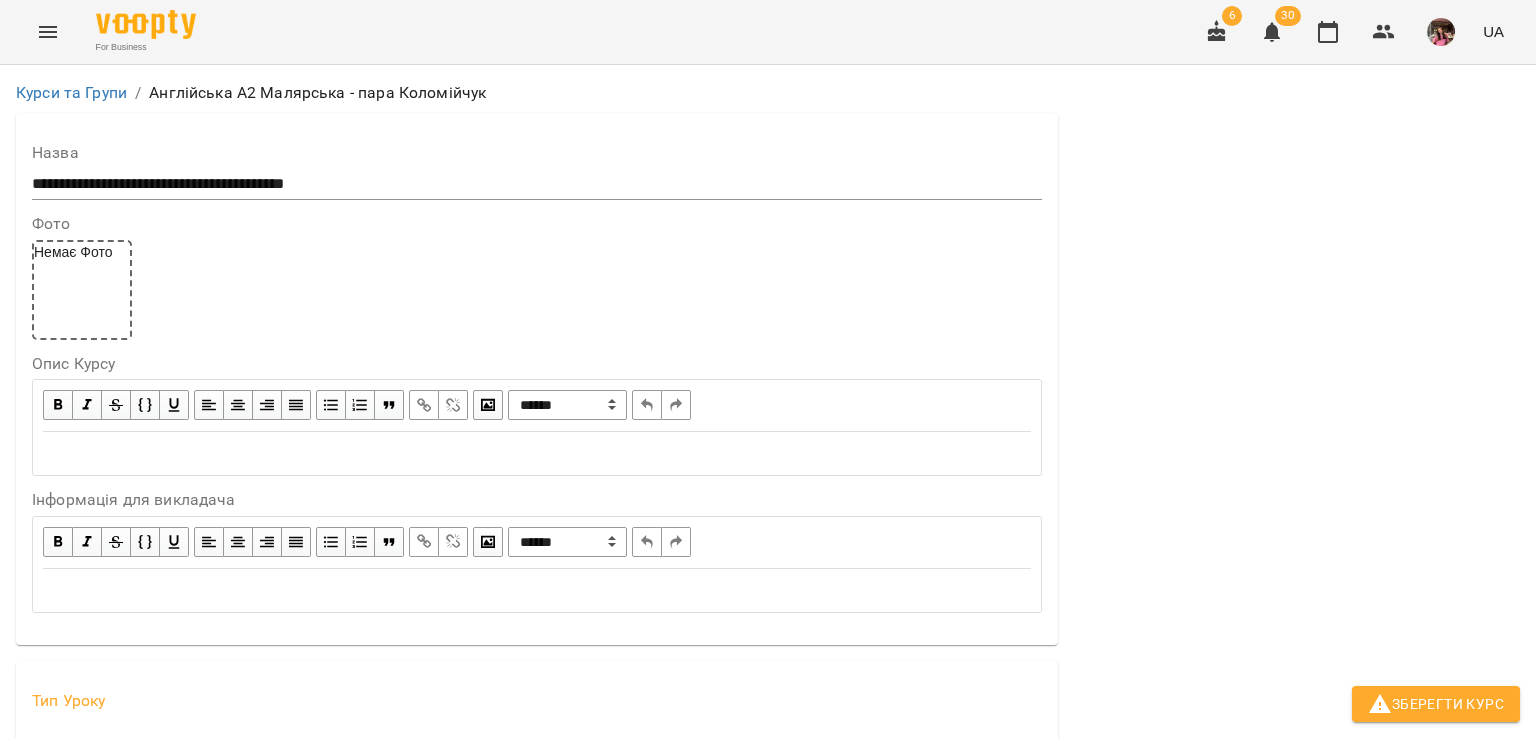 click on "Обрати клієнтів, які це відвідують" at bounding box center (189, 1927) 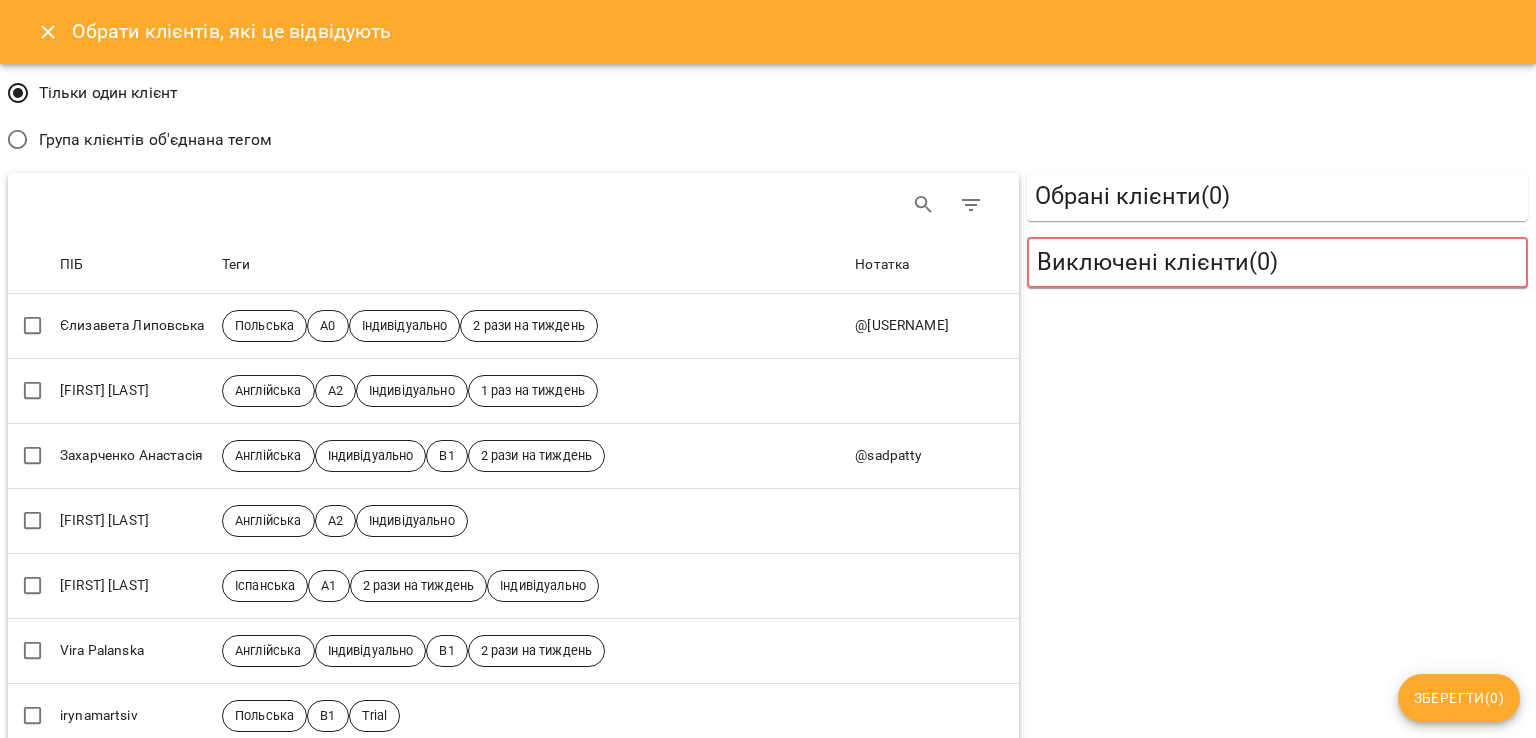click on "Група клієнтів об'єднана тегом" at bounding box center [155, 140] 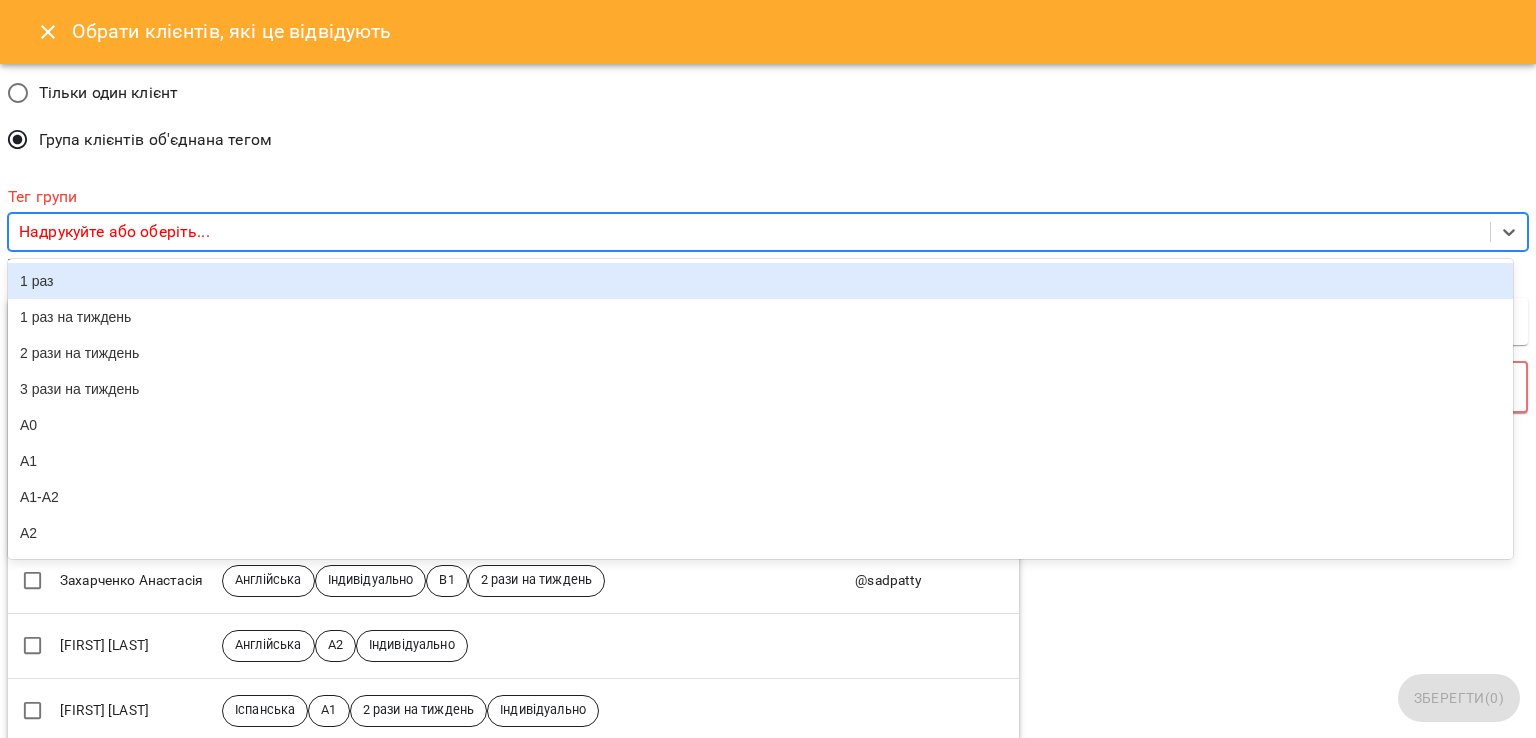 click on "Надрукуйте або оберіть..." at bounding box center (749, 232) 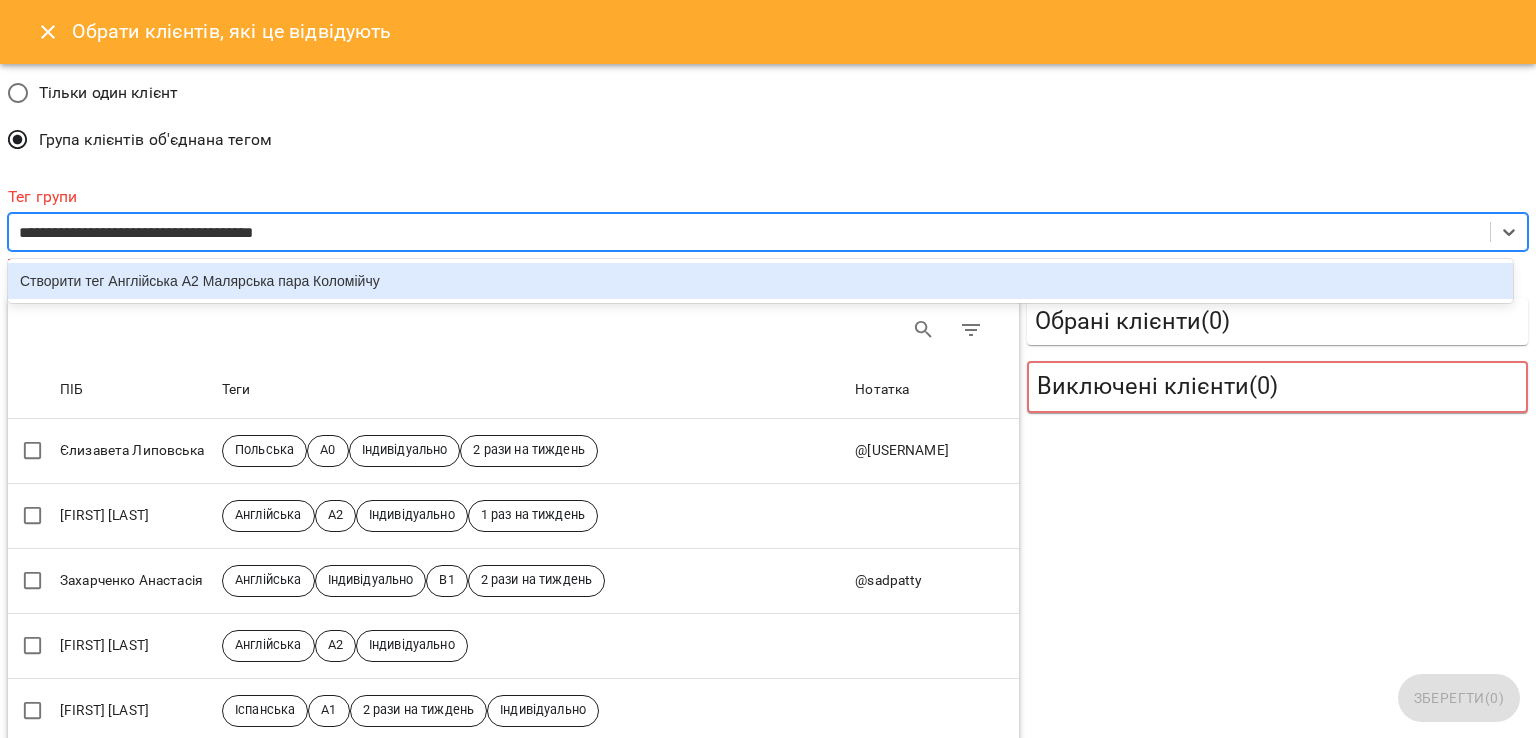type on "**********" 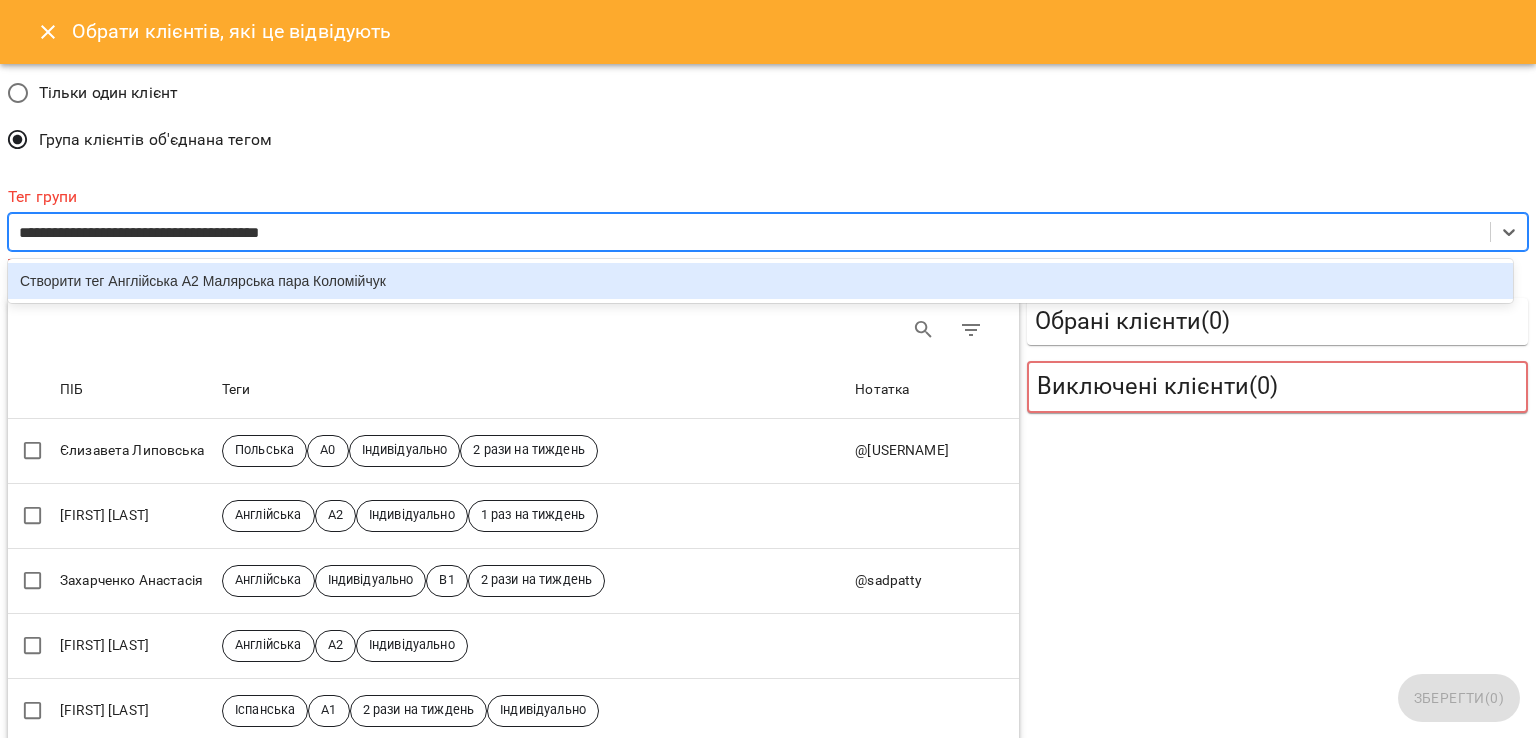 click on "Створити тег Англійська А2 Малярська пара Коломійчук" at bounding box center [760, 281] 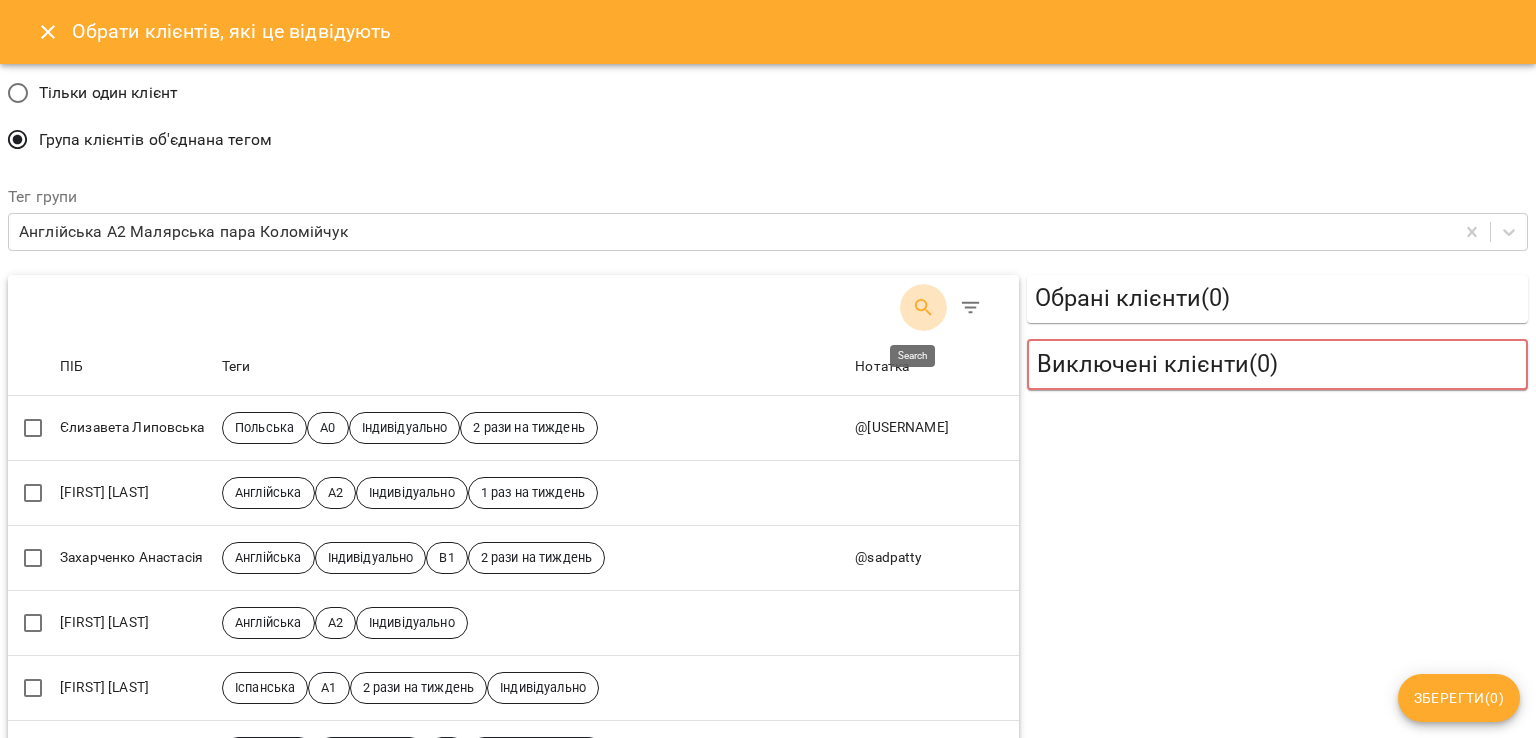 click 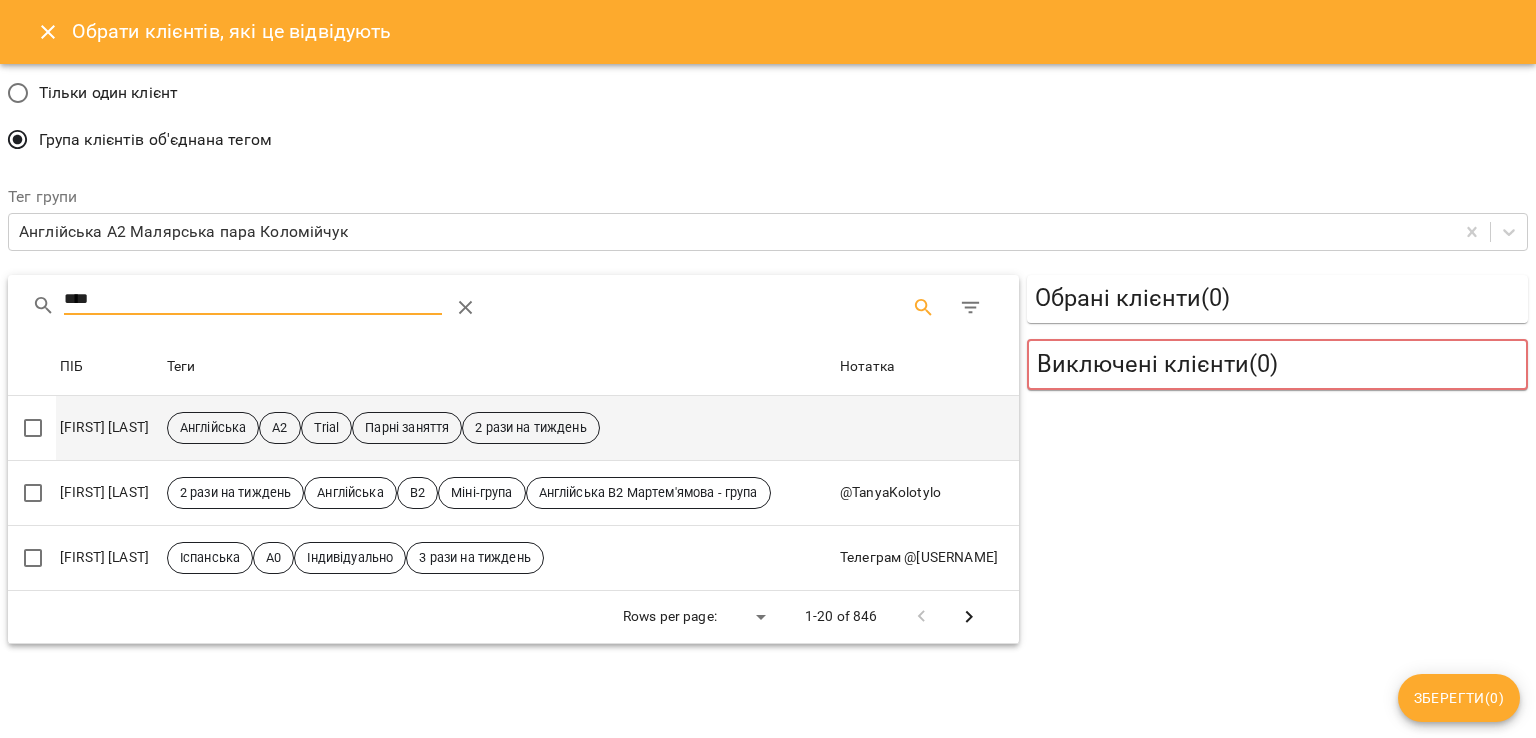 type on "****" 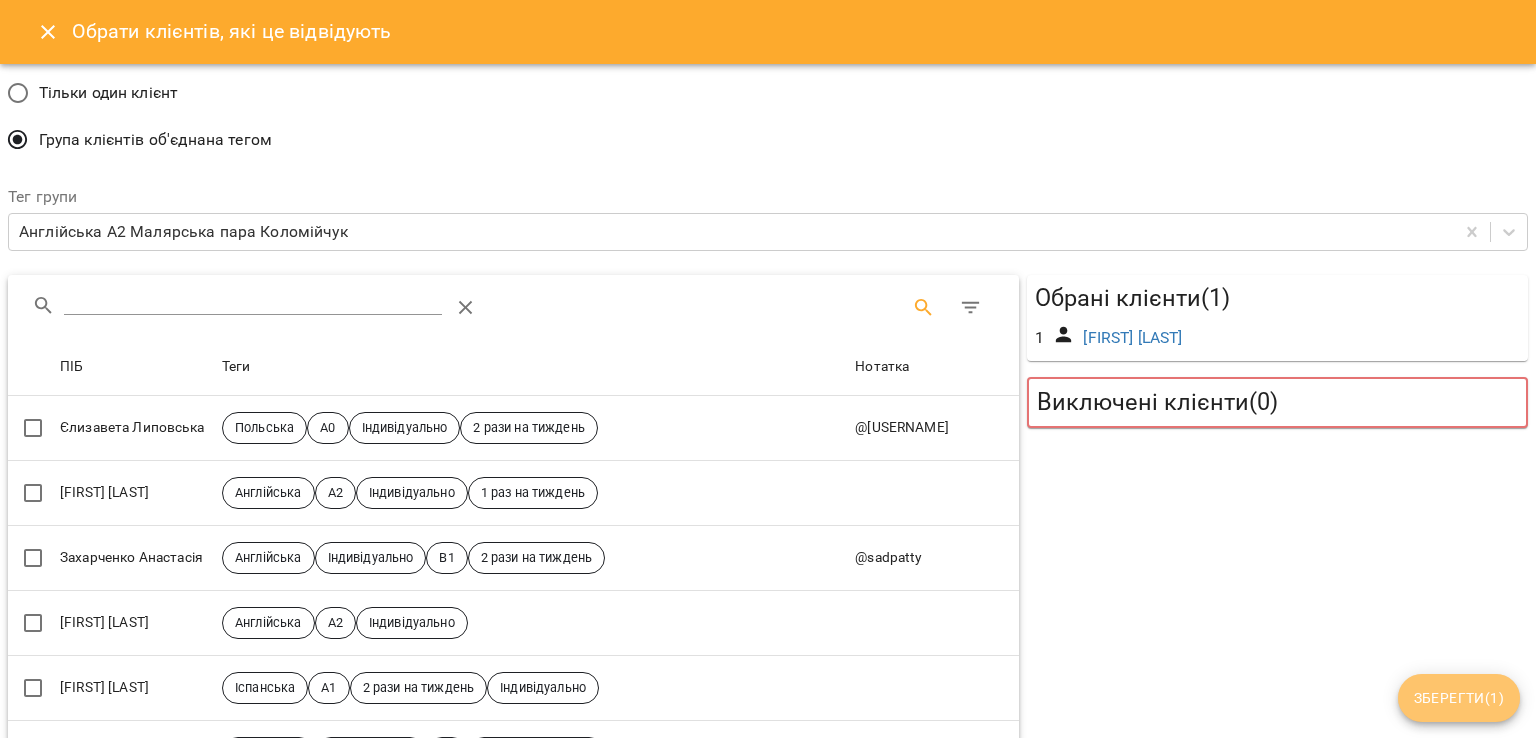 click on "Зберегти ( 1 )" at bounding box center (1459, 698) 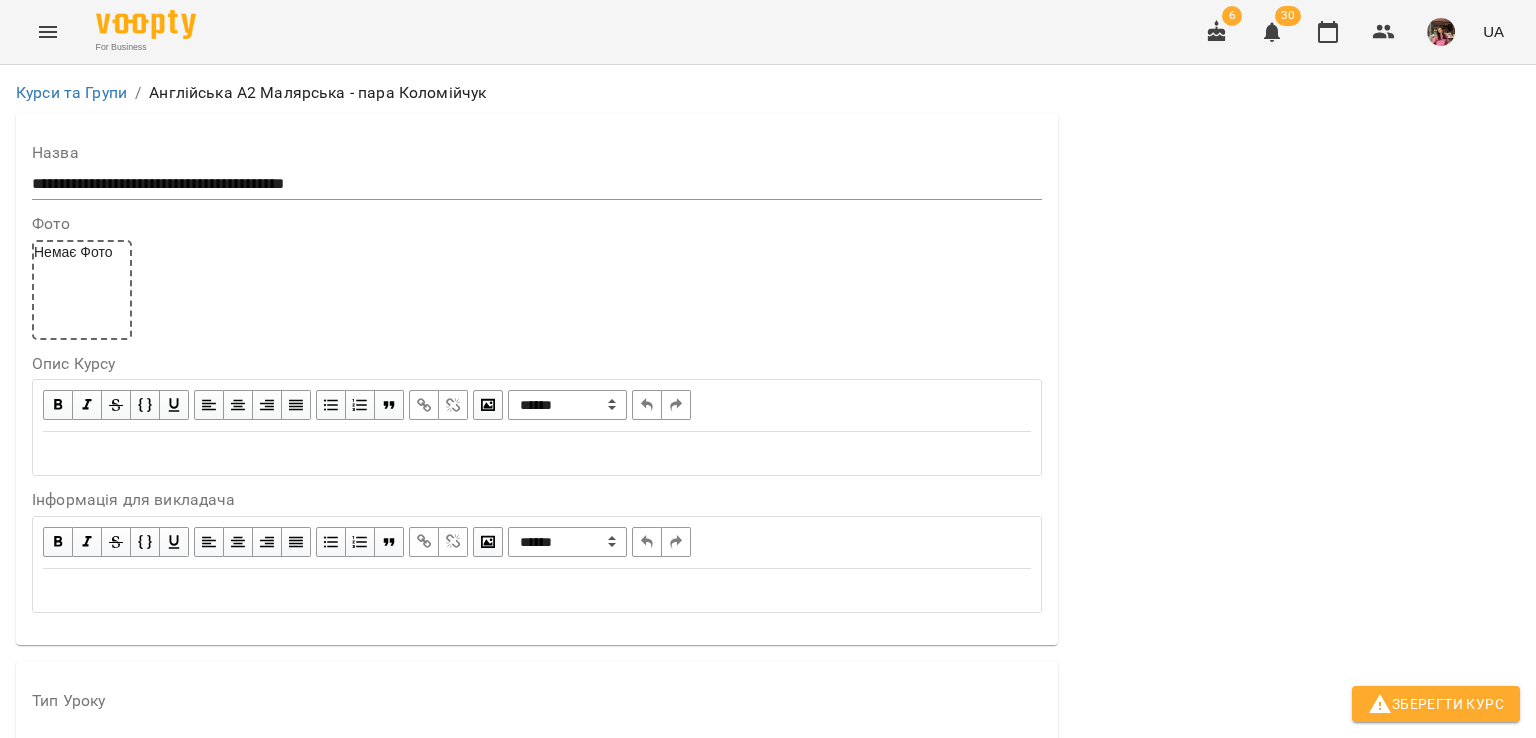 click on "**********" at bounding box center [768, 1198] 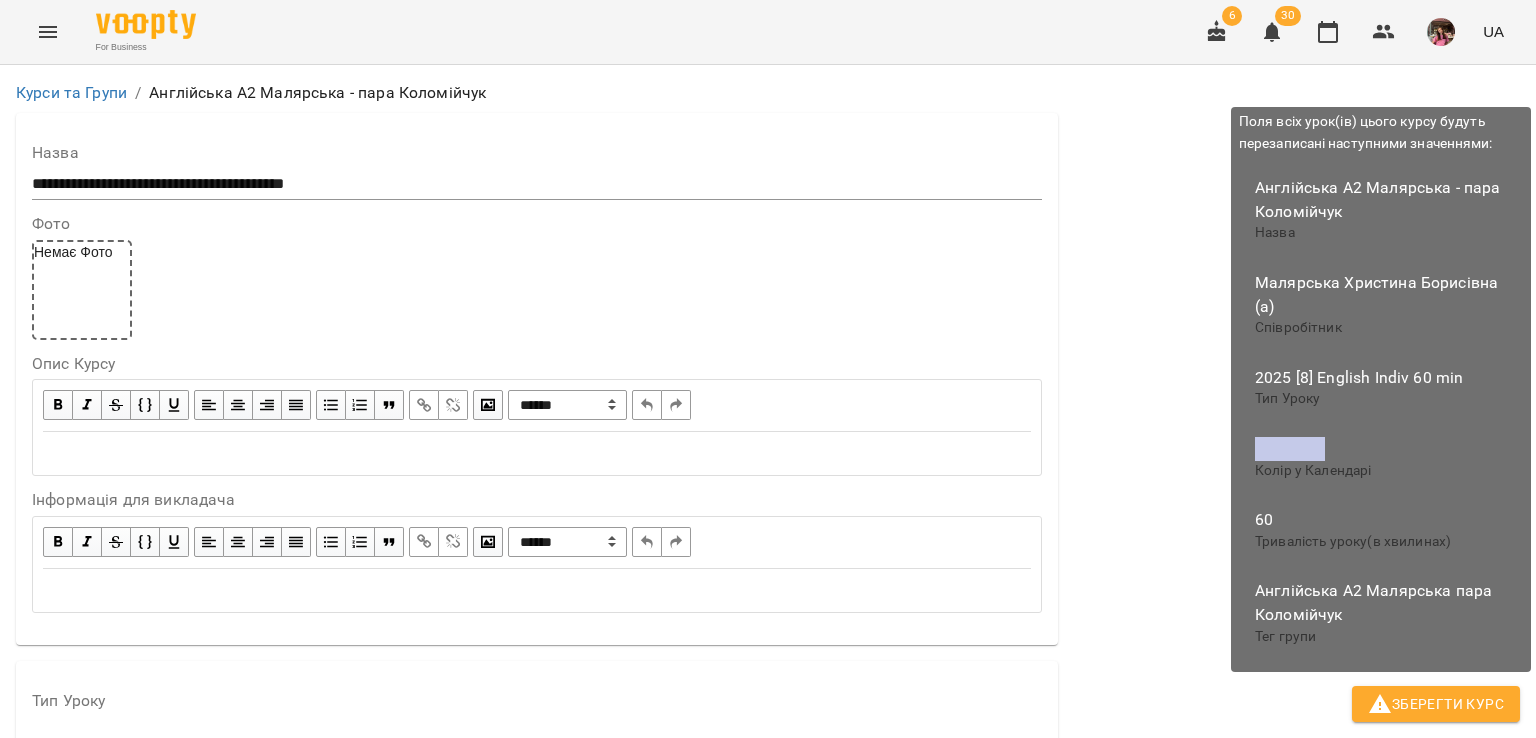 click on "Зберегти Курс" at bounding box center (1436, 704) 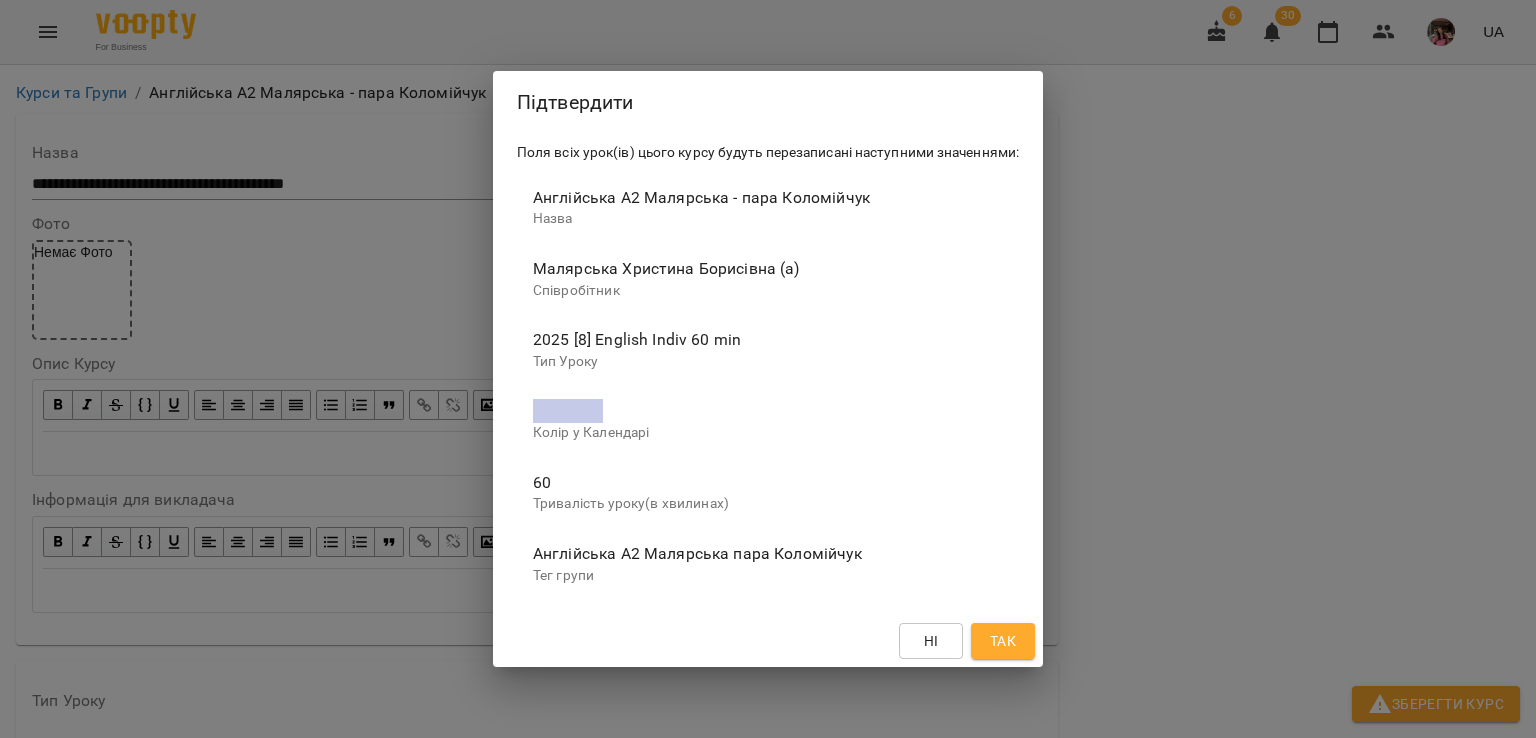 click on "Так" at bounding box center [1003, 641] 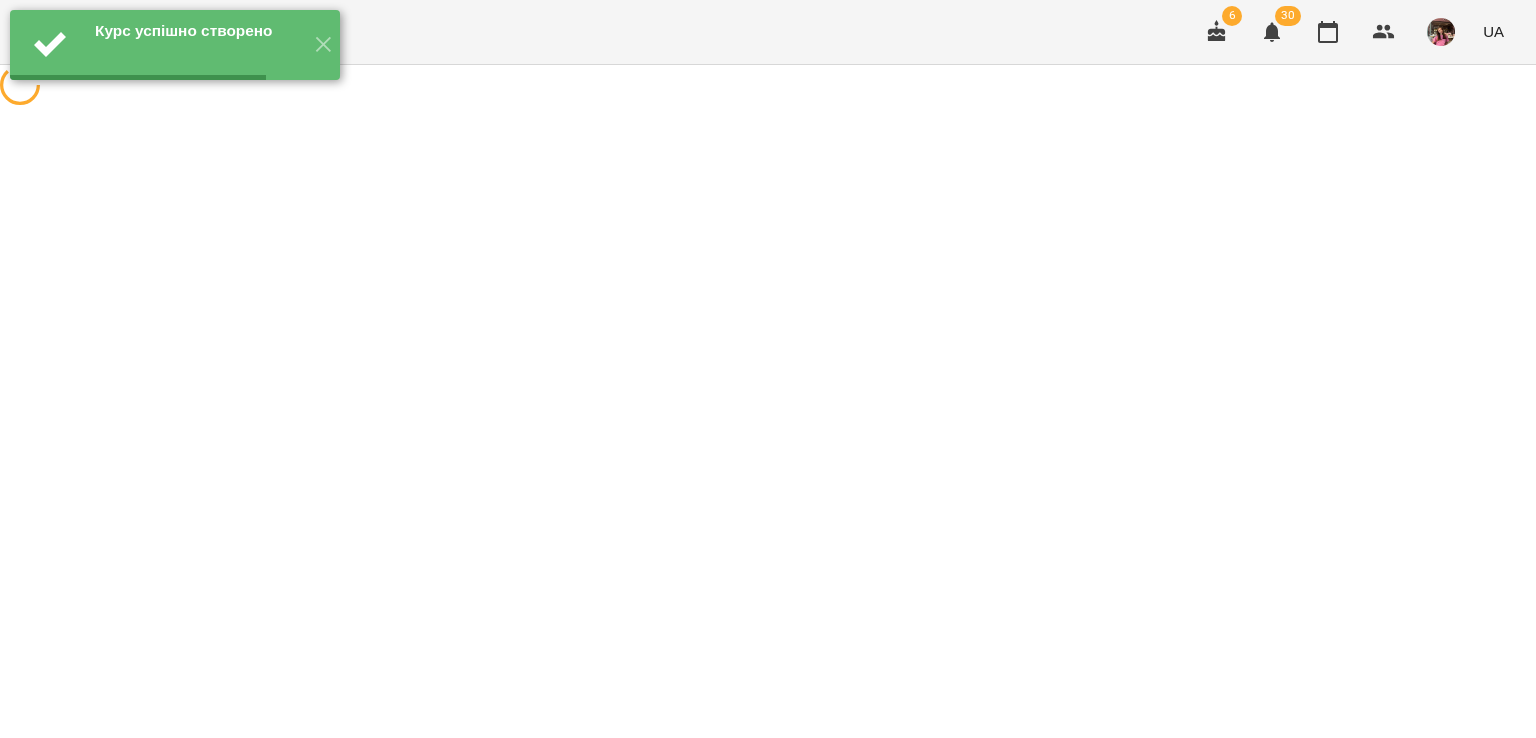 scroll, scrollTop: 0, scrollLeft: 0, axis: both 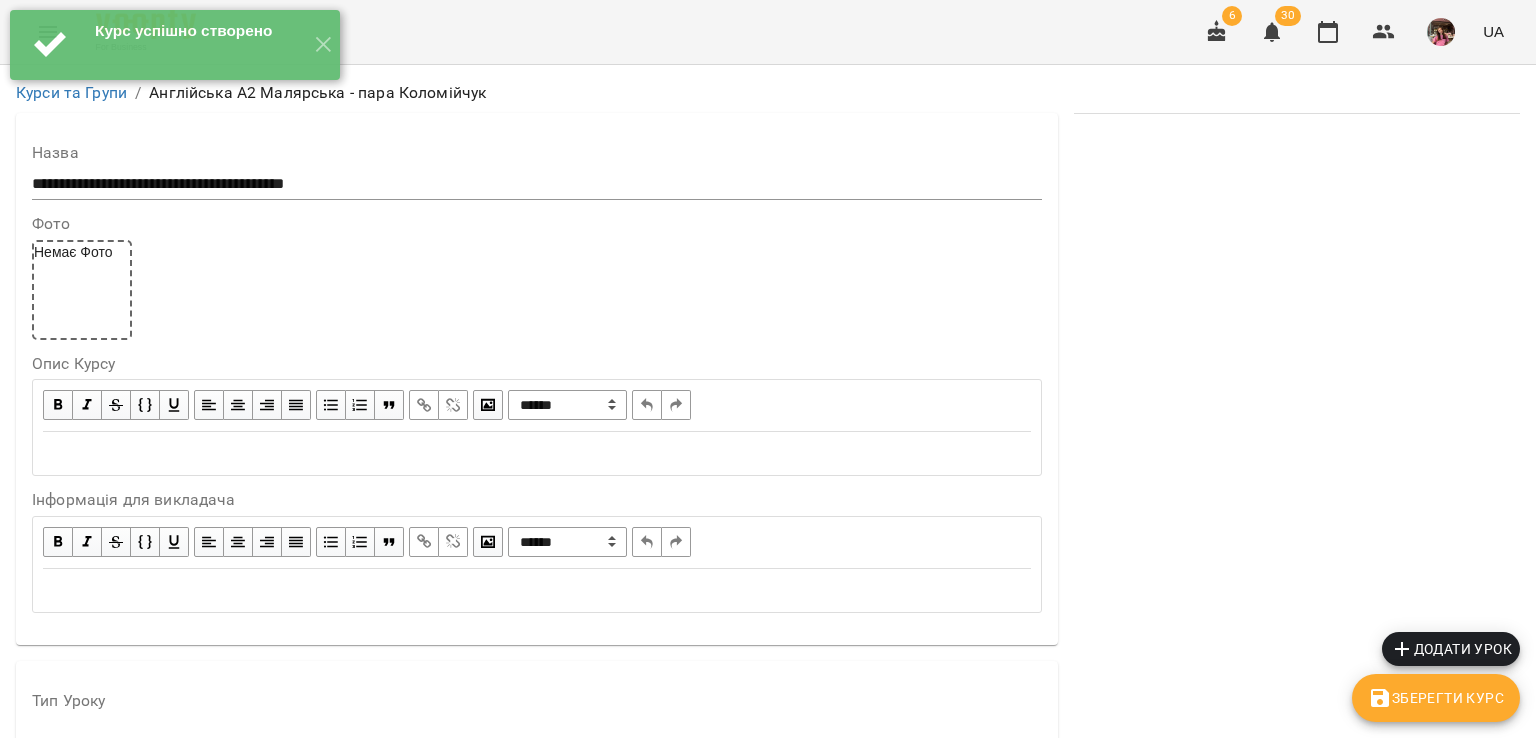 click at bounding box center [1297, 1160] 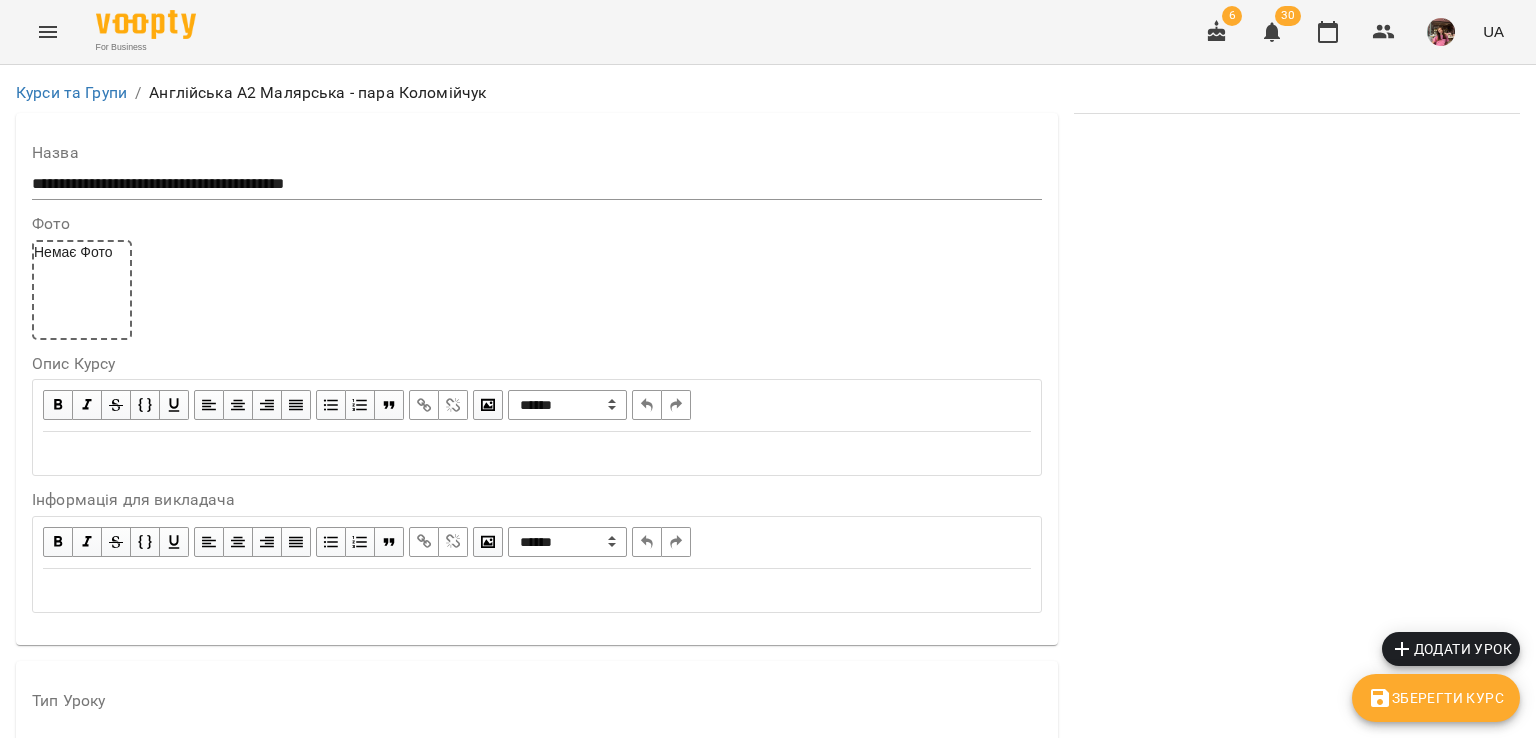 click 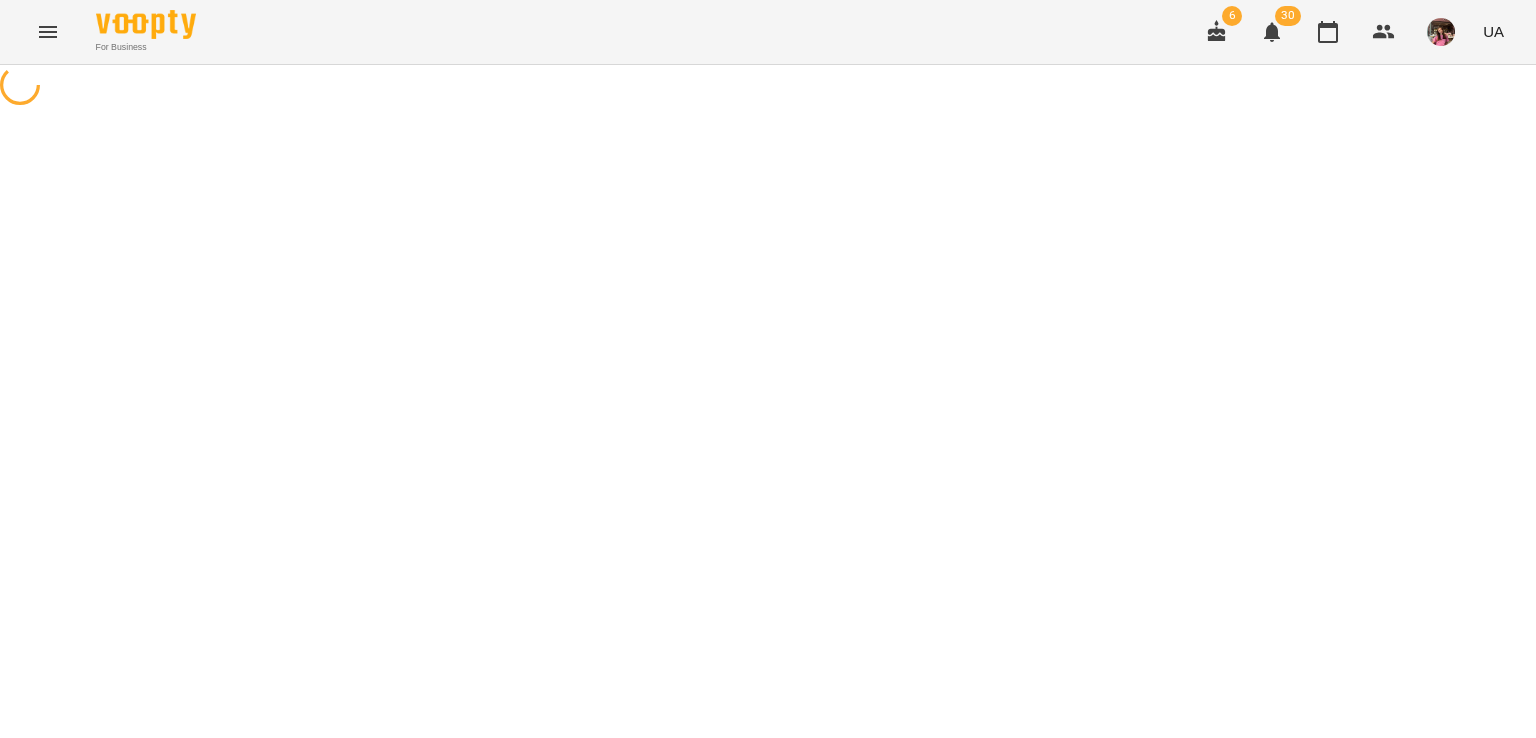select on "**********" 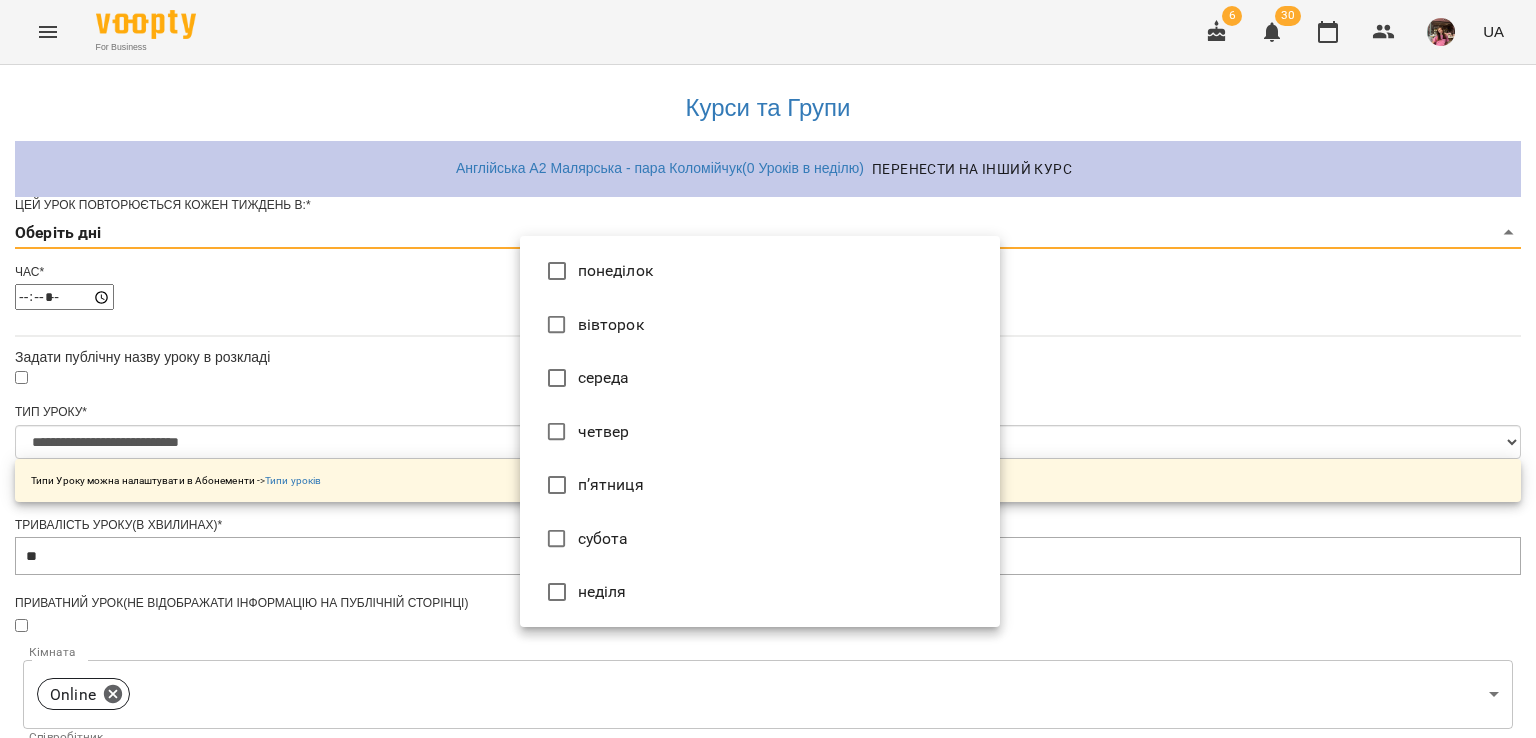 click on "**********" at bounding box center [768, 642] 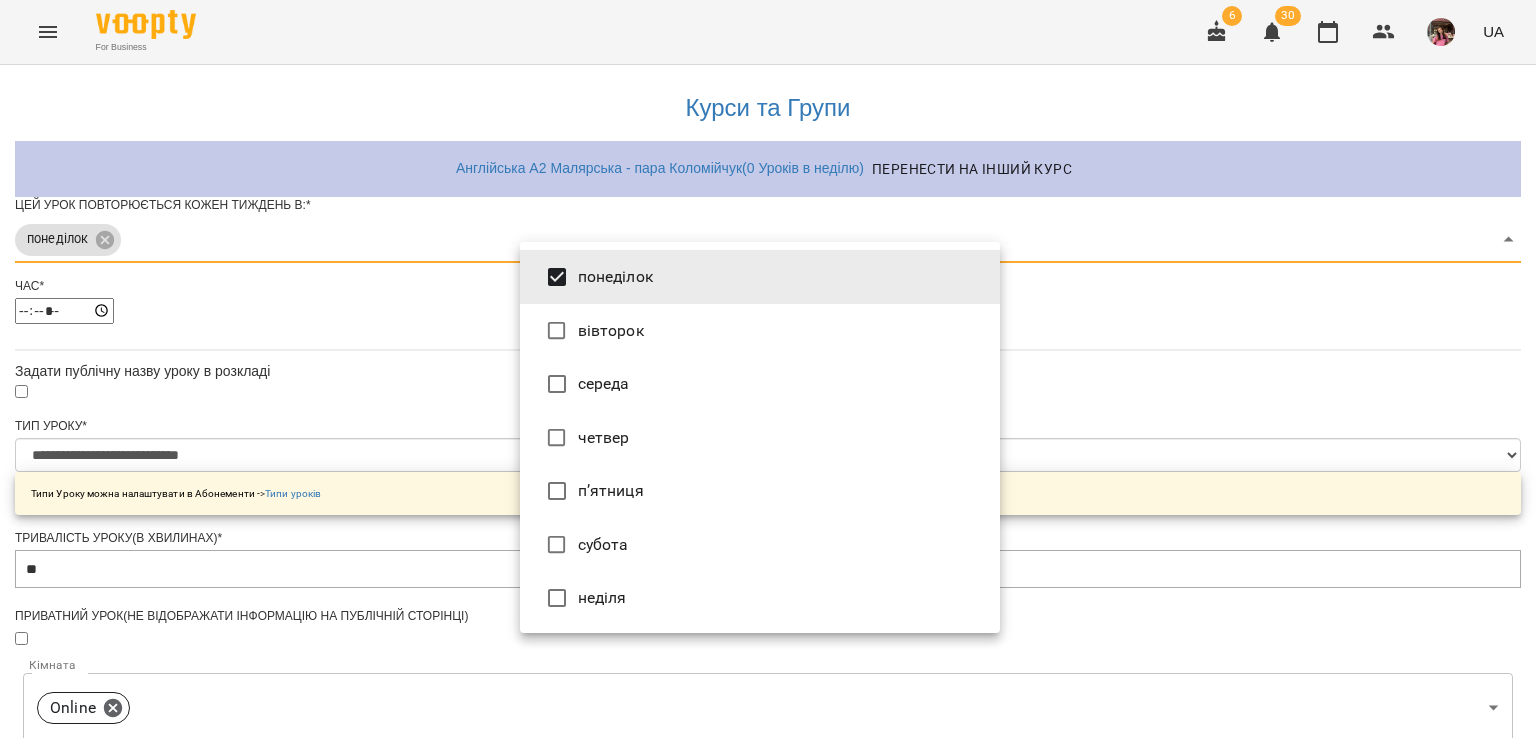 click at bounding box center (768, 369) 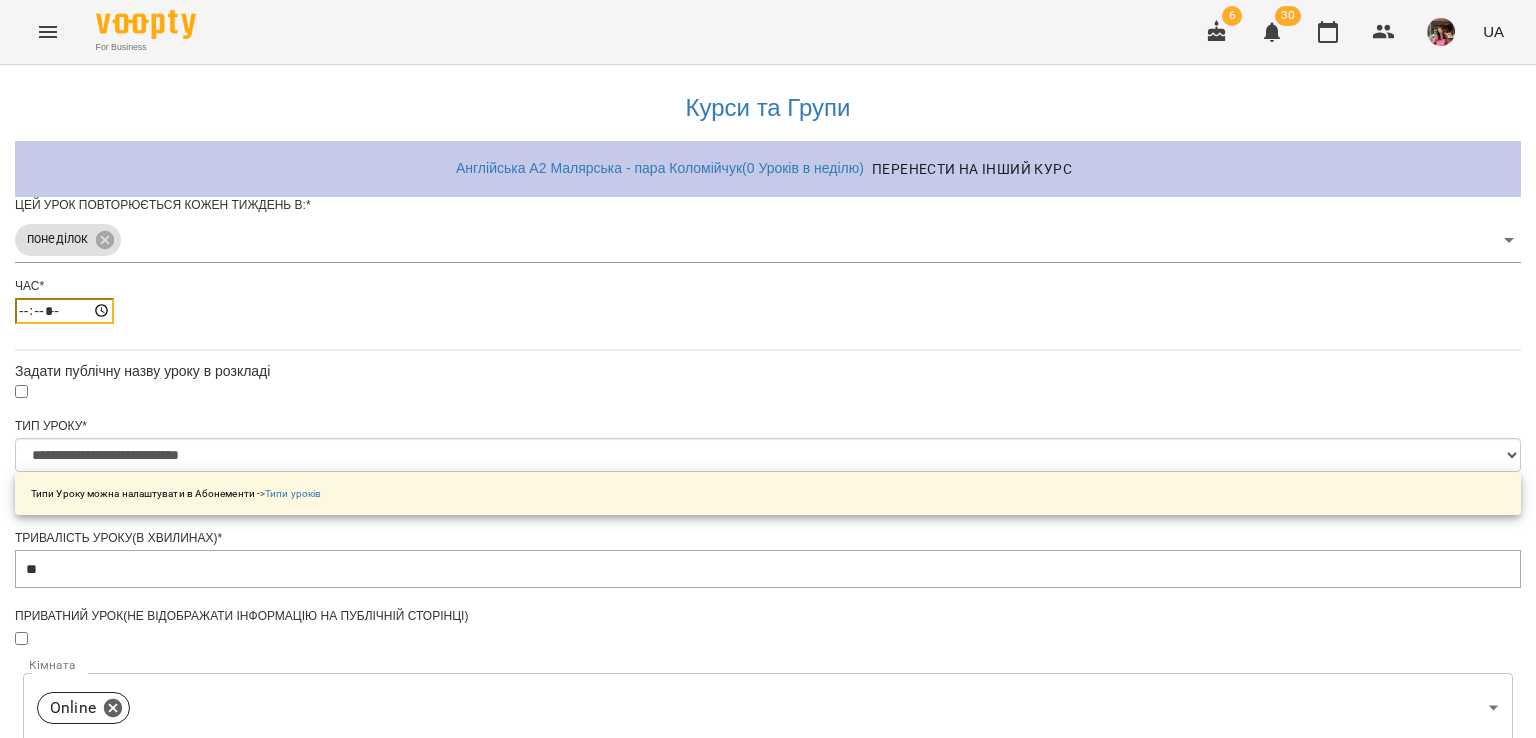 click on "*****" at bounding box center [64, 311] 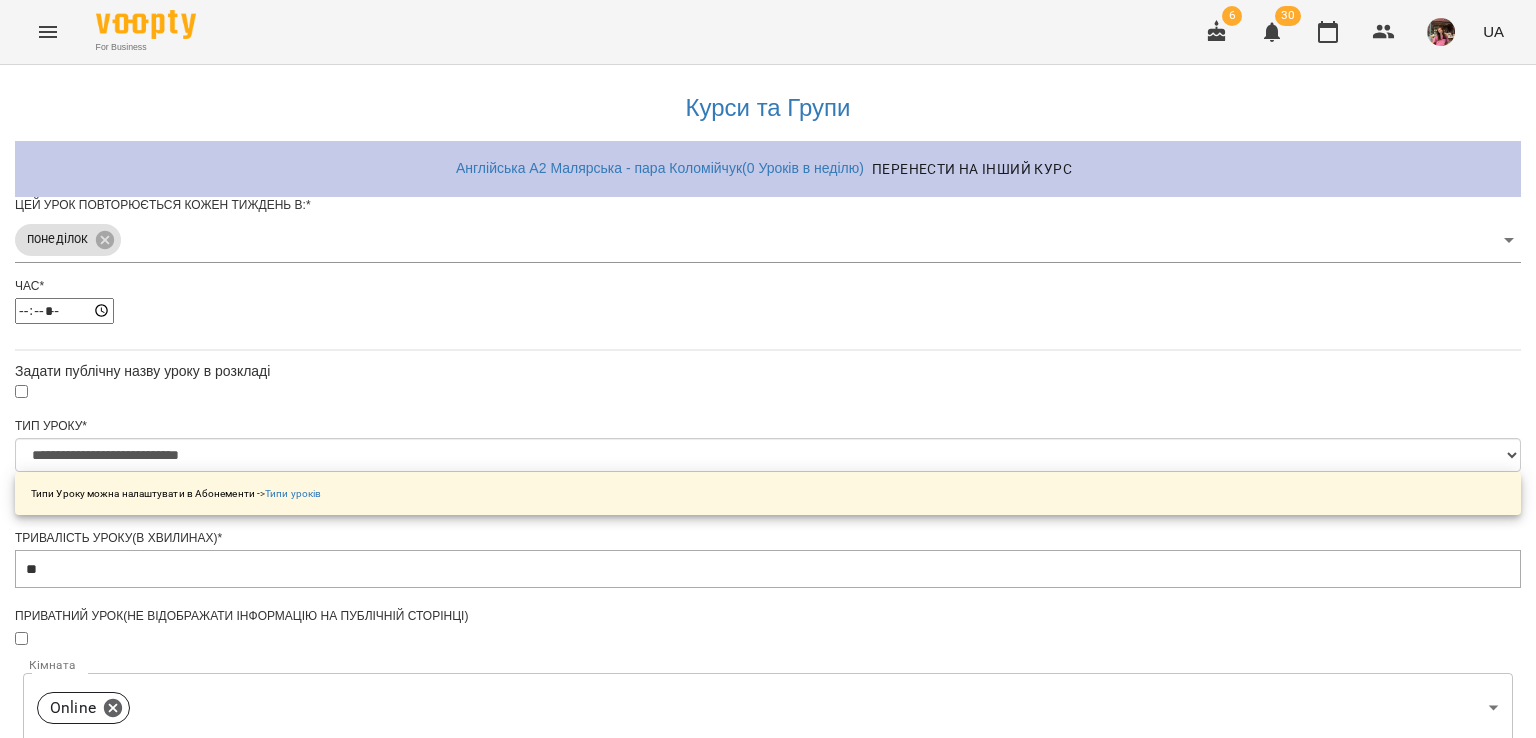 type on "*****" 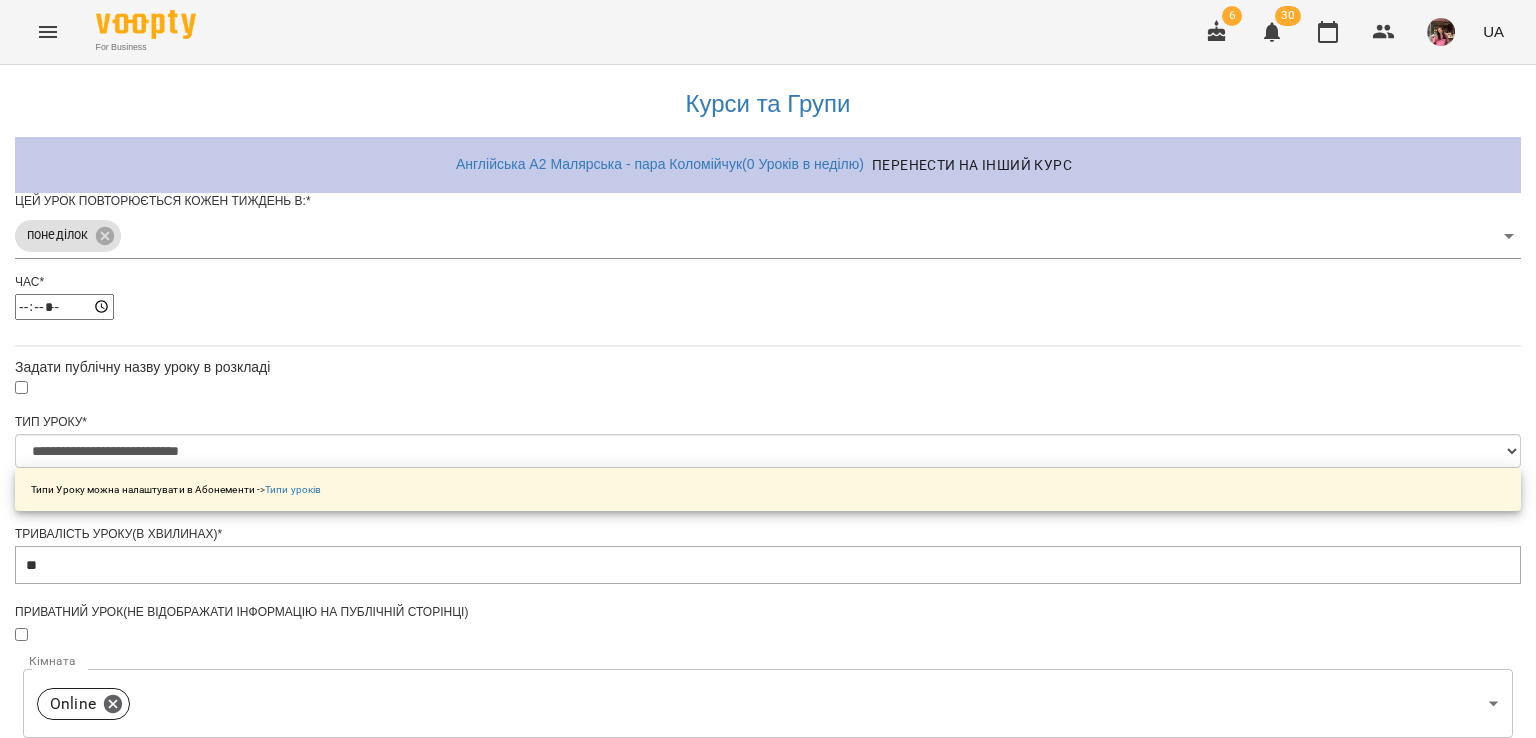 click on "Зберегти" at bounding box center (768, 1323) 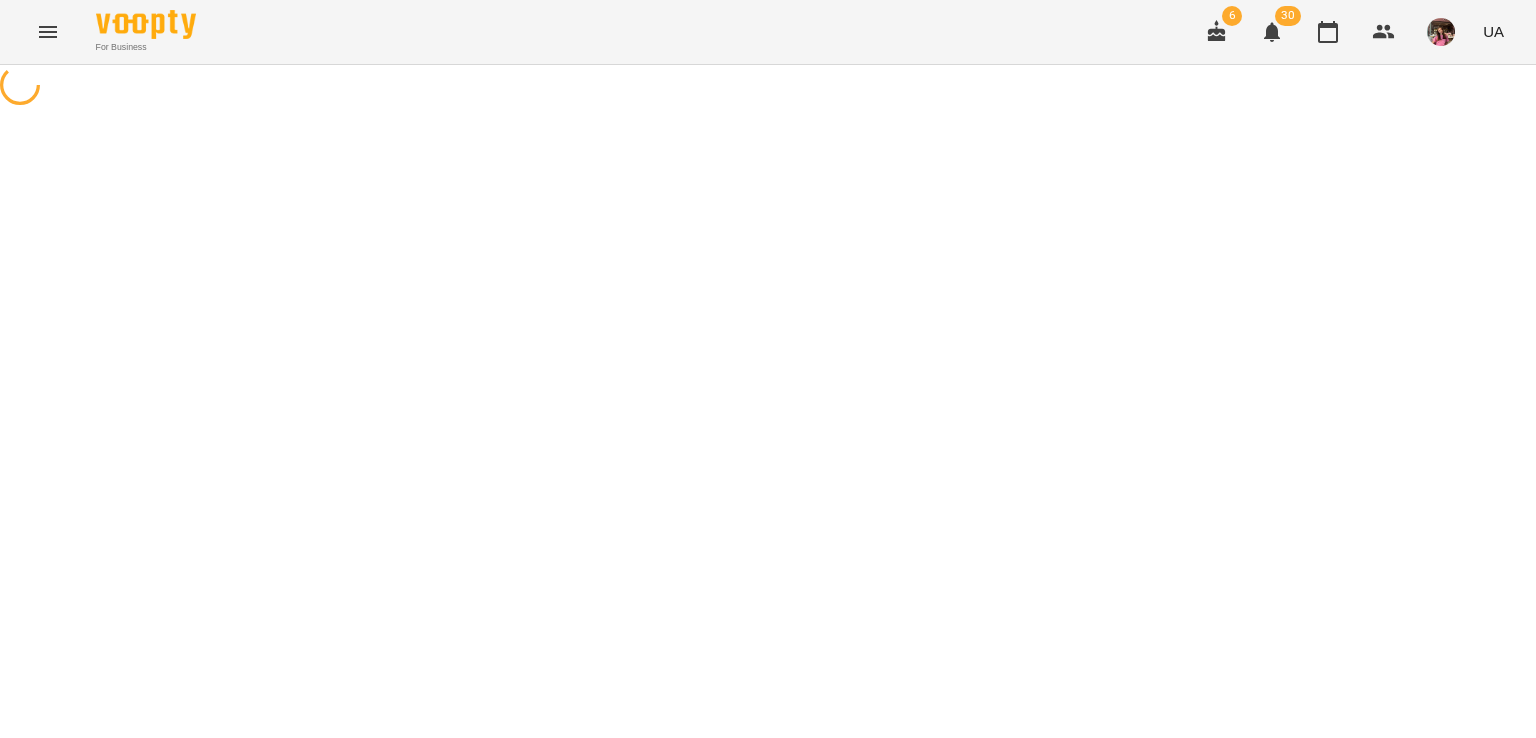 scroll, scrollTop: 0, scrollLeft: 0, axis: both 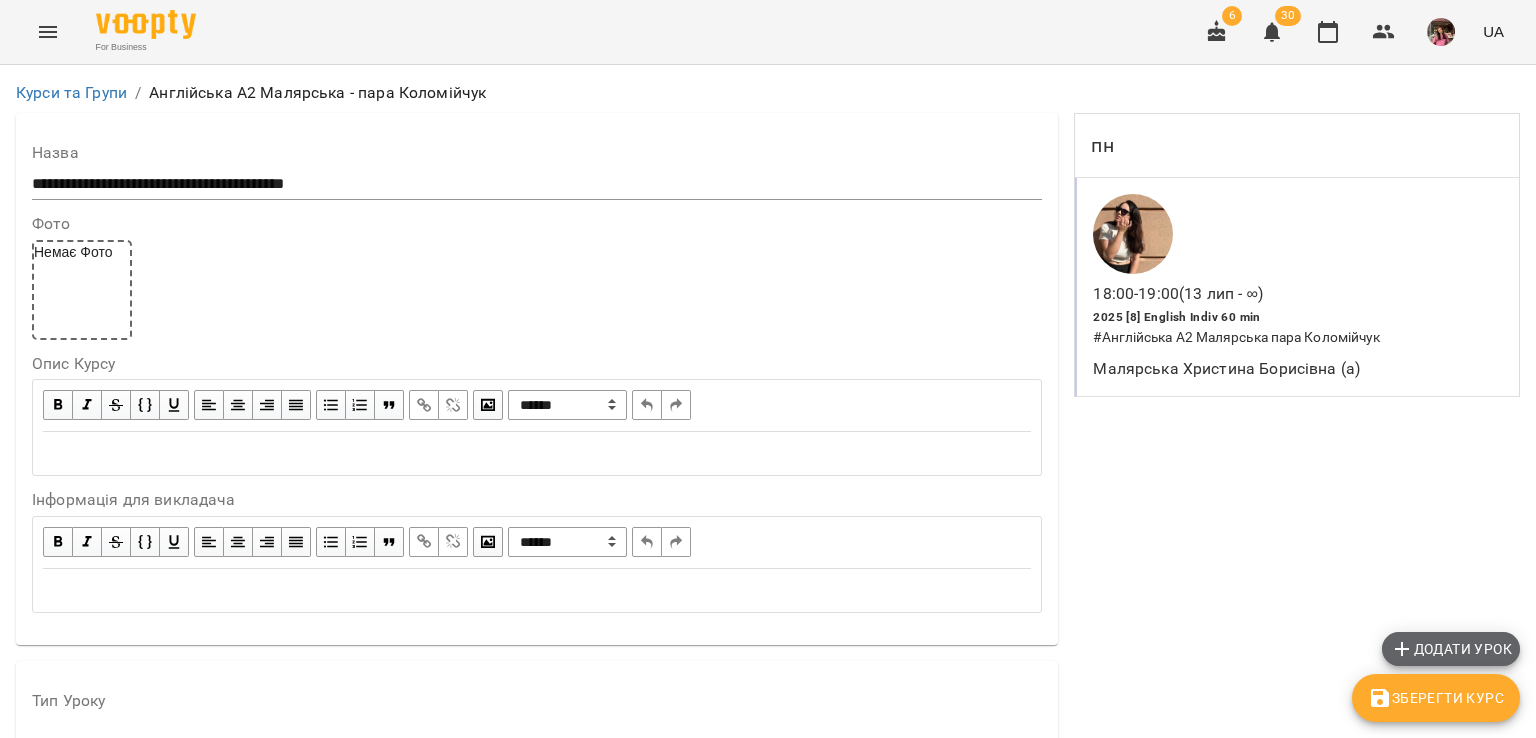 click on "Додати урок" at bounding box center [1451, 649] 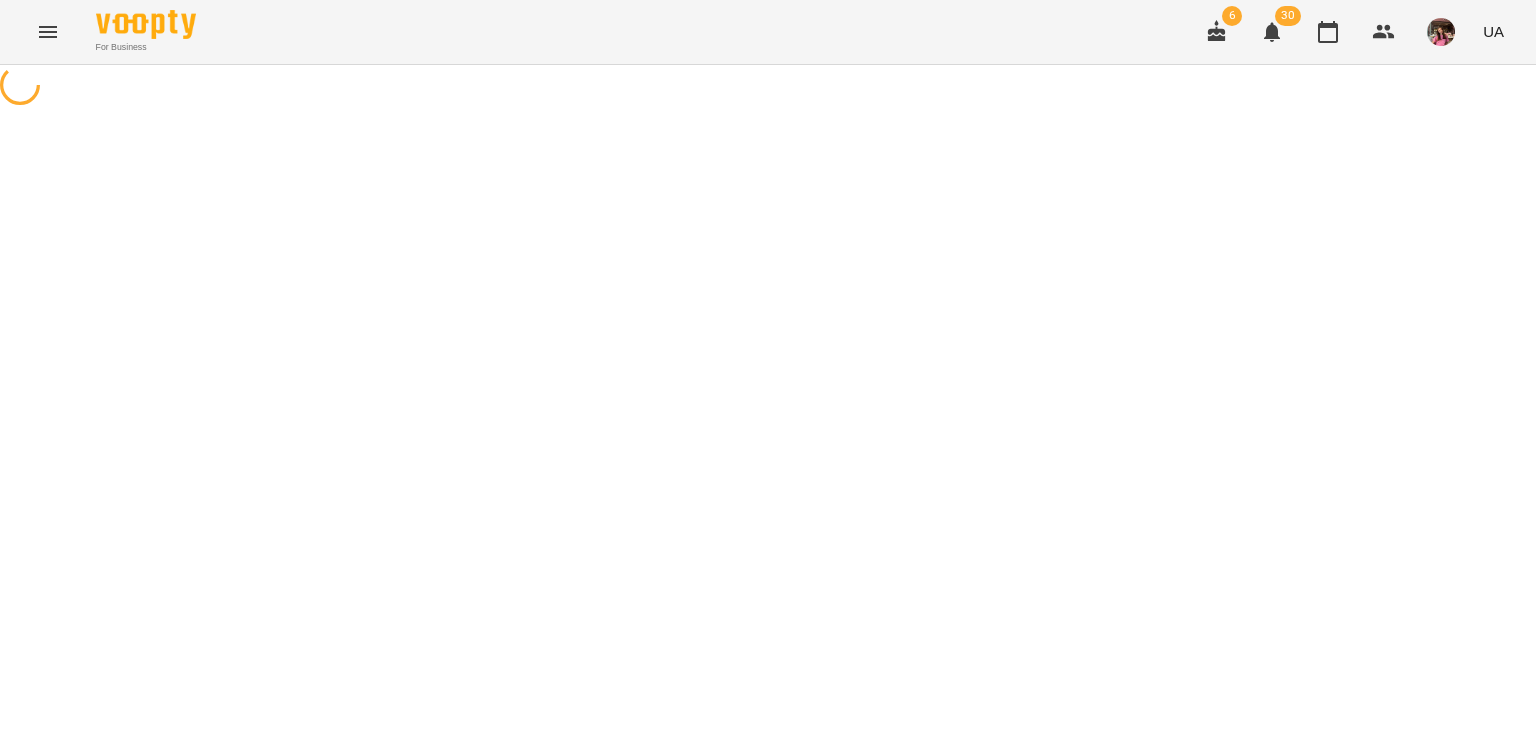 select on "**********" 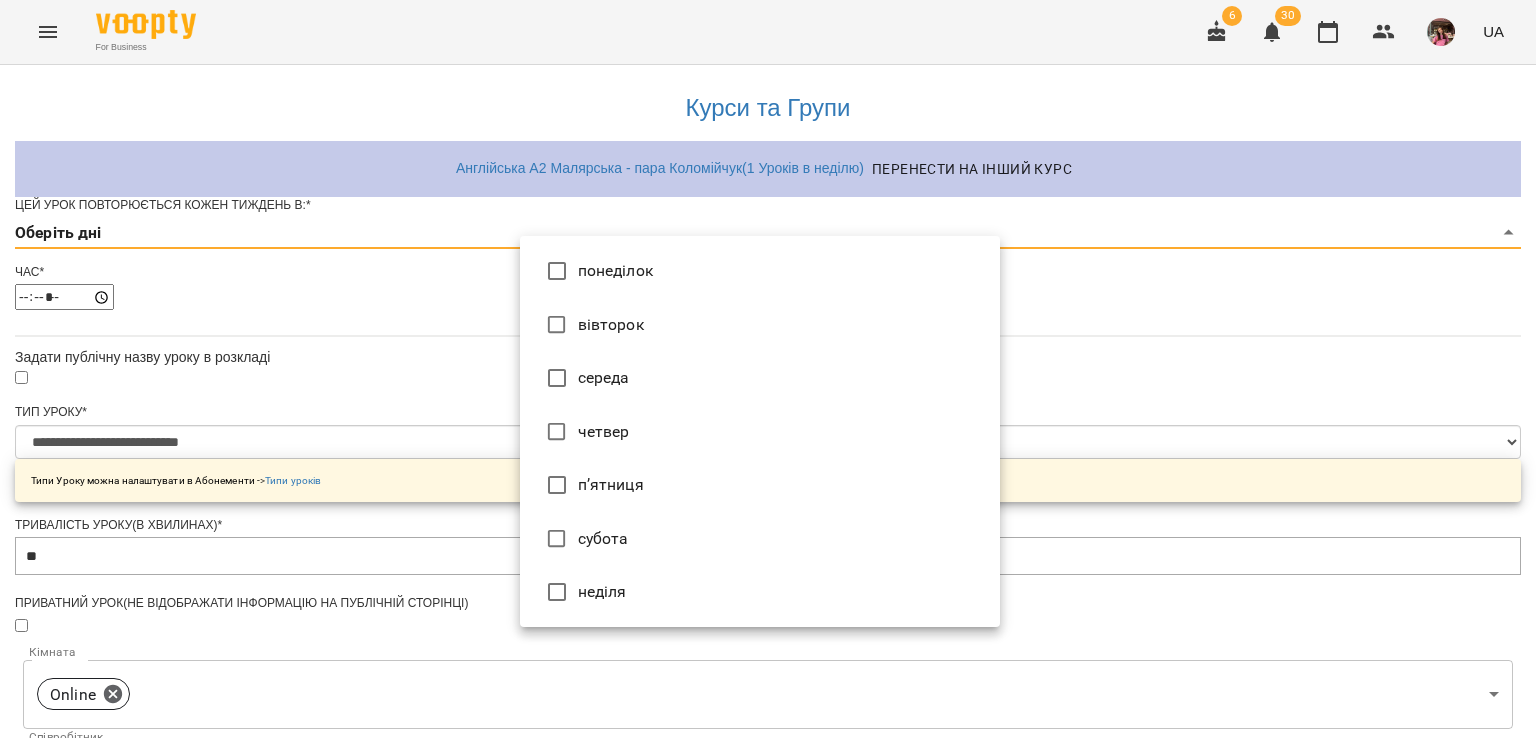 click on "**********" at bounding box center (768, 642) 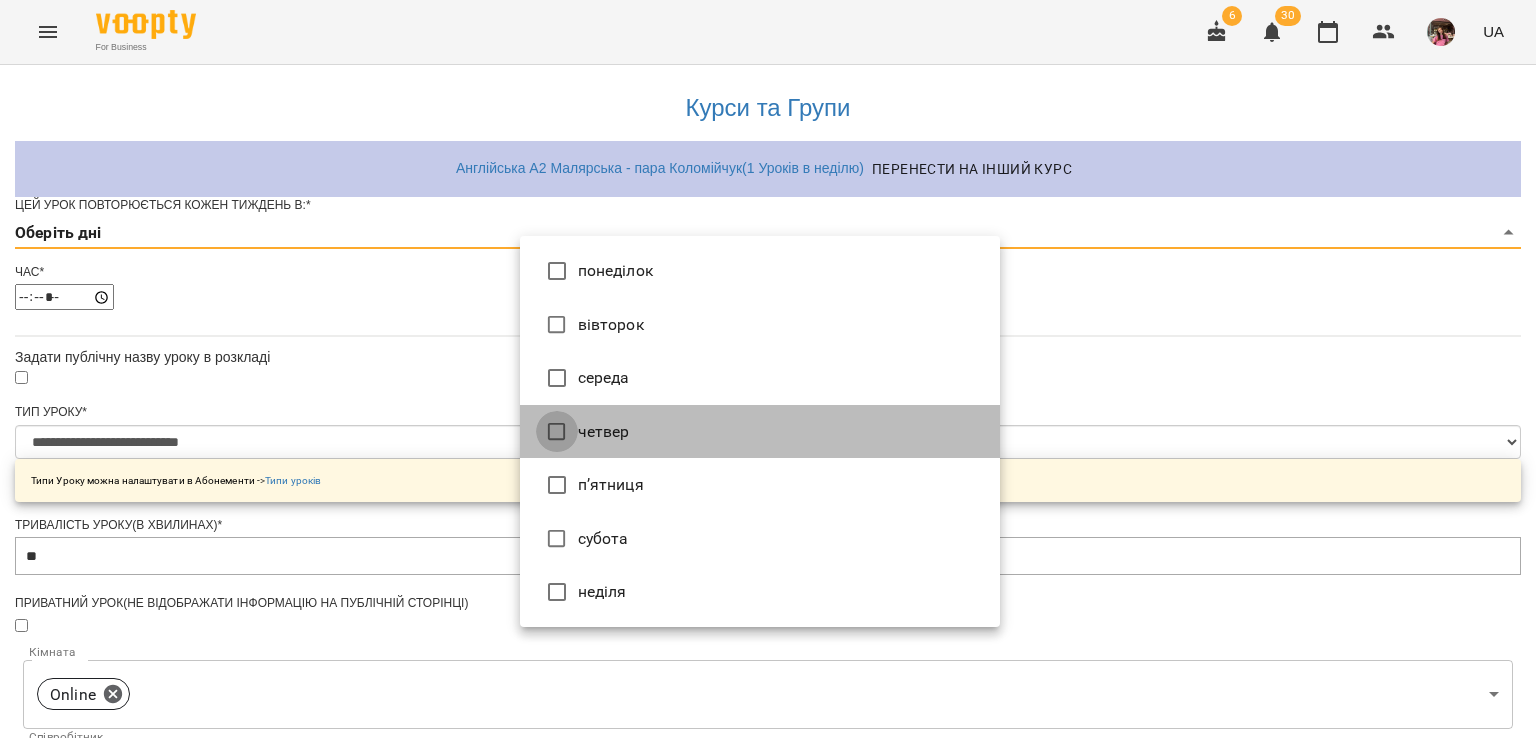 type on "*" 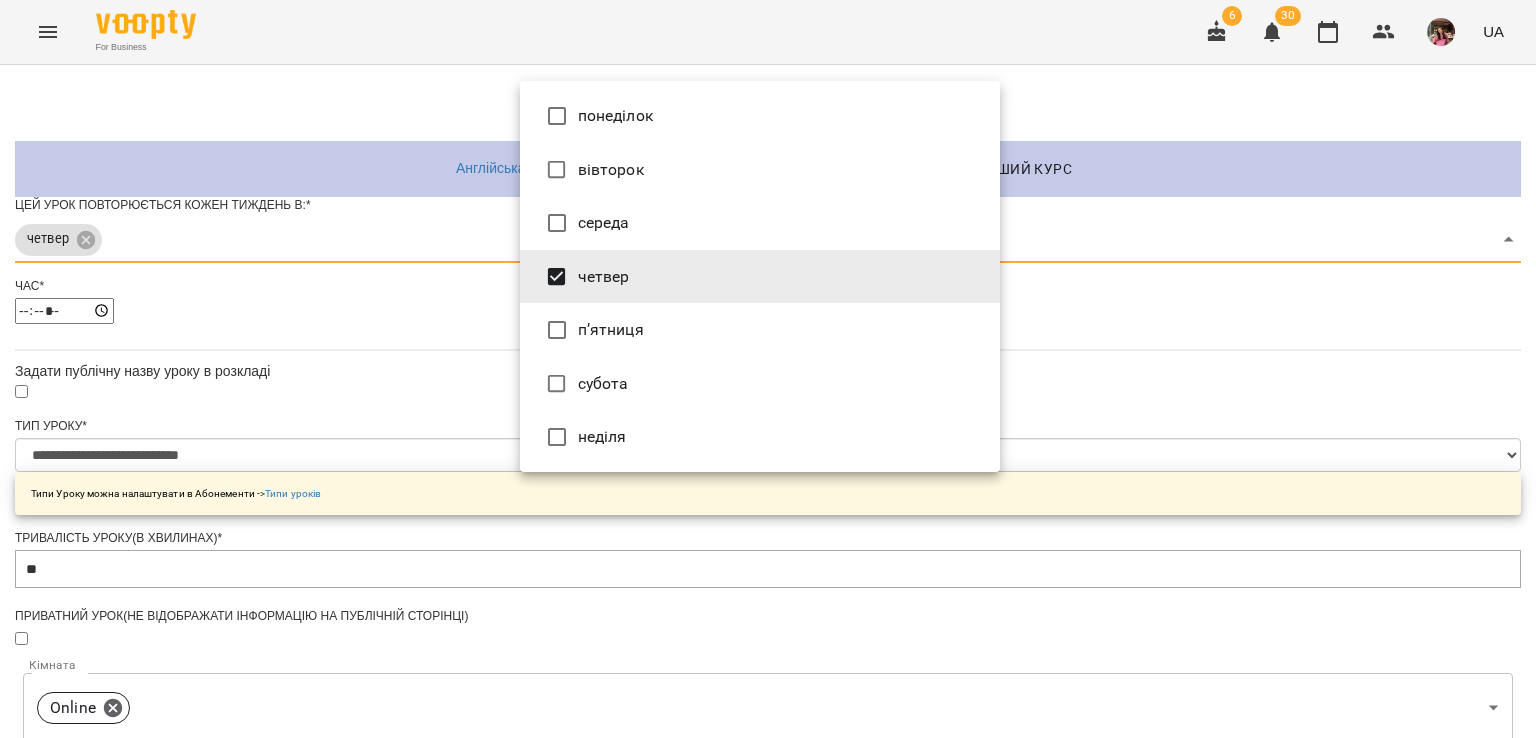 click at bounding box center (768, 369) 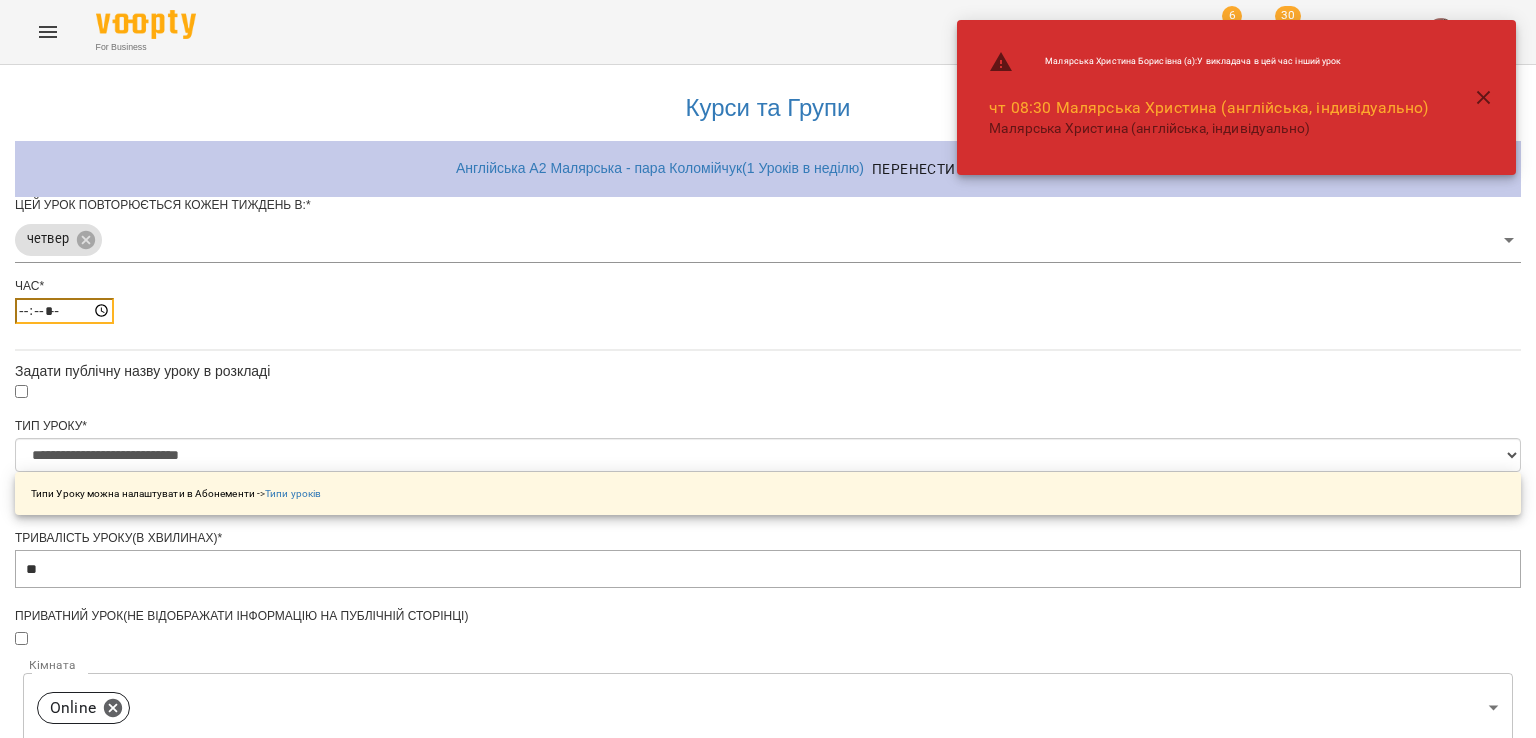 click on "*****" at bounding box center (64, 311) 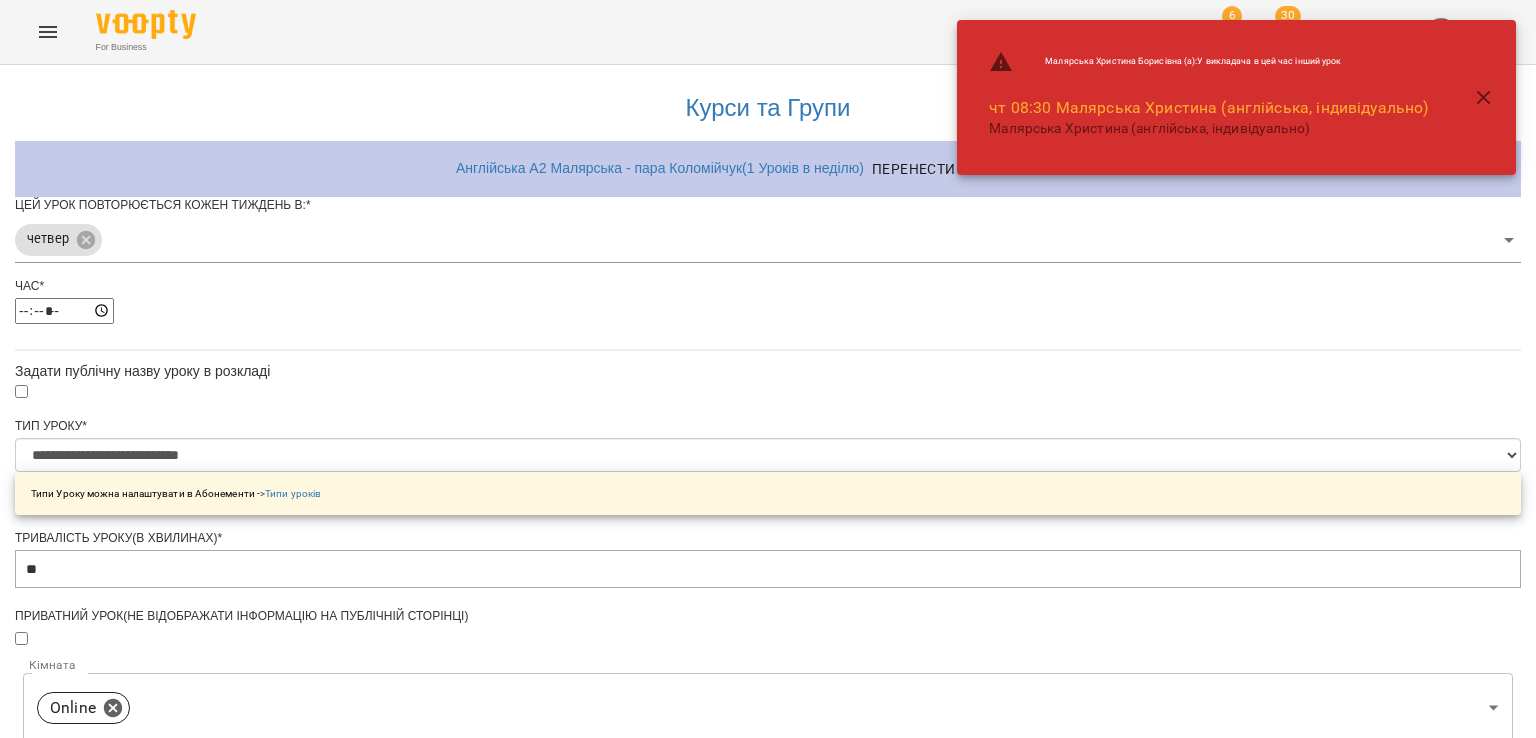type on "*****" 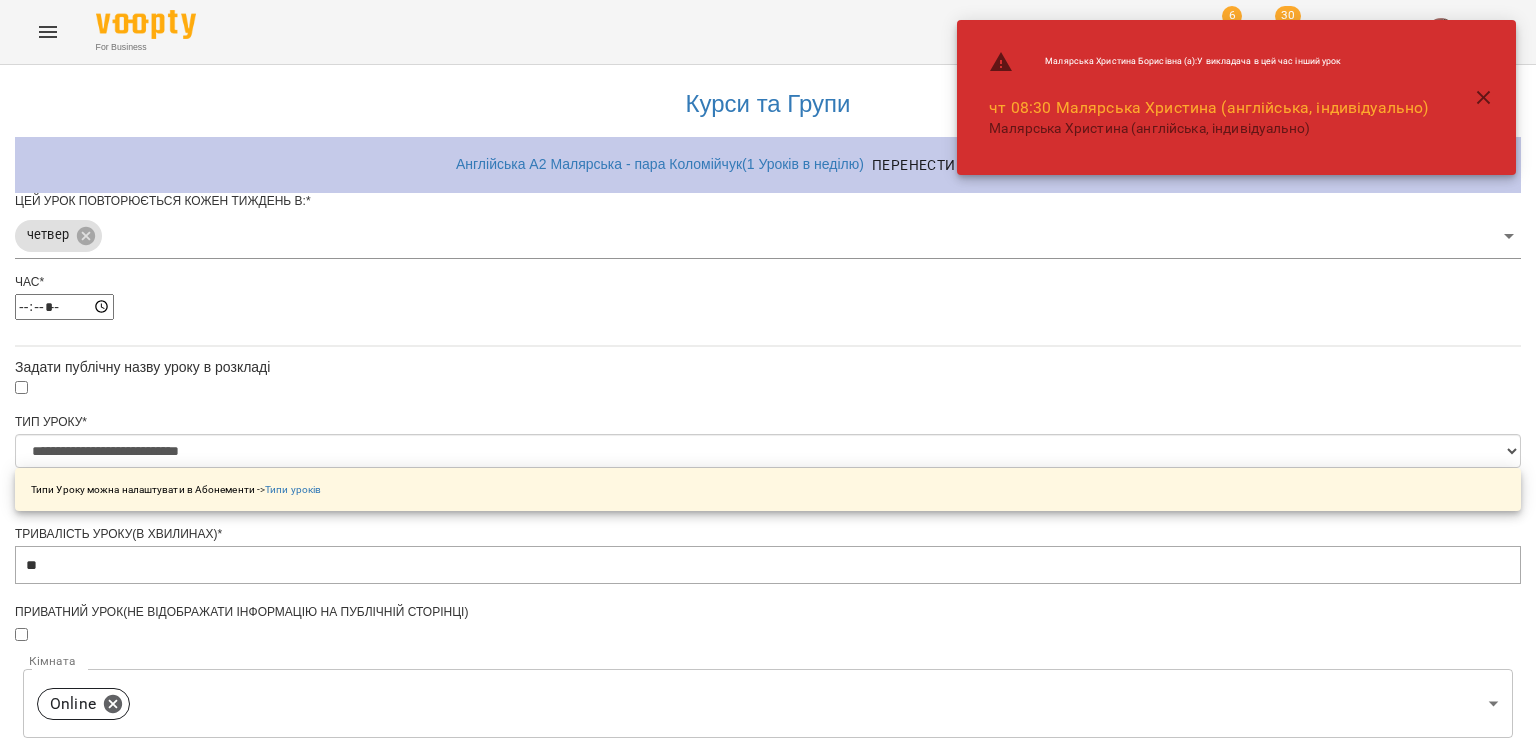 scroll, scrollTop: 660, scrollLeft: 0, axis: vertical 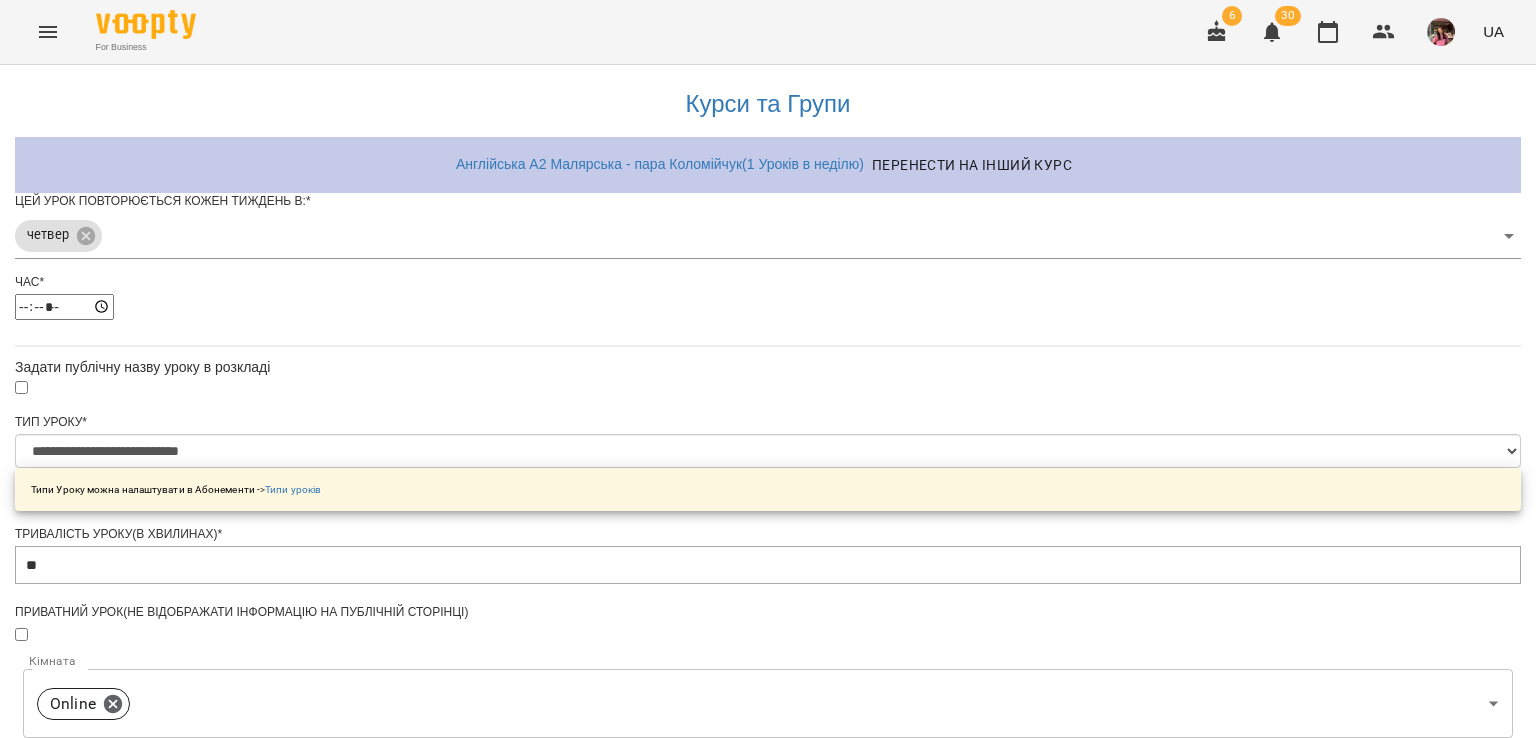 click on "Зберегти" at bounding box center [768, 1323] 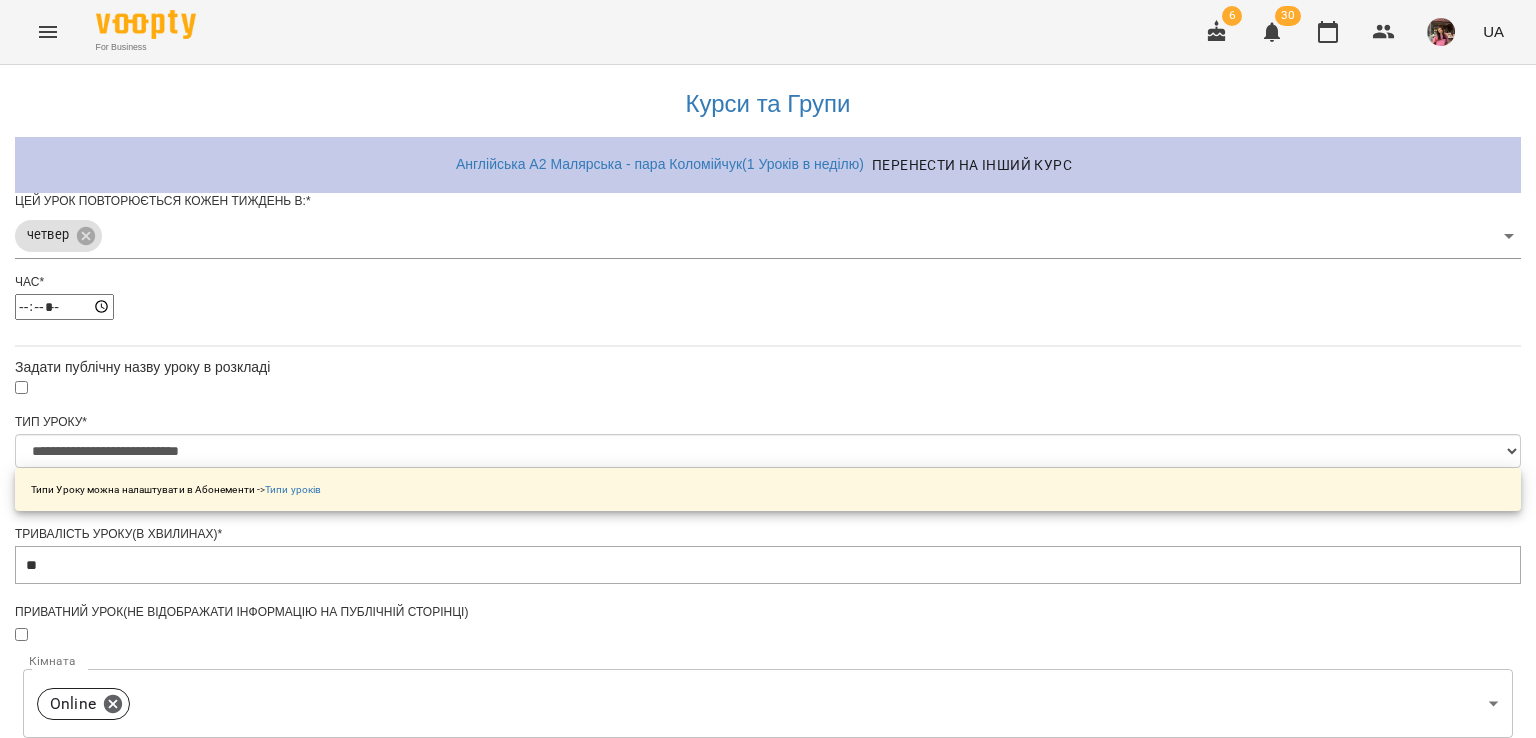 scroll, scrollTop: 0, scrollLeft: 0, axis: both 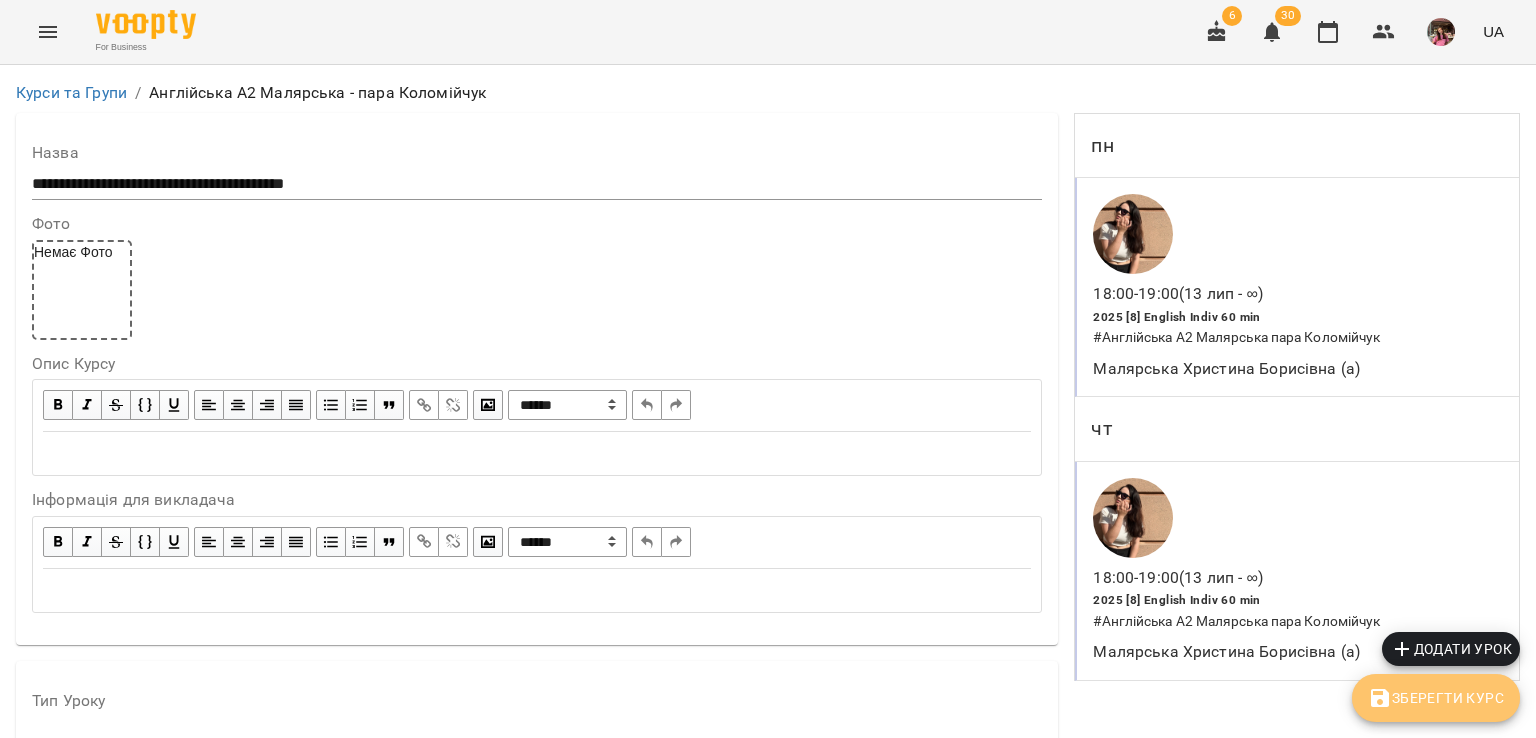 click on "Зберегти Курс" at bounding box center (1436, 698) 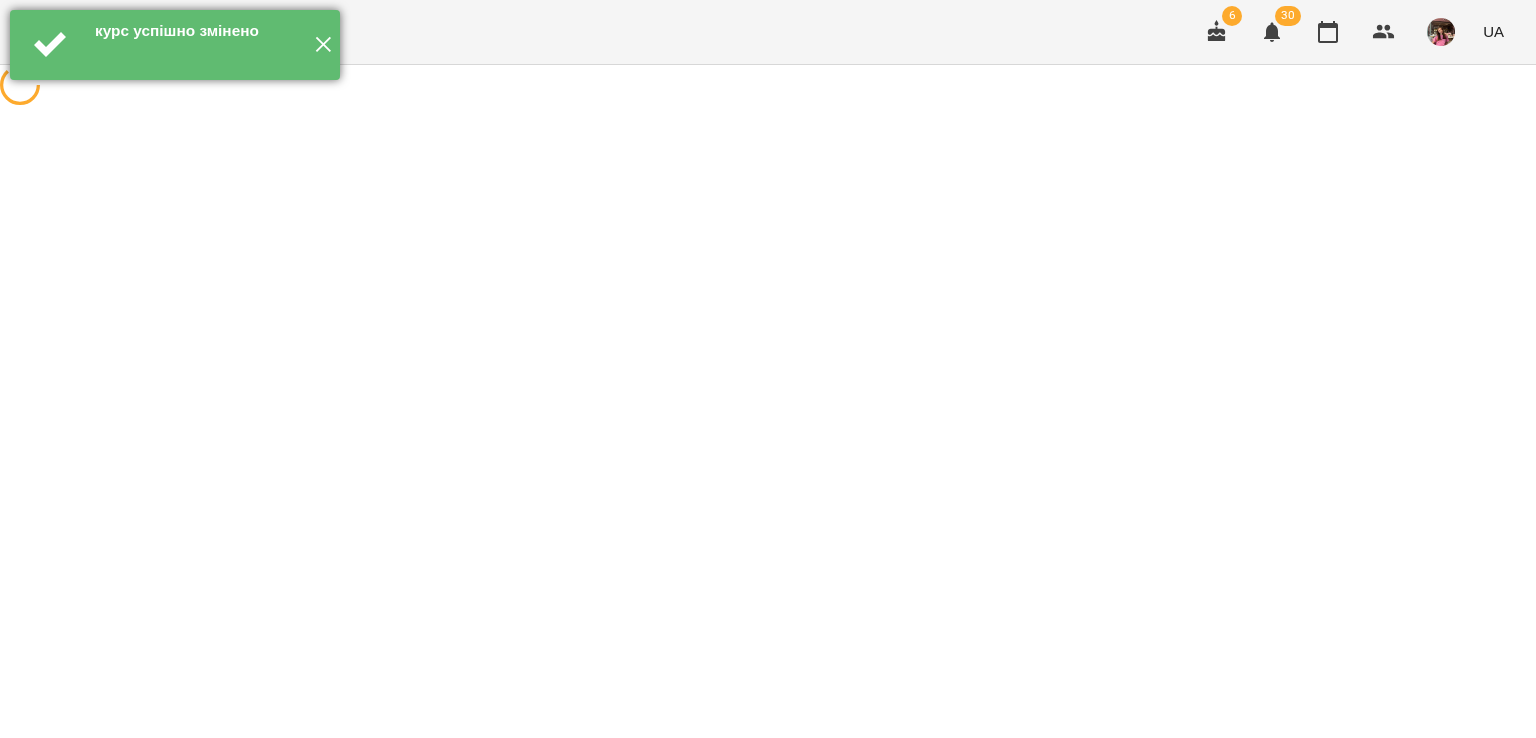 click on "✕" at bounding box center (323, 45) 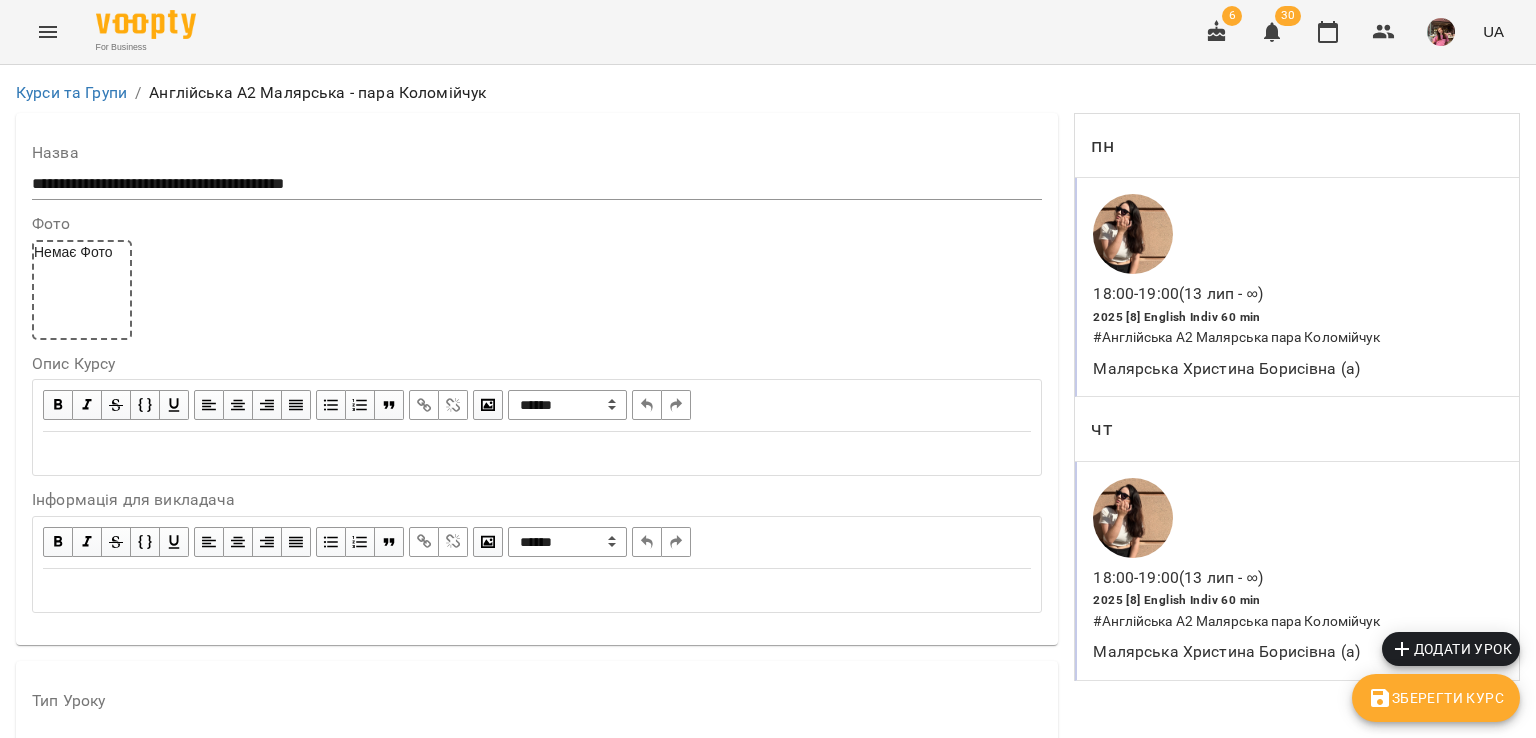 click 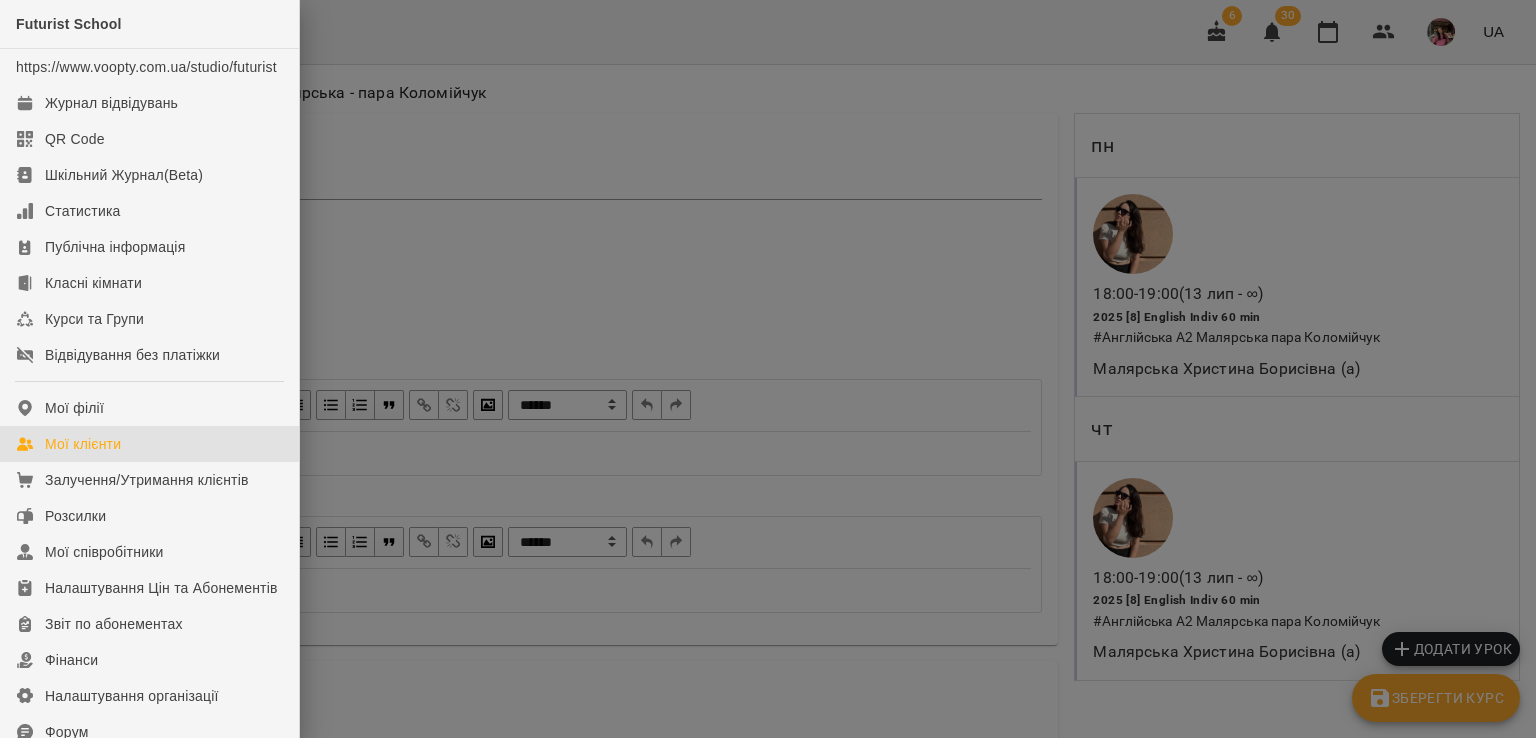 click on "Мої клієнти" at bounding box center (149, 444) 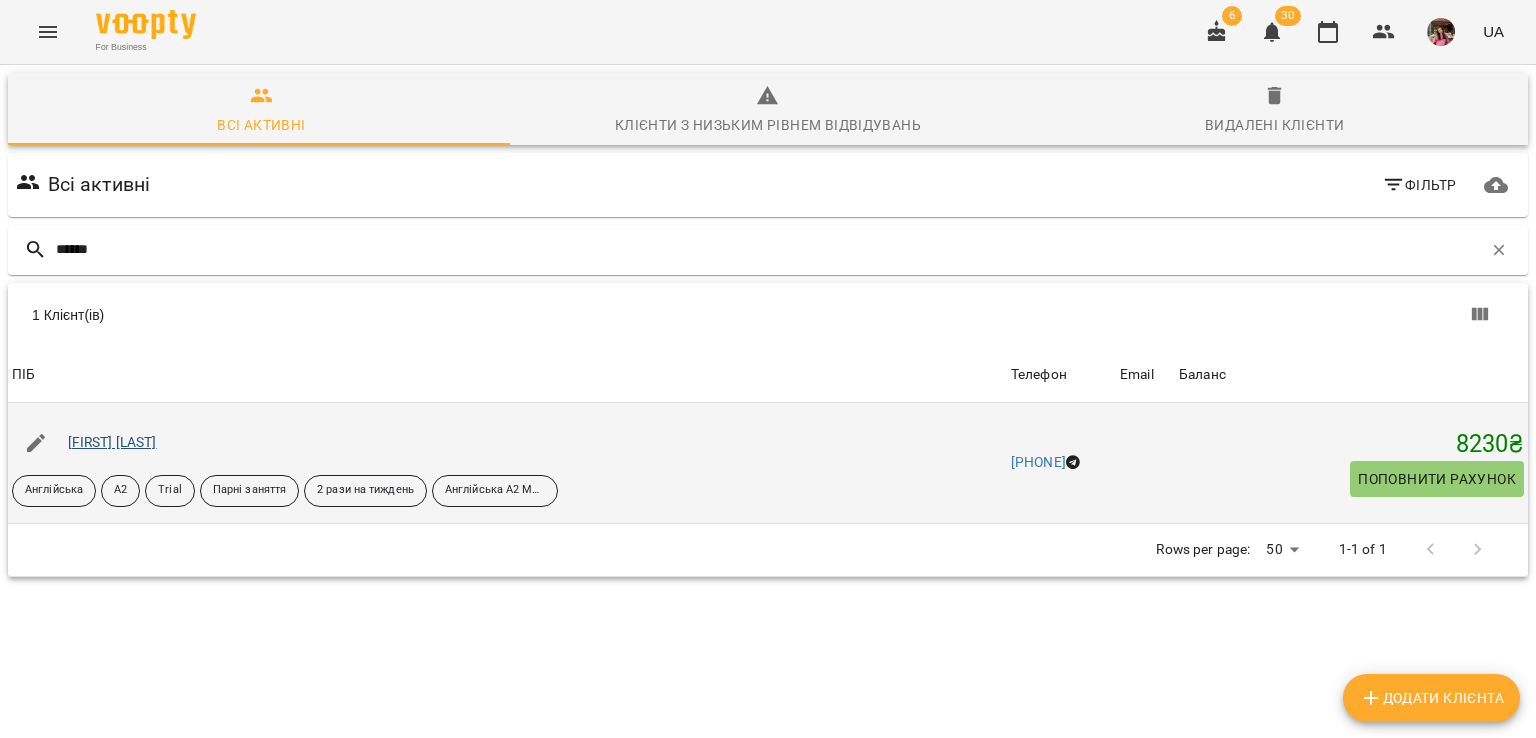 type on "******" 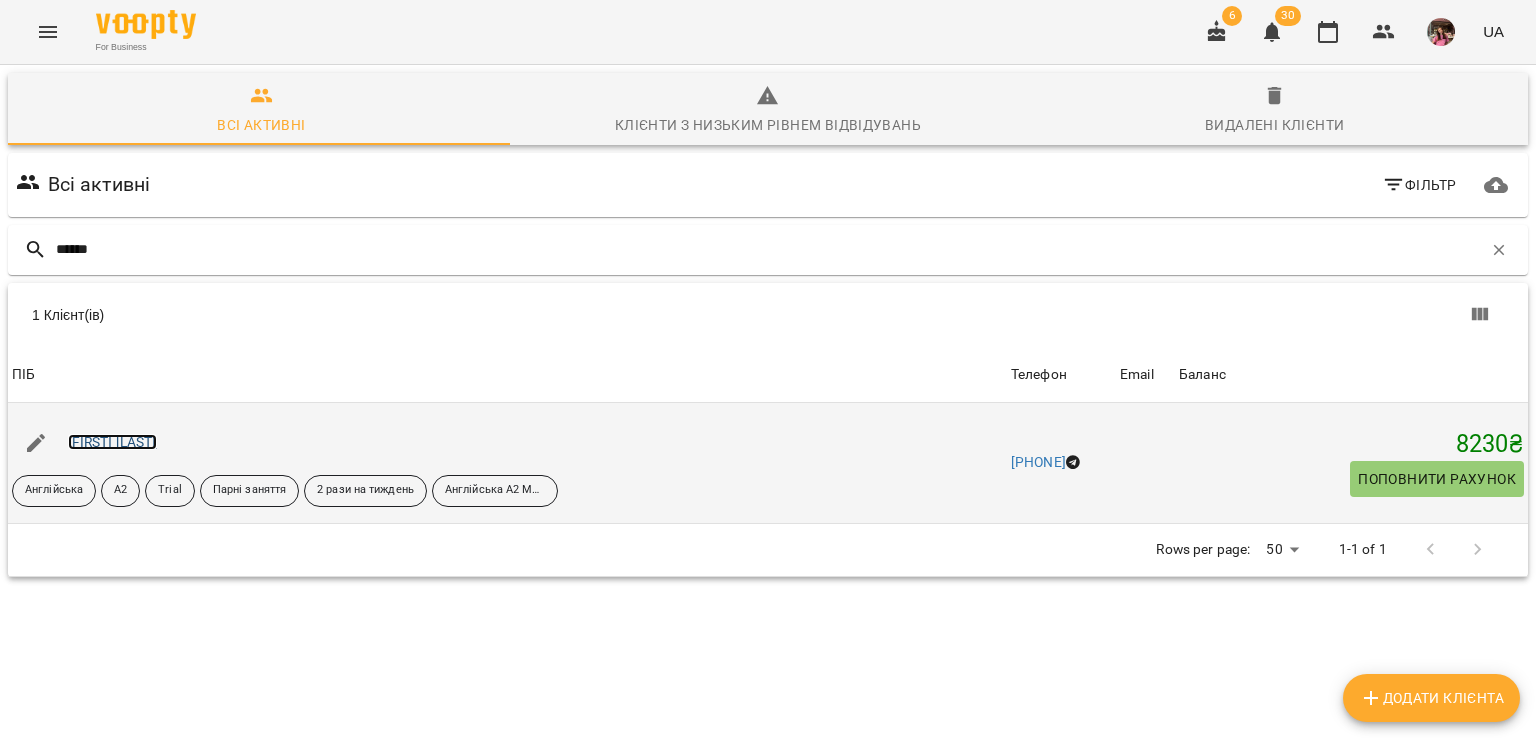 click on "[FIRST] [LAST]" at bounding box center (112, 442) 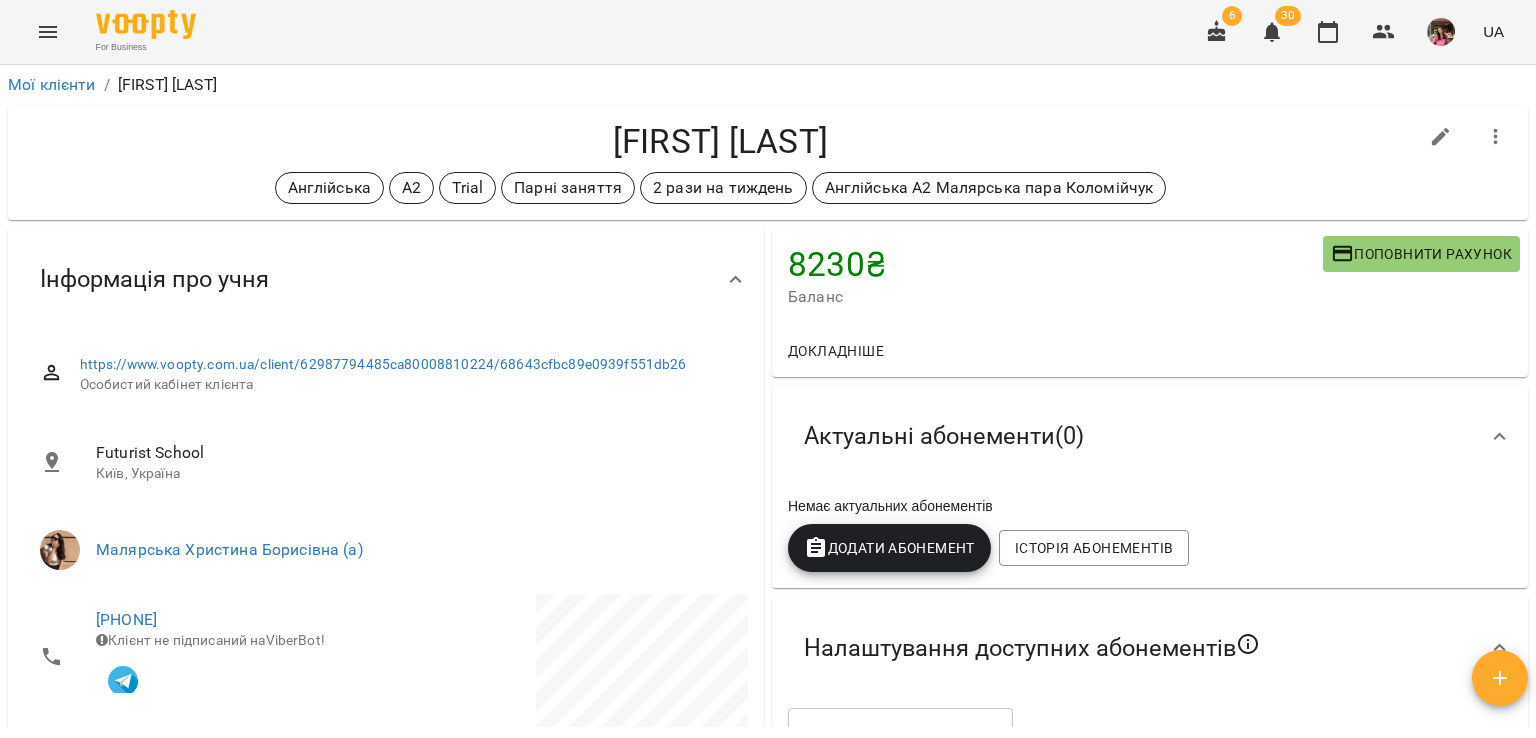 scroll, scrollTop: 2, scrollLeft: 0, axis: vertical 